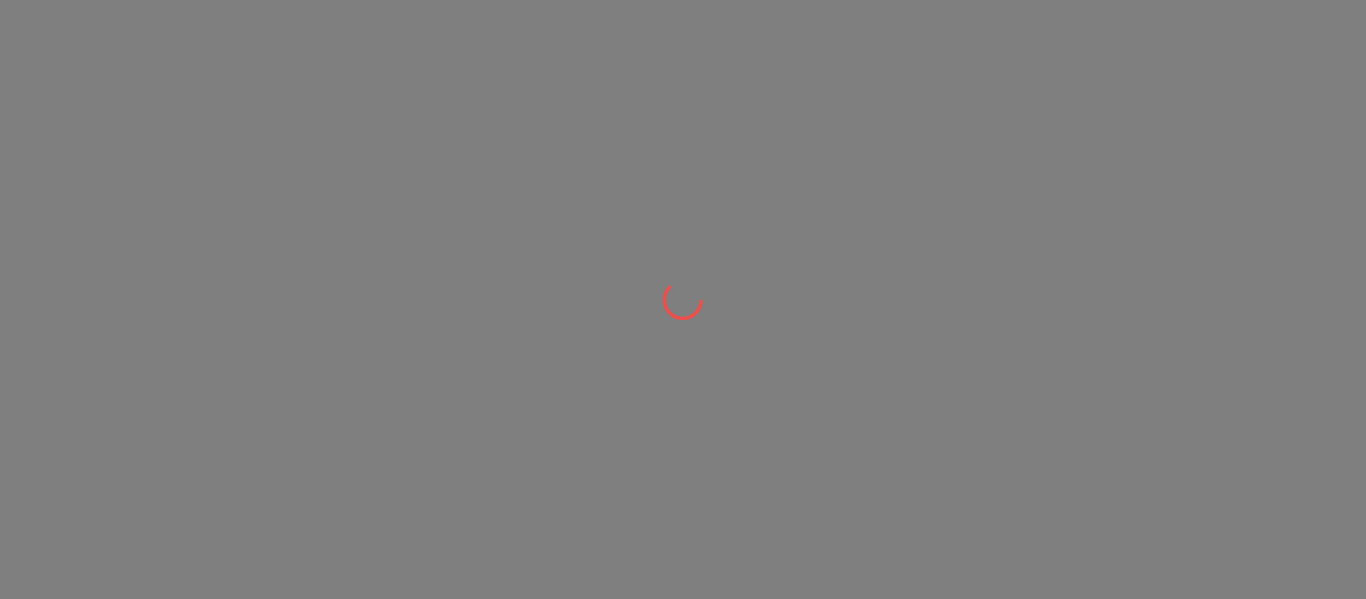 scroll, scrollTop: 0, scrollLeft: 0, axis: both 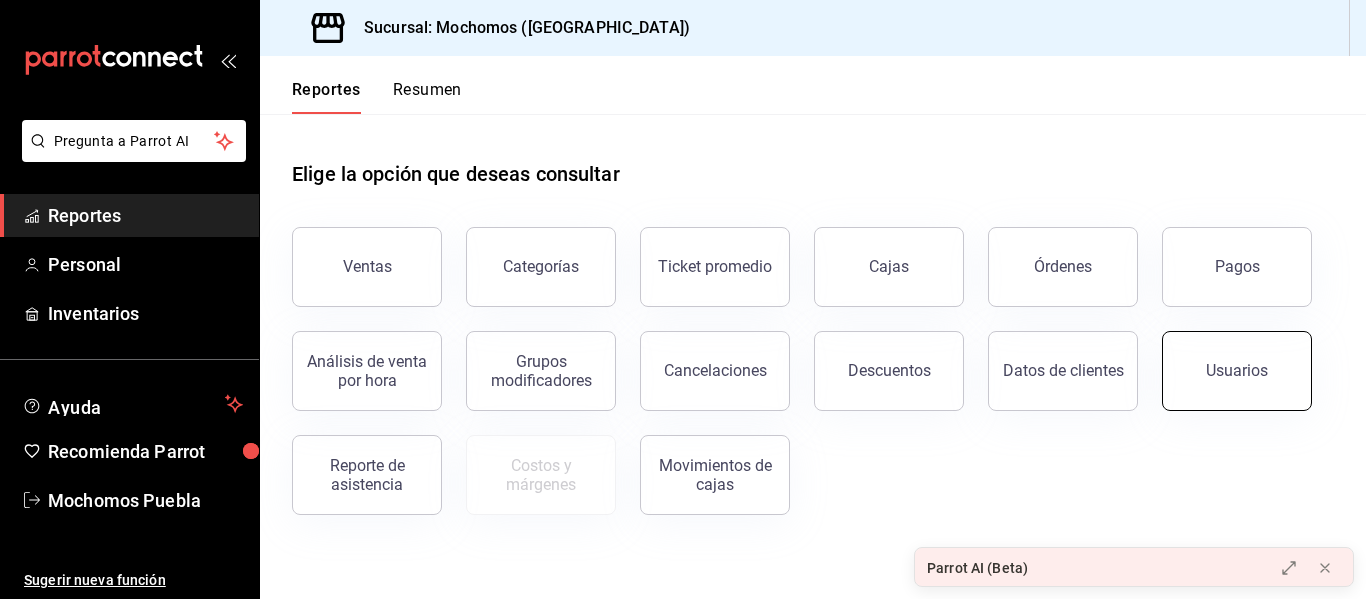 click on "Usuarios" at bounding box center [1237, 370] 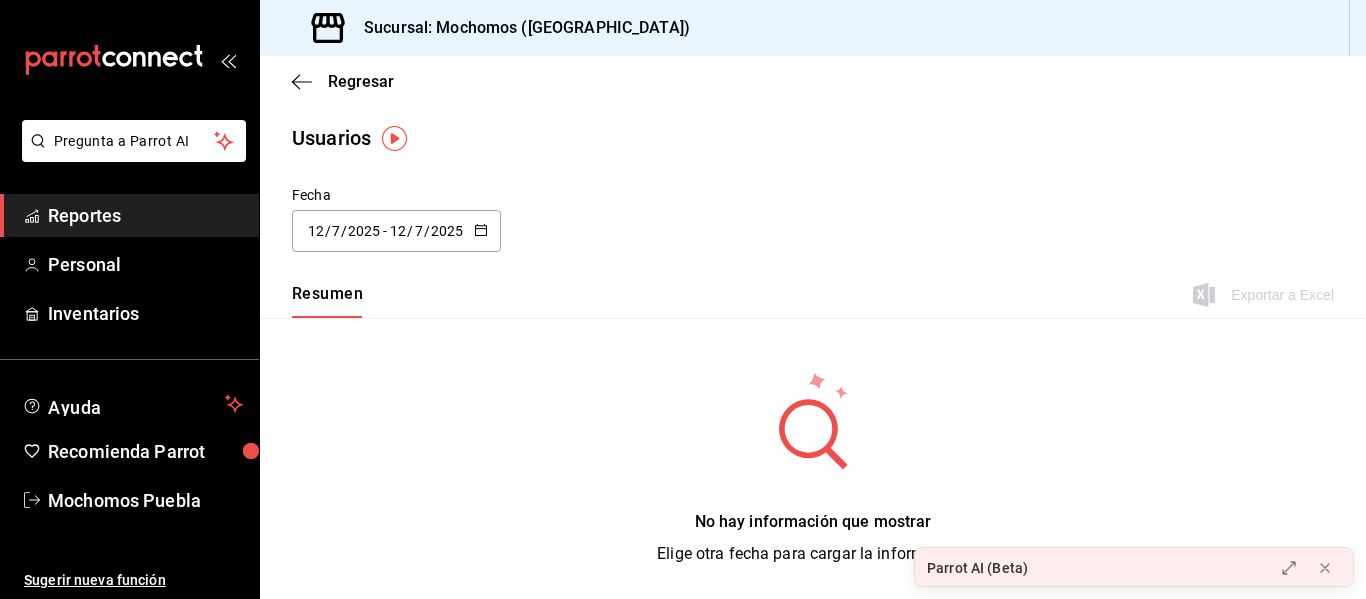 click on "[DATE] [DATE] - [DATE] [DATE]" at bounding box center (396, 231) 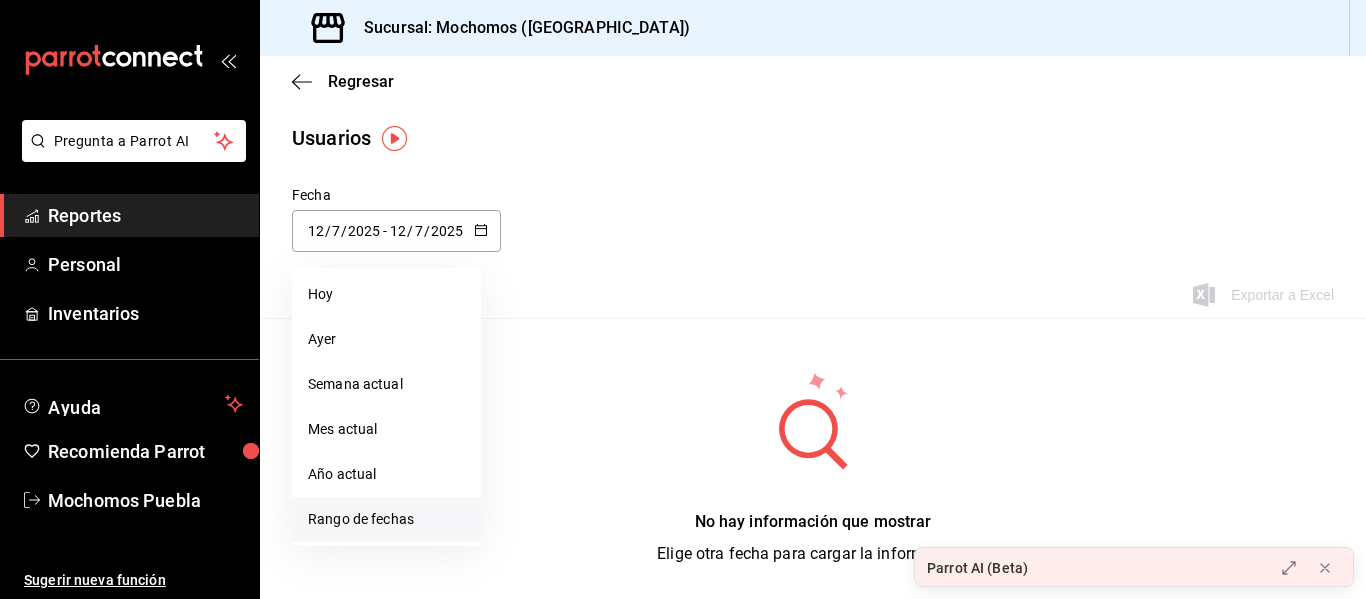 click on "Rango de fechas" at bounding box center [386, 519] 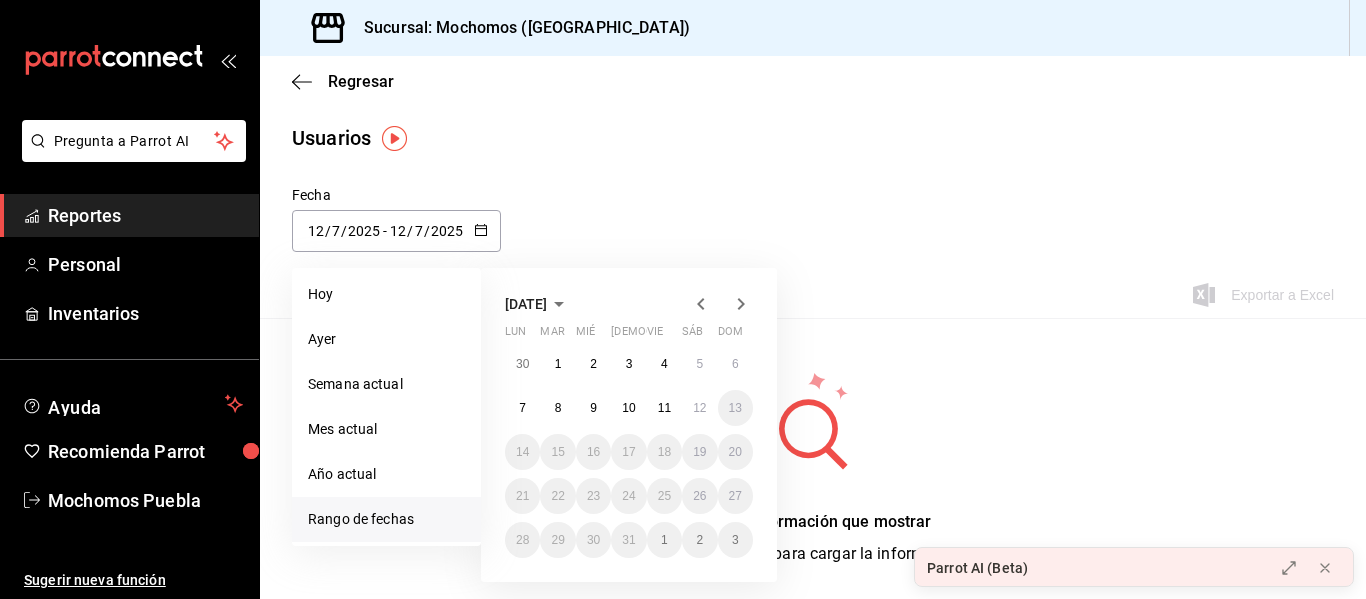 drag, startPoint x: 659, startPoint y: 419, endPoint x: 1012, endPoint y: 456, distance: 354.9338 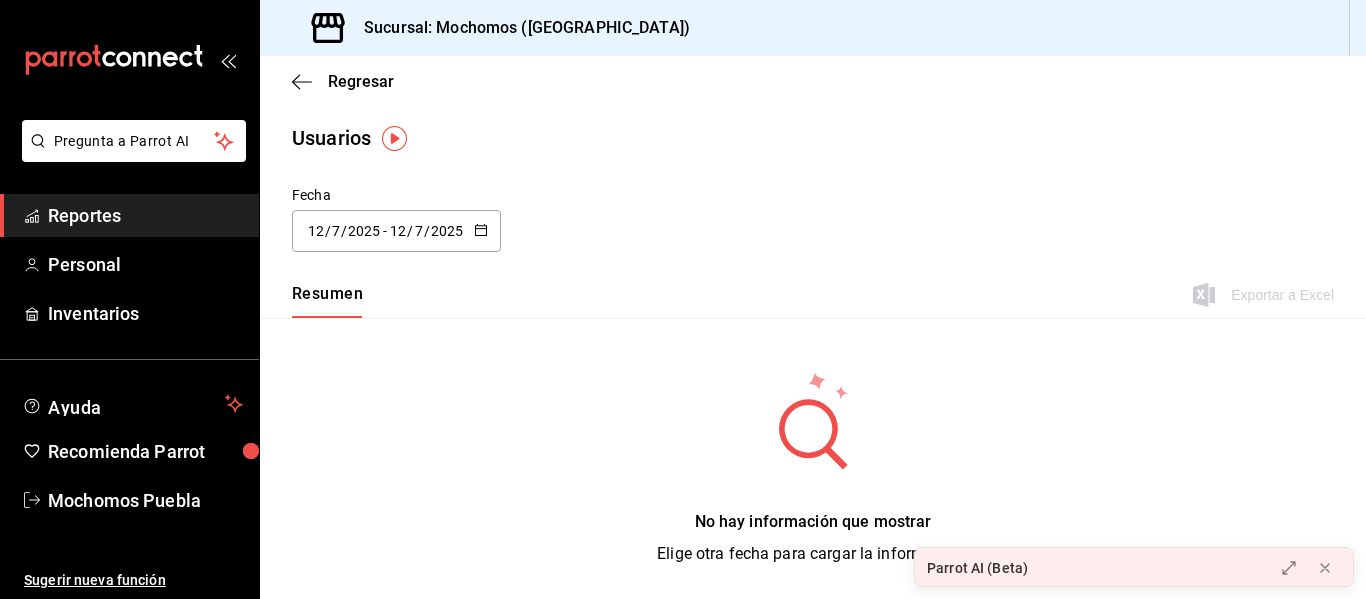 click on "[DATE] [DATE] - [DATE] [DATE]" at bounding box center [396, 231] 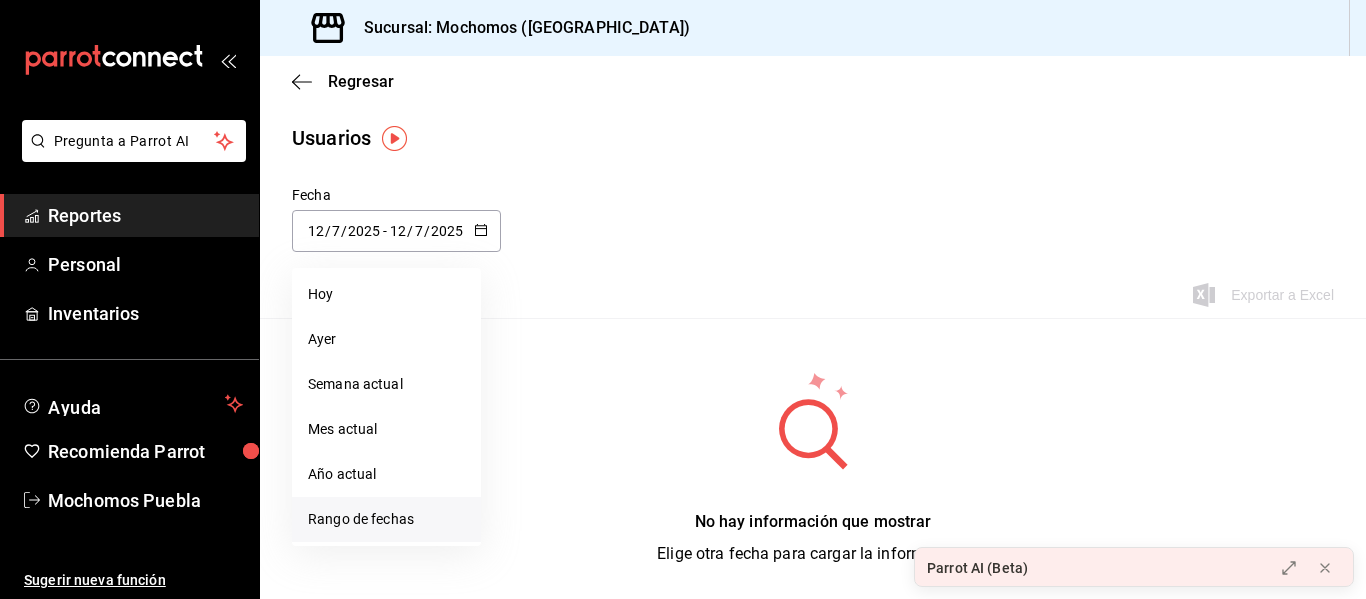 click on "Rango de fechas" at bounding box center (386, 519) 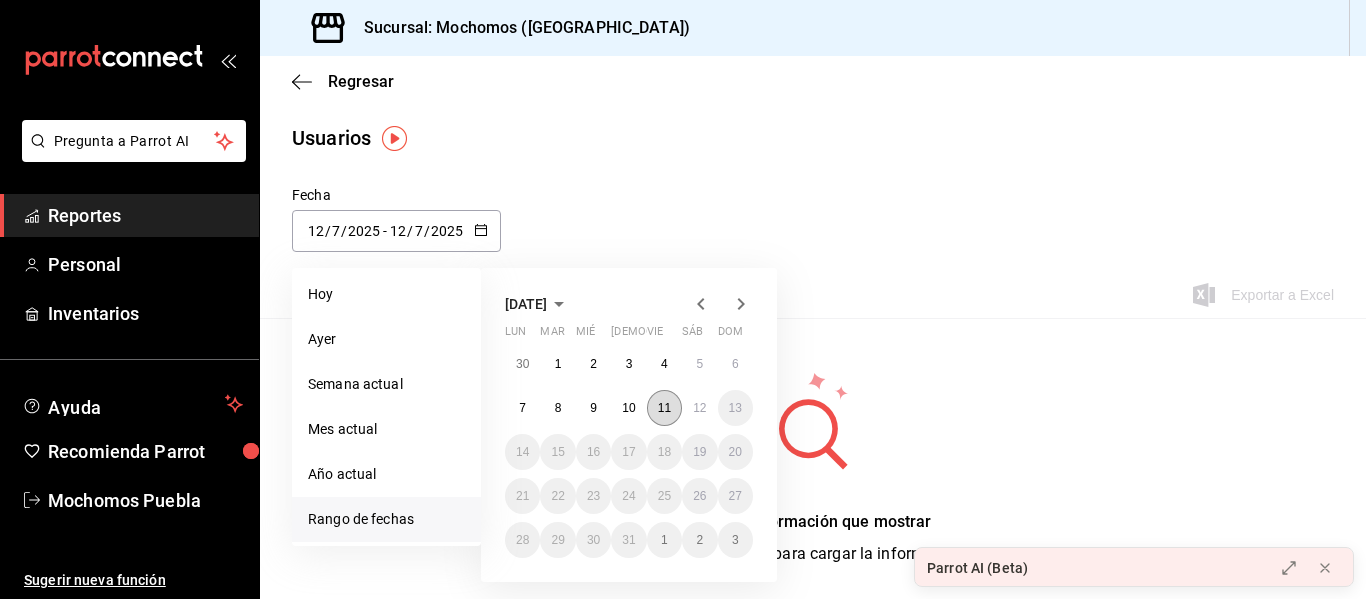 click on "11" at bounding box center [664, 408] 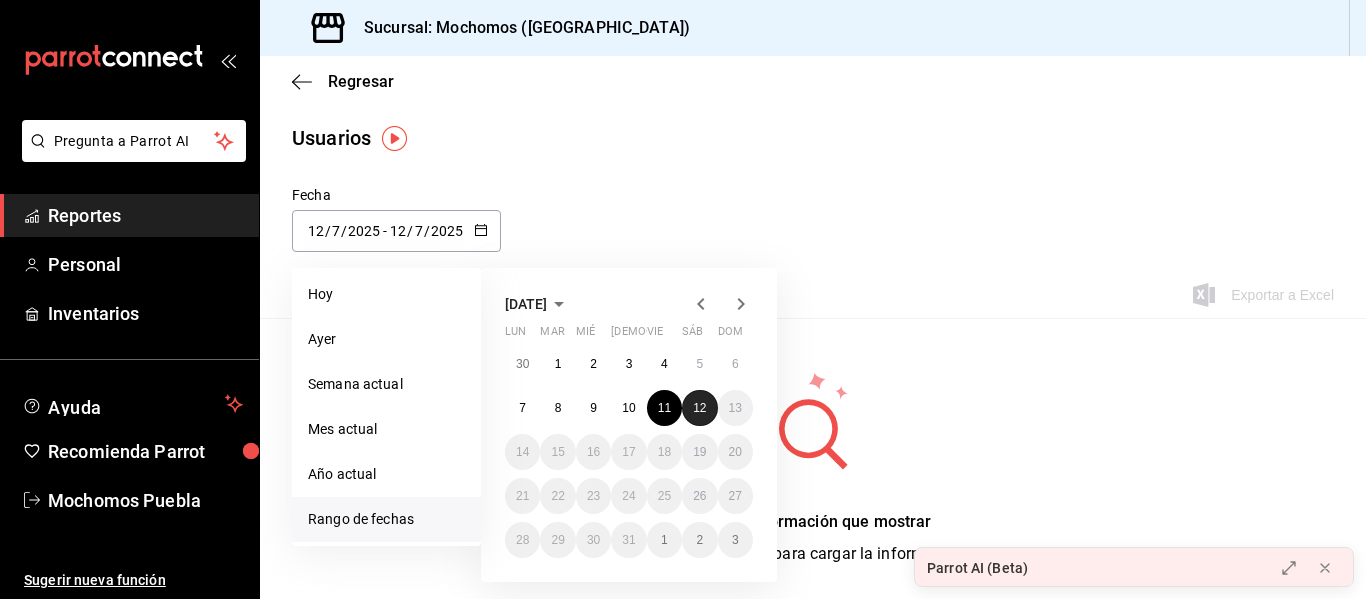 click on "12" at bounding box center [699, 408] 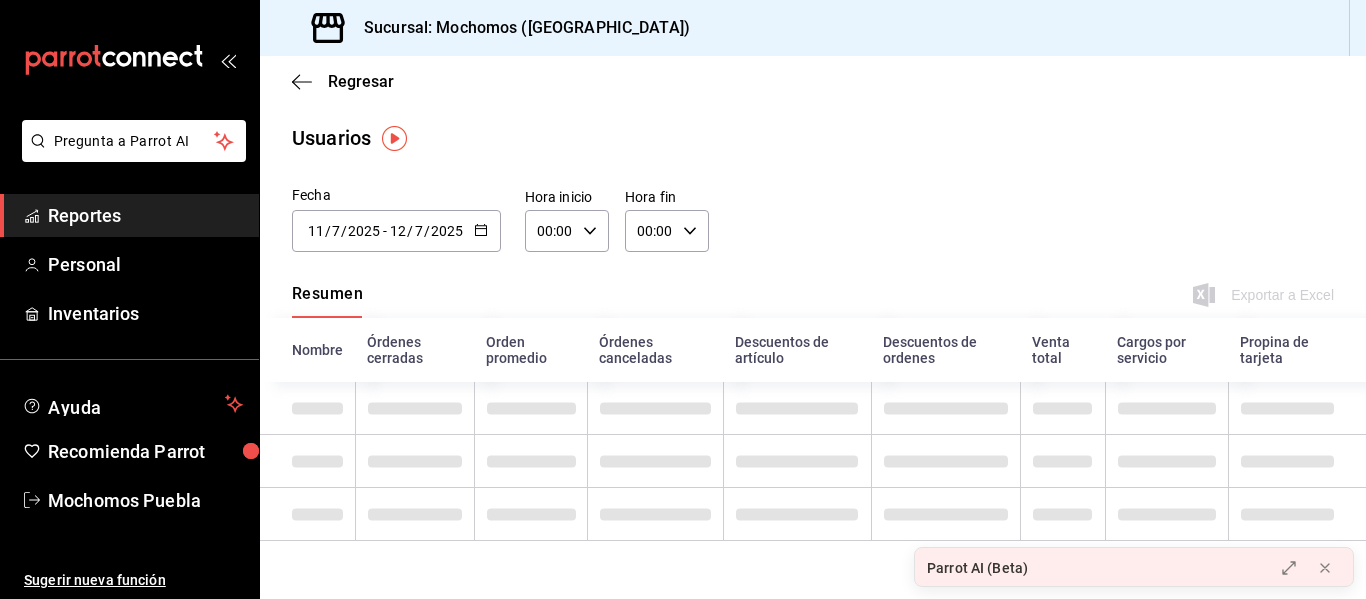 click 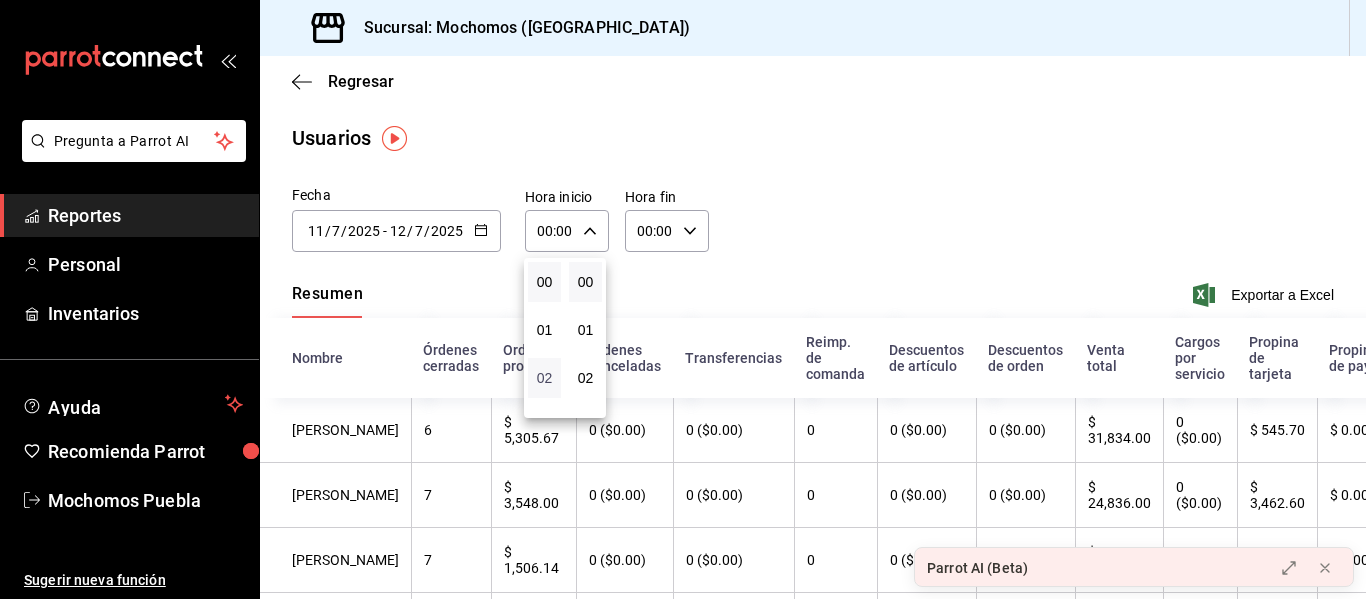 click on "02" at bounding box center (544, 378) 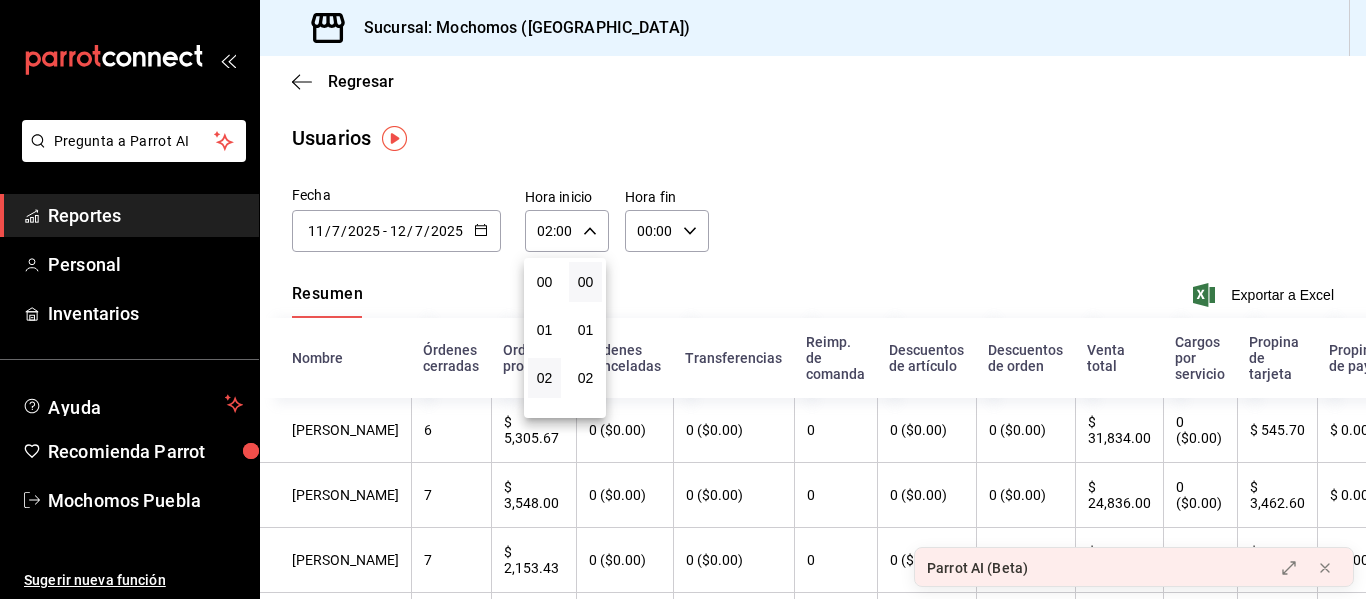 click at bounding box center (683, 299) 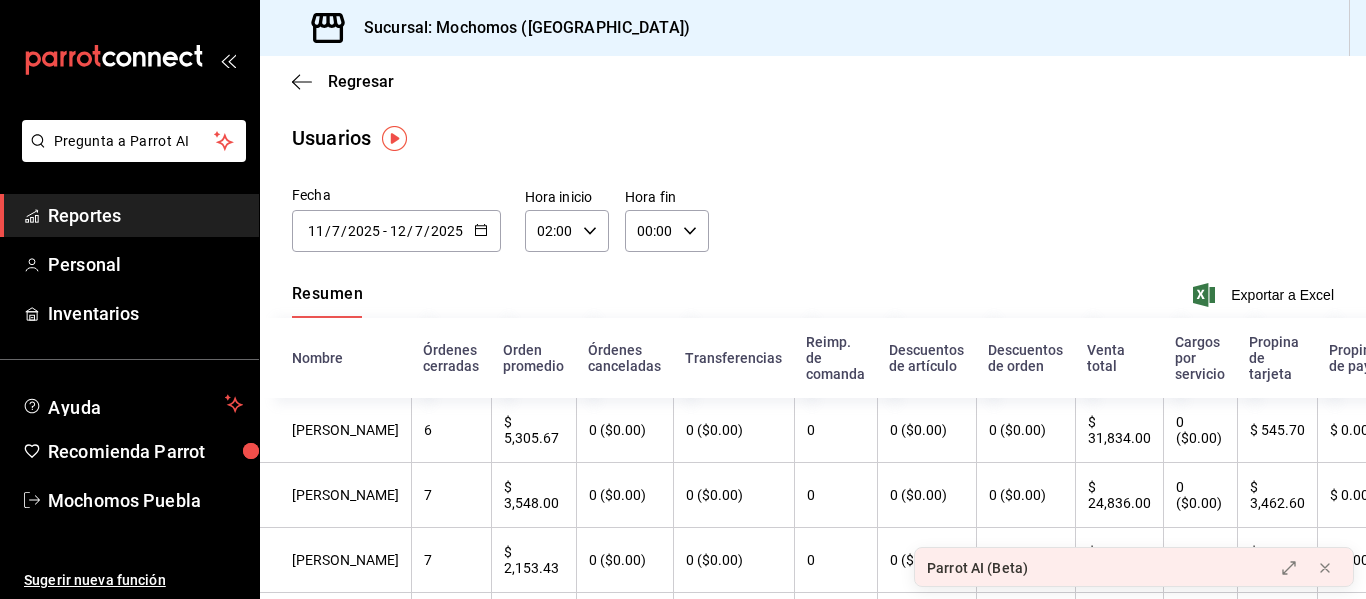 click on "02:00" at bounding box center (550, 231) 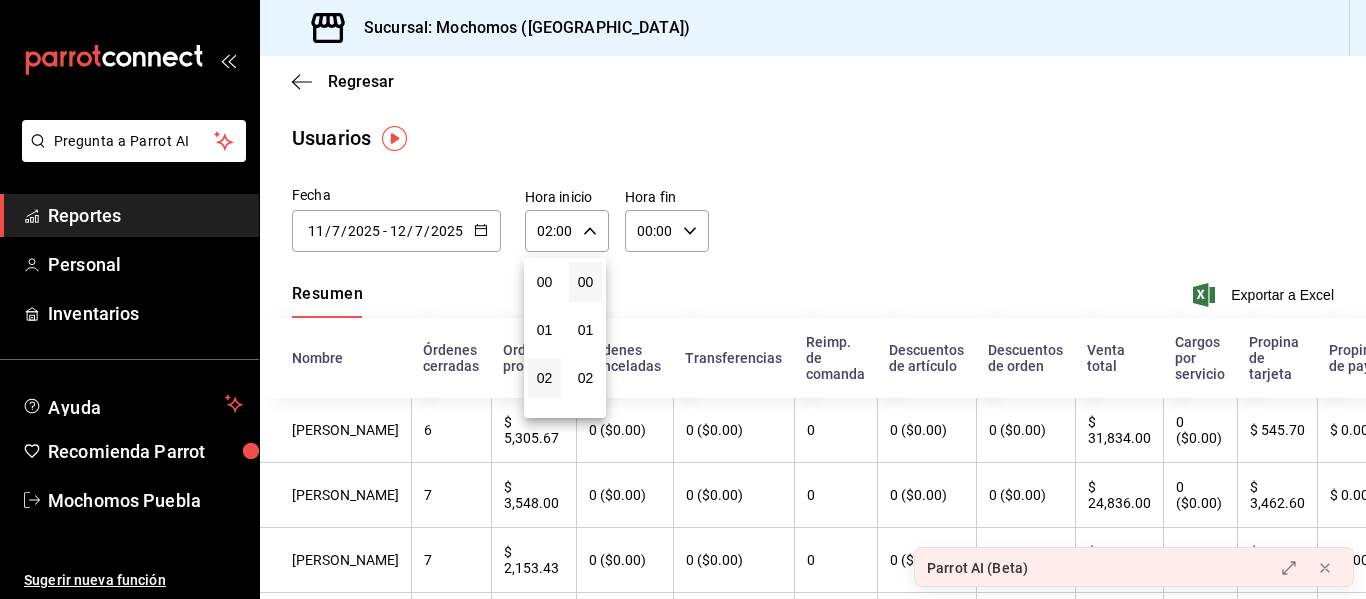 scroll, scrollTop: 96, scrollLeft: 0, axis: vertical 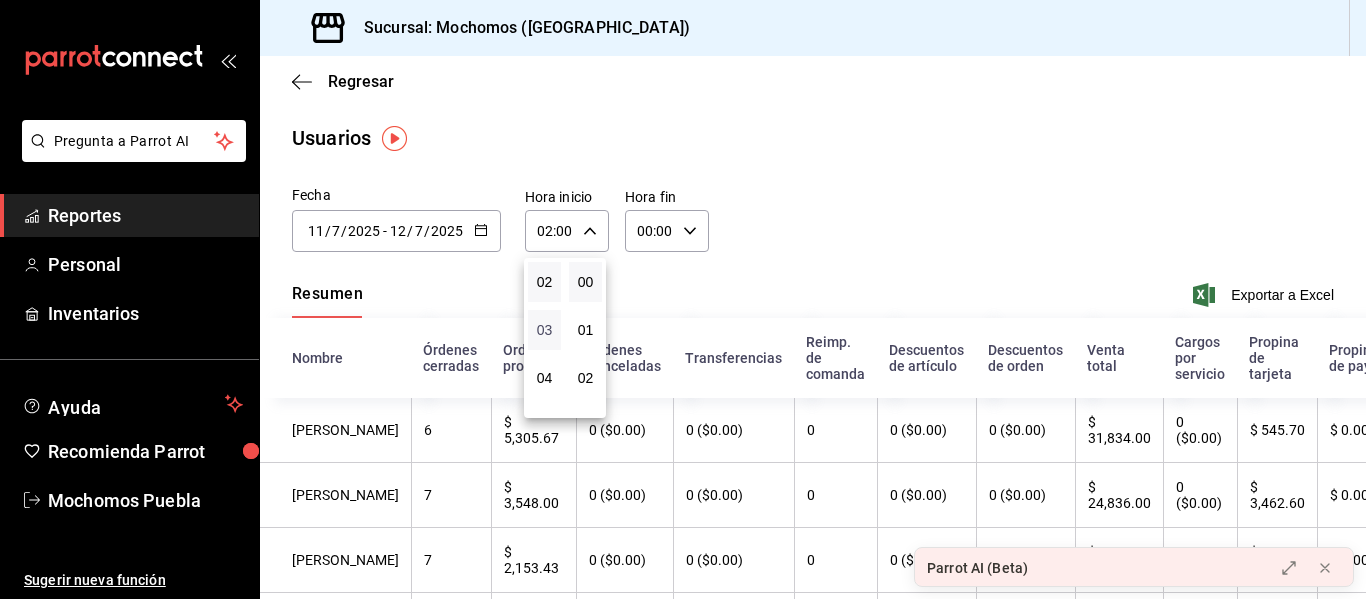 click on "03" at bounding box center [544, 330] 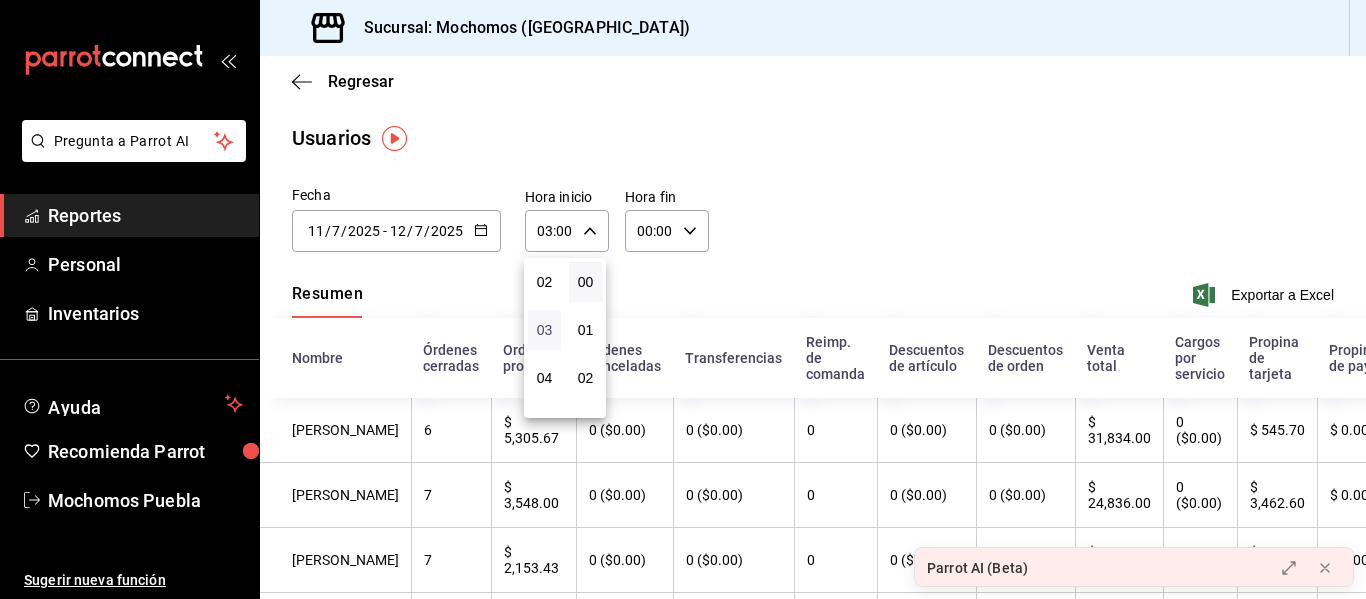 type 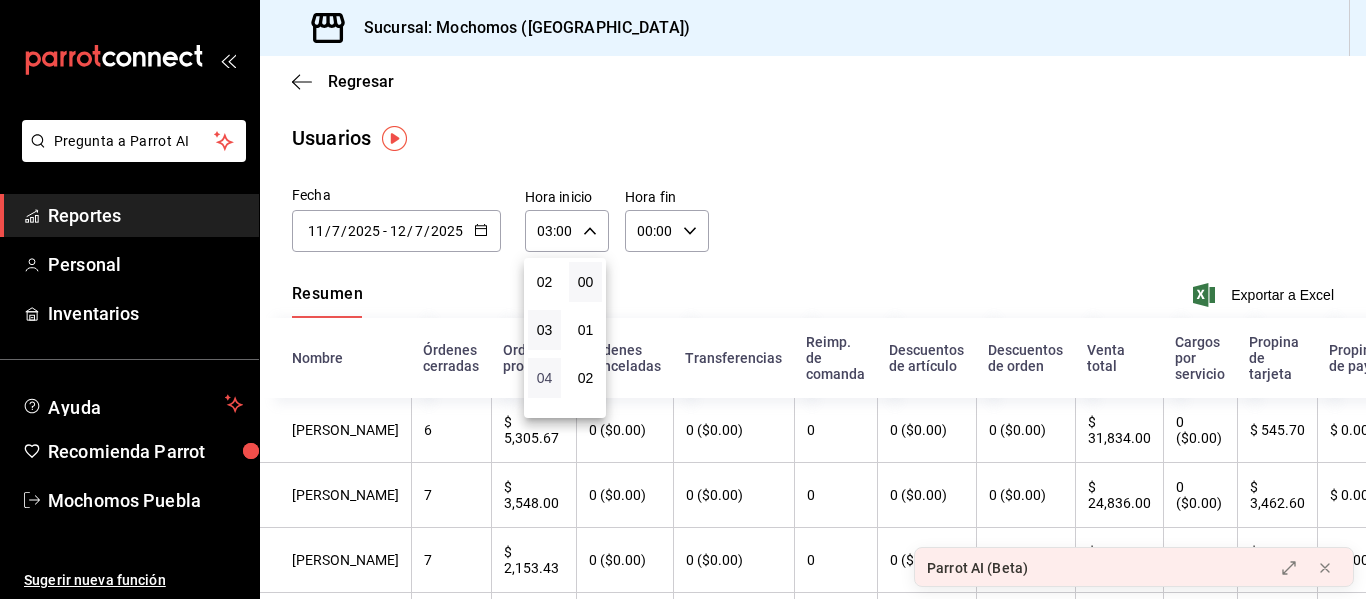 click on "04" at bounding box center [544, 378] 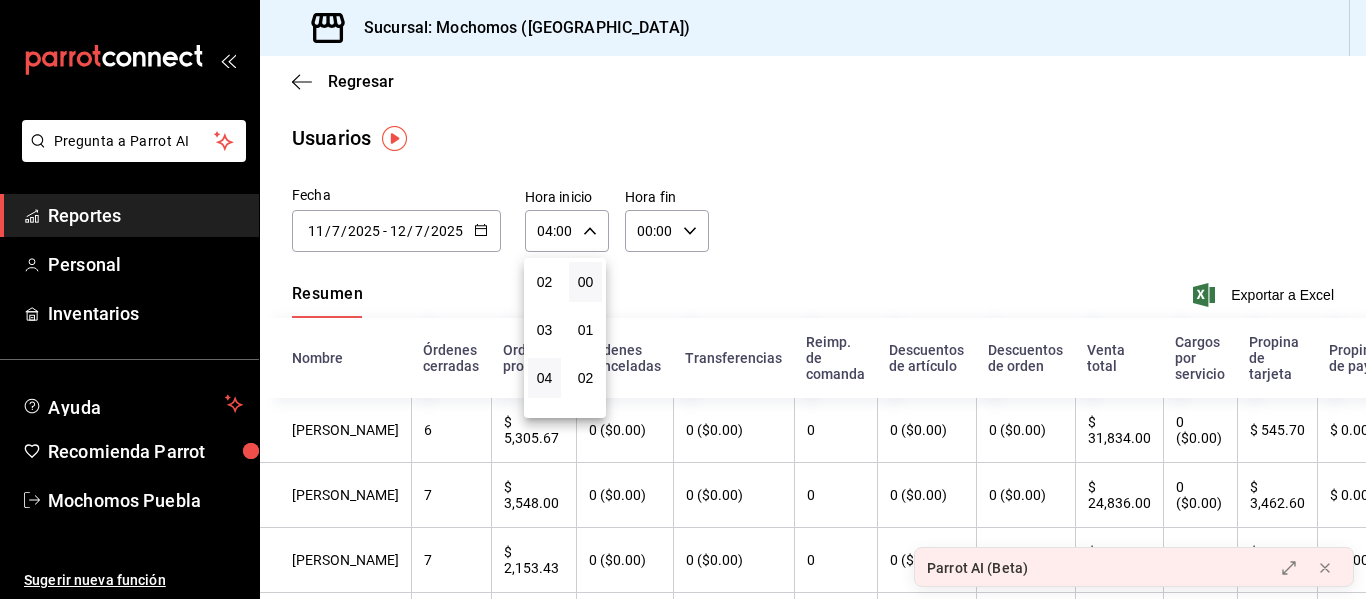 click at bounding box center (683, 299) 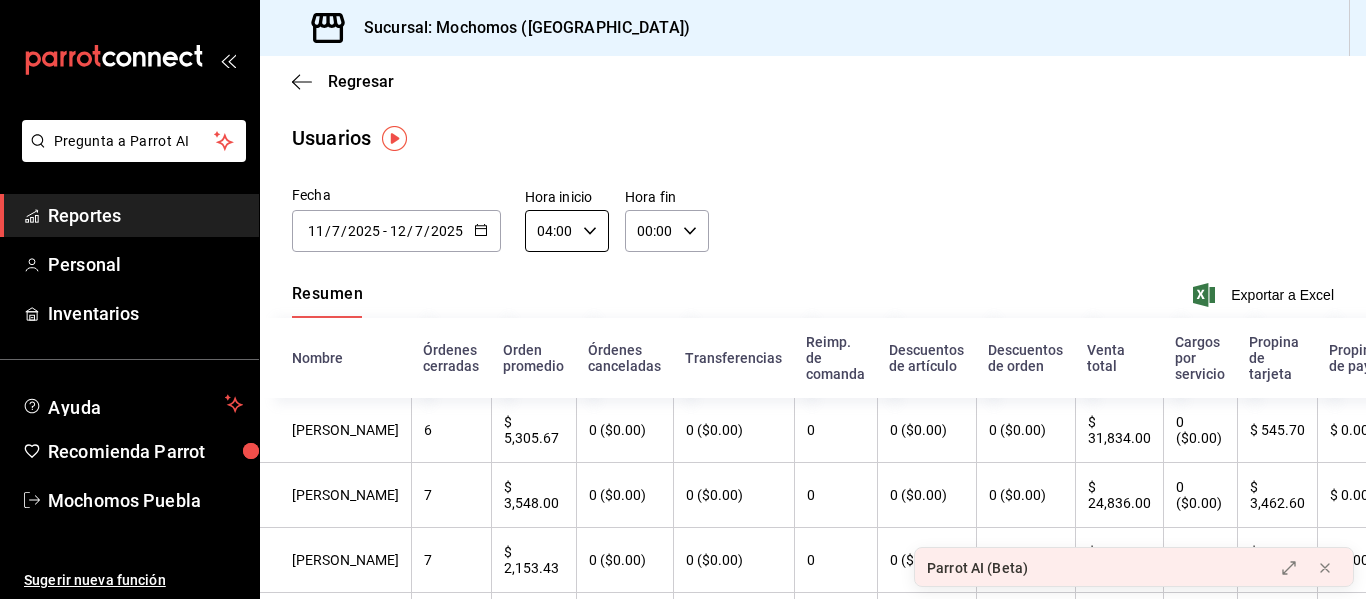 click 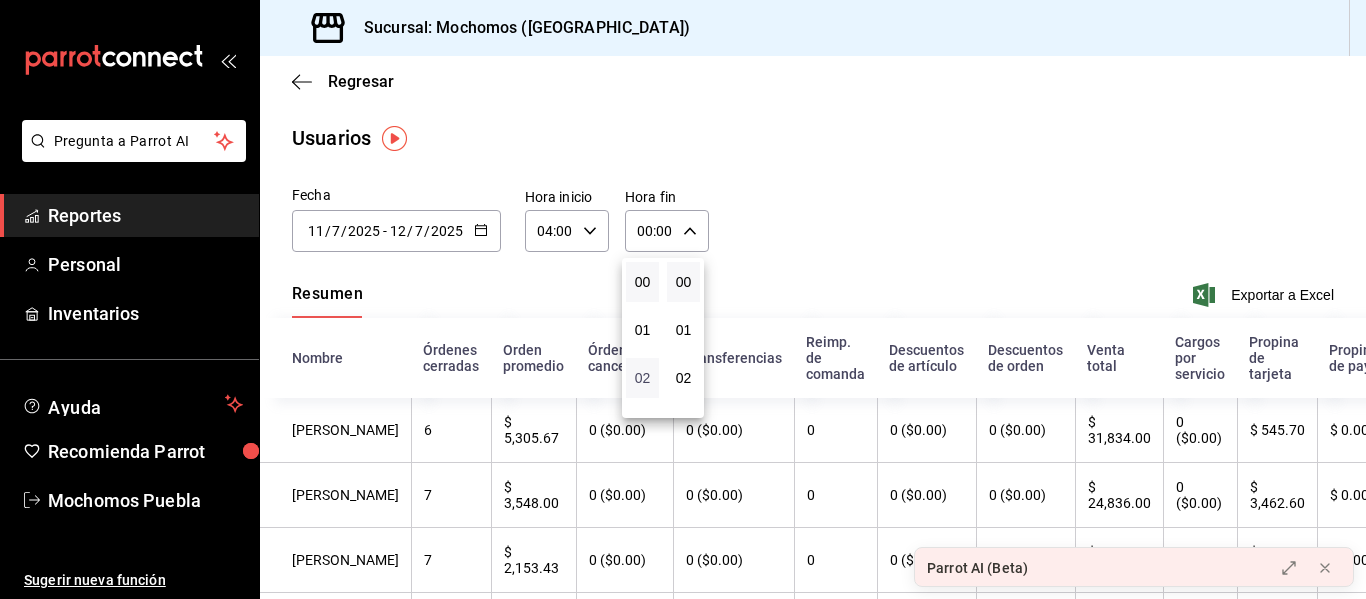 click on "02" at bounding box center (642, 378) 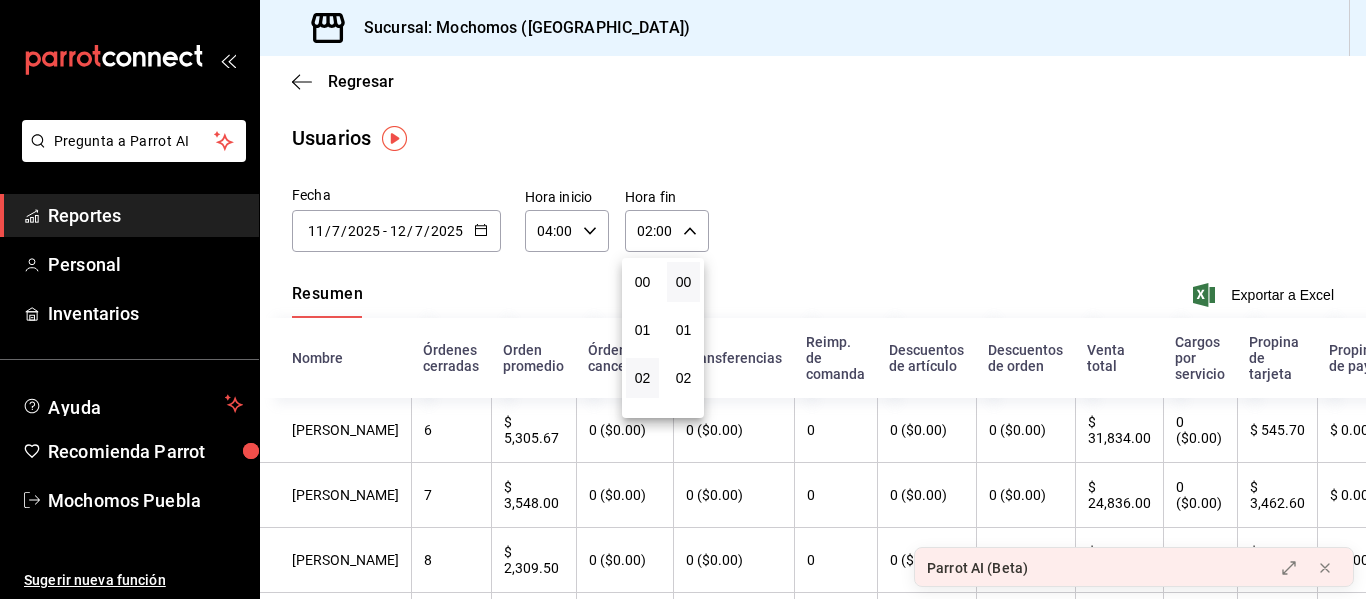 click at bounding box center (683, 299) 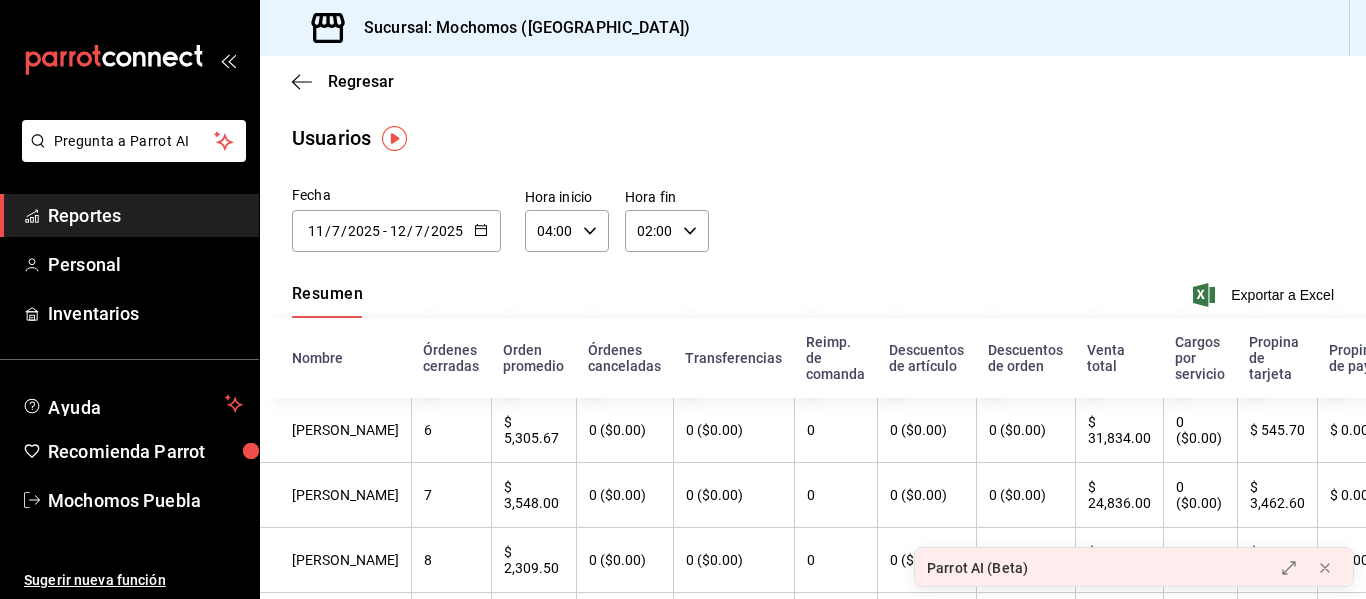 click on "02:00 Hora fin" at bounding box center [667, 231] 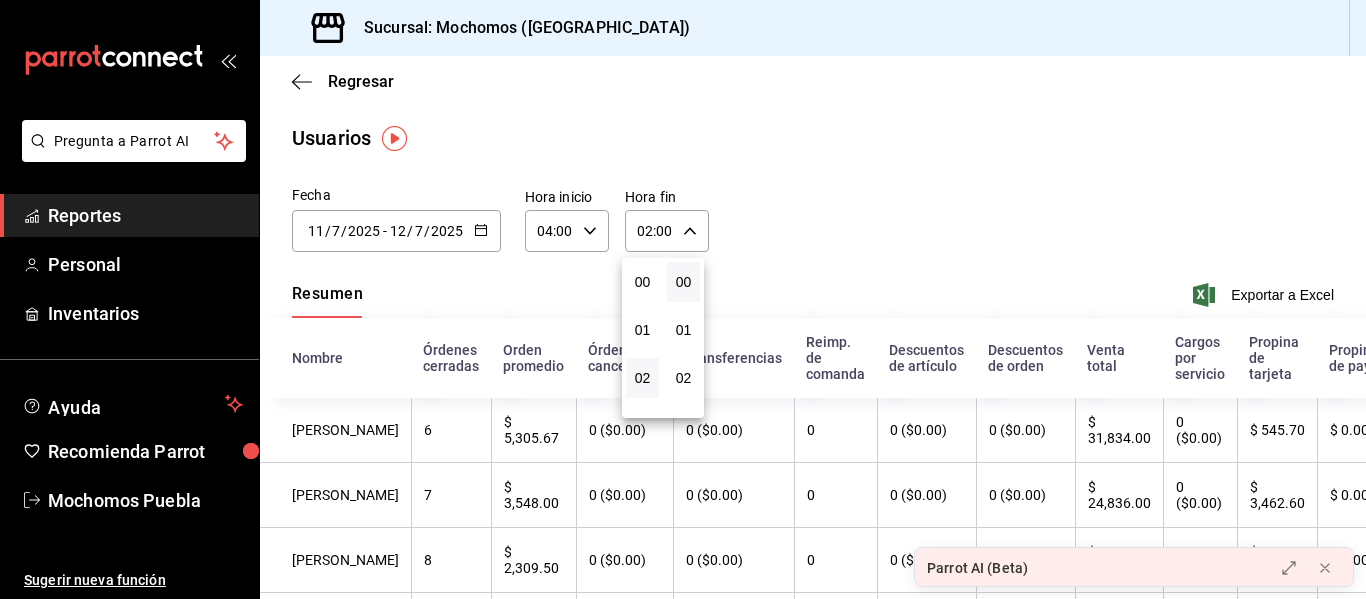 scroll, scrollTop: 96, scrollLeft: 0, axis: vertical 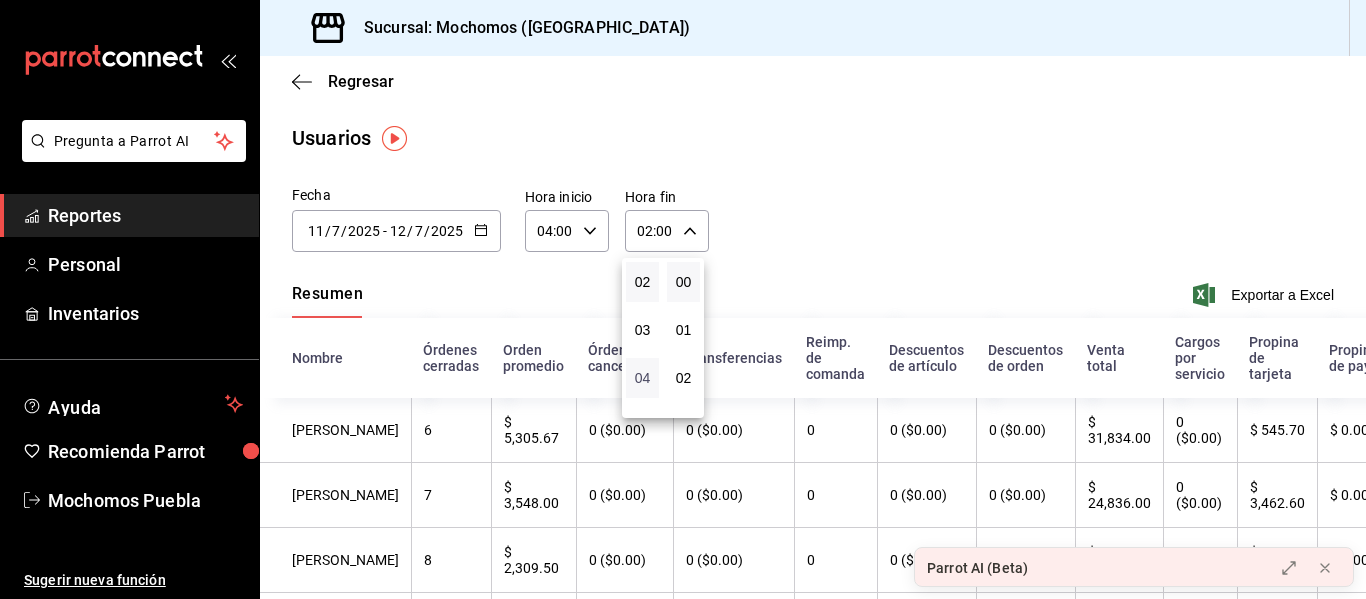 click on "04" at bounding box center [642, 378] 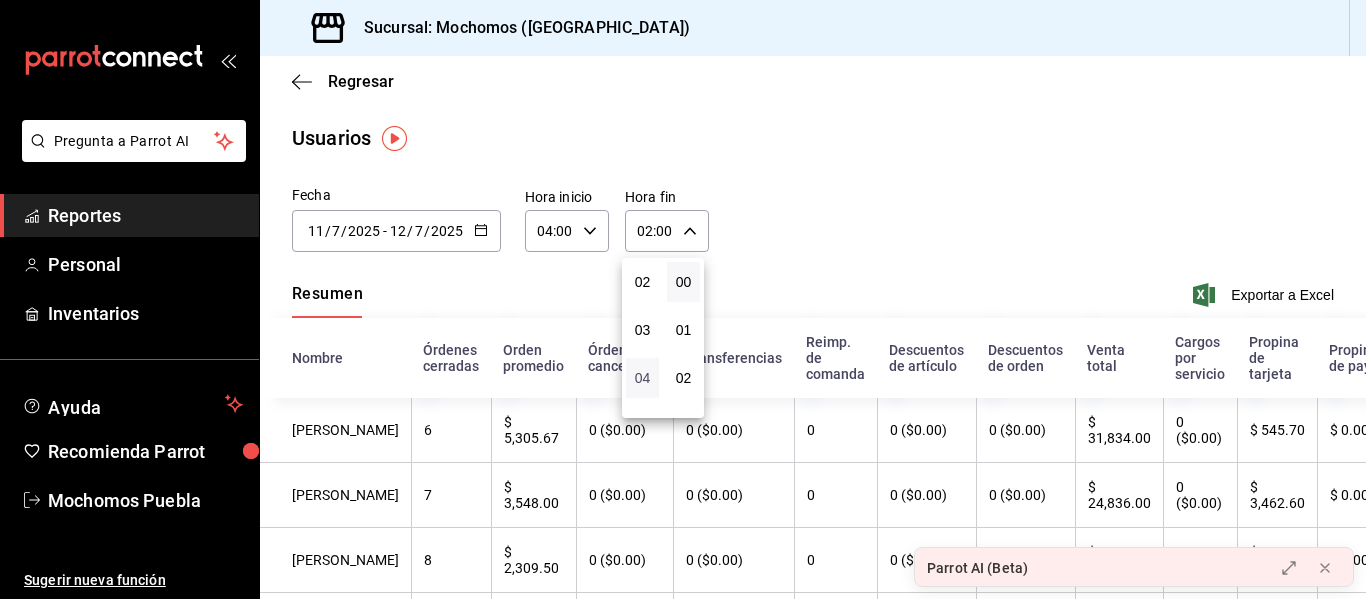 type on "04:00" 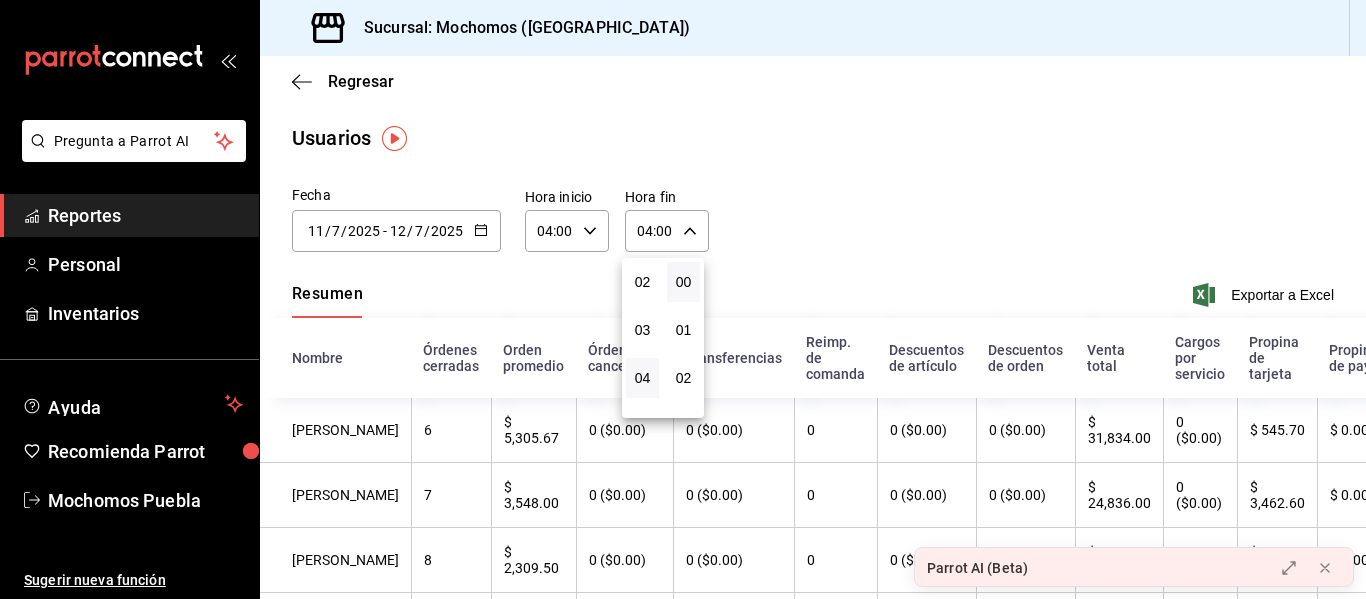 click at bounding box center (683, 299) 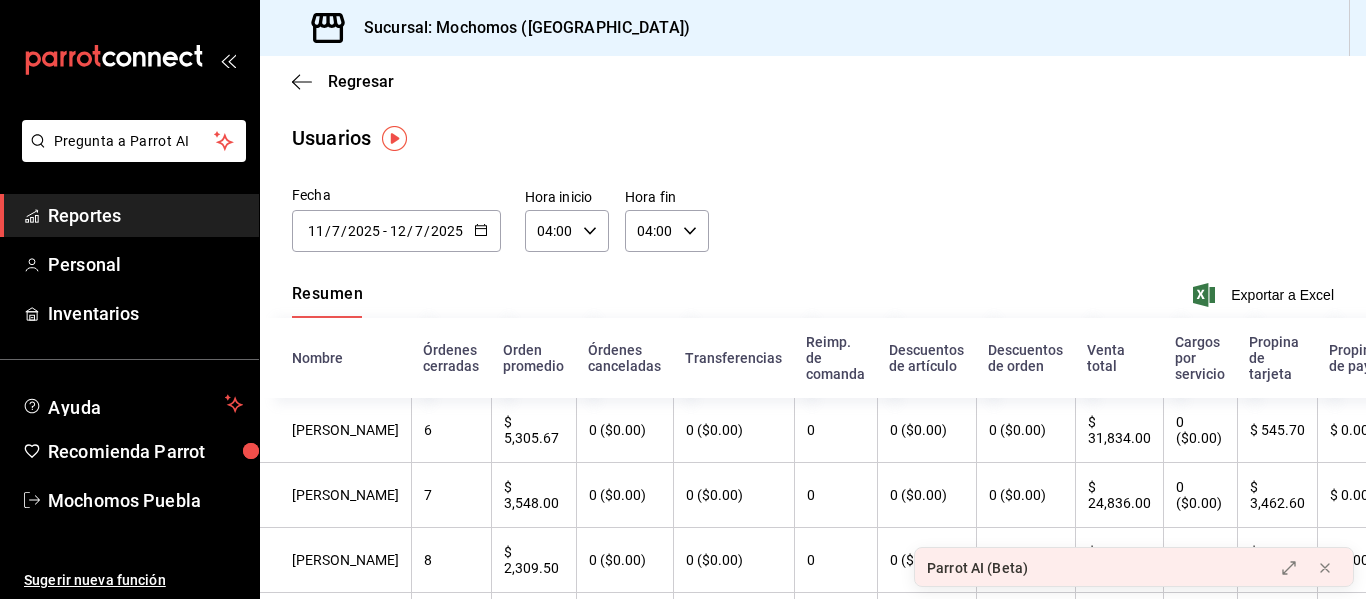 drag, startPoint x: 1264, startPoint y: 306, endPoint x: 996, endPoint y: 49, distance: 371.31253 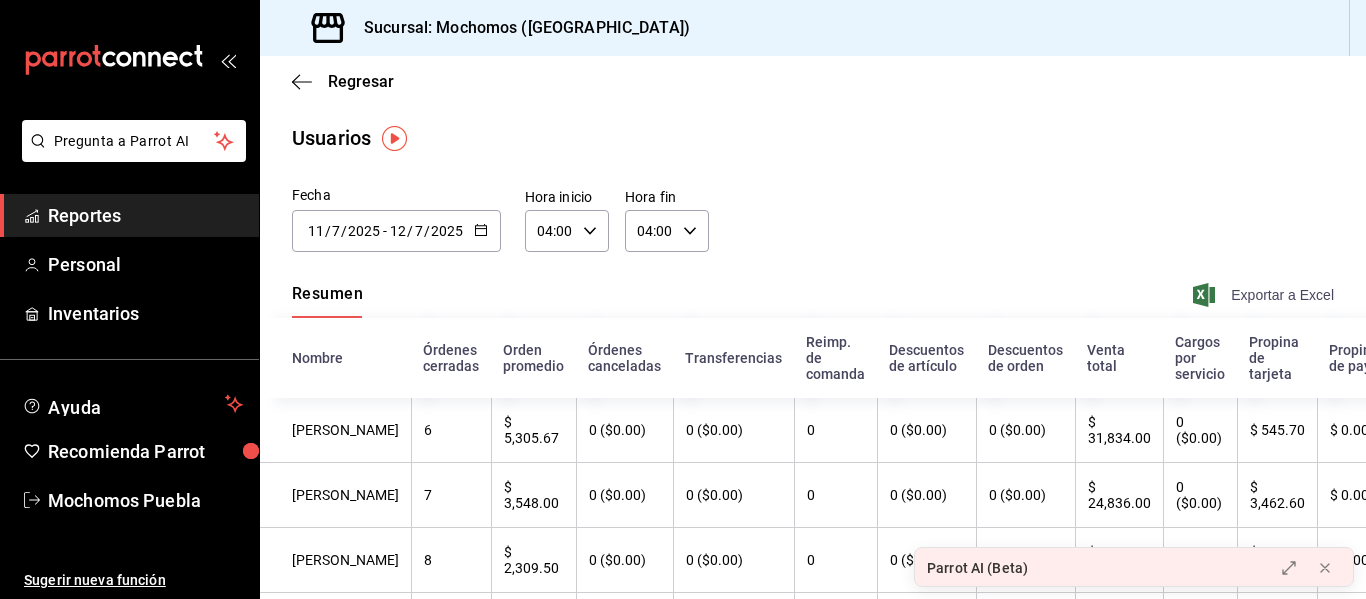 click on "Exportar a Excel" at bounding box center (1265, 295) 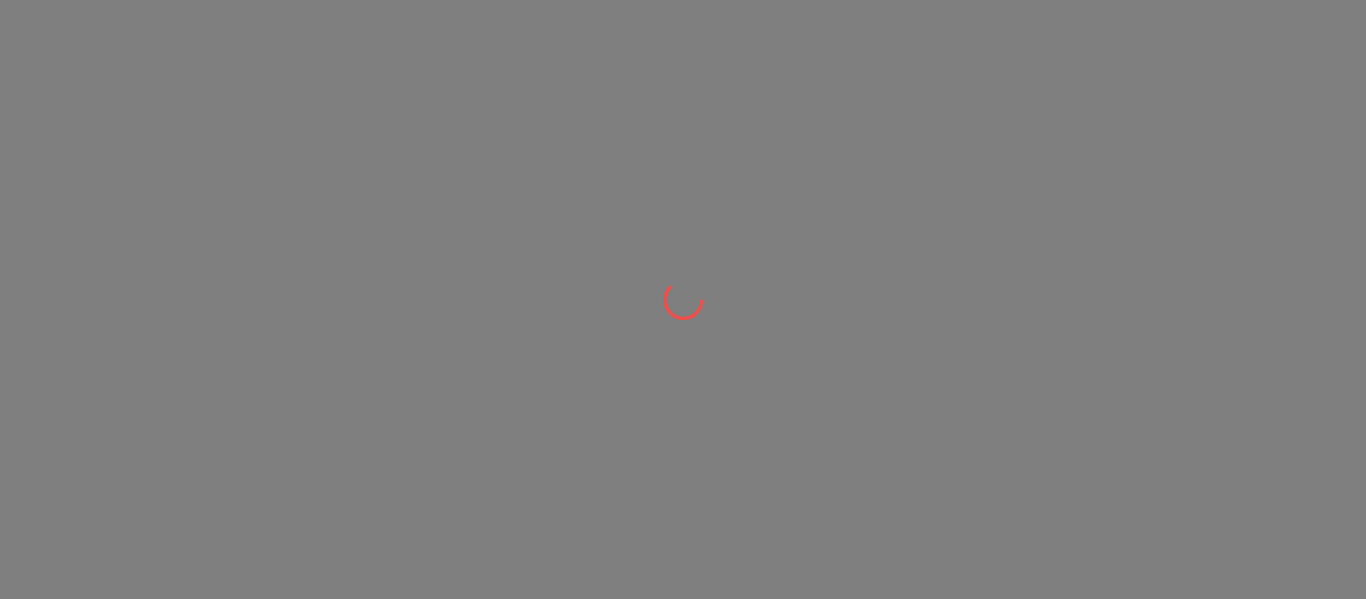 scroll, scrollTop: 0, scrollLeft: 0, axis: both 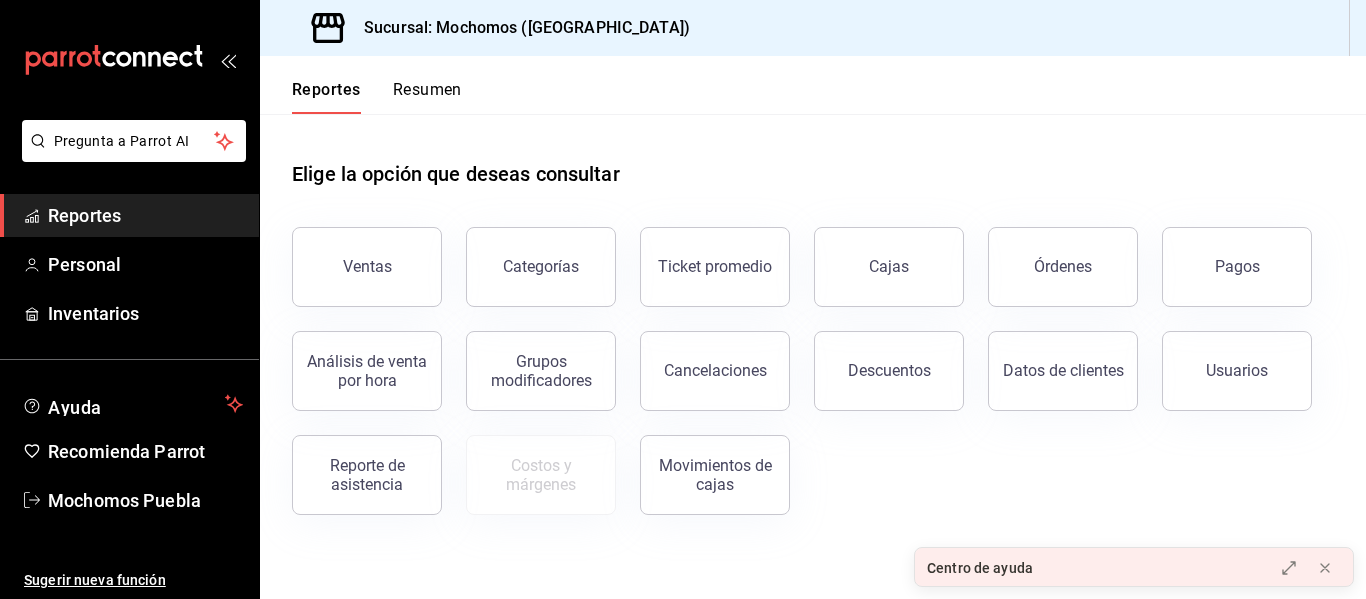 click on "Usuarios" at bounding box center (1237, 371) 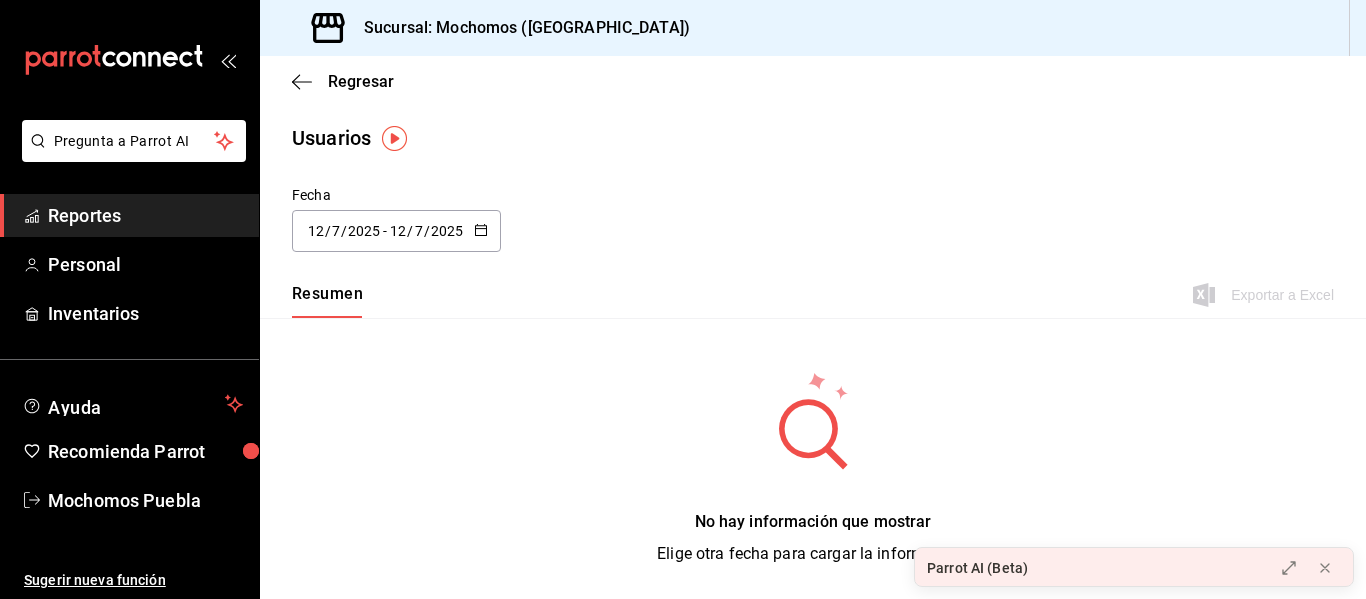 click 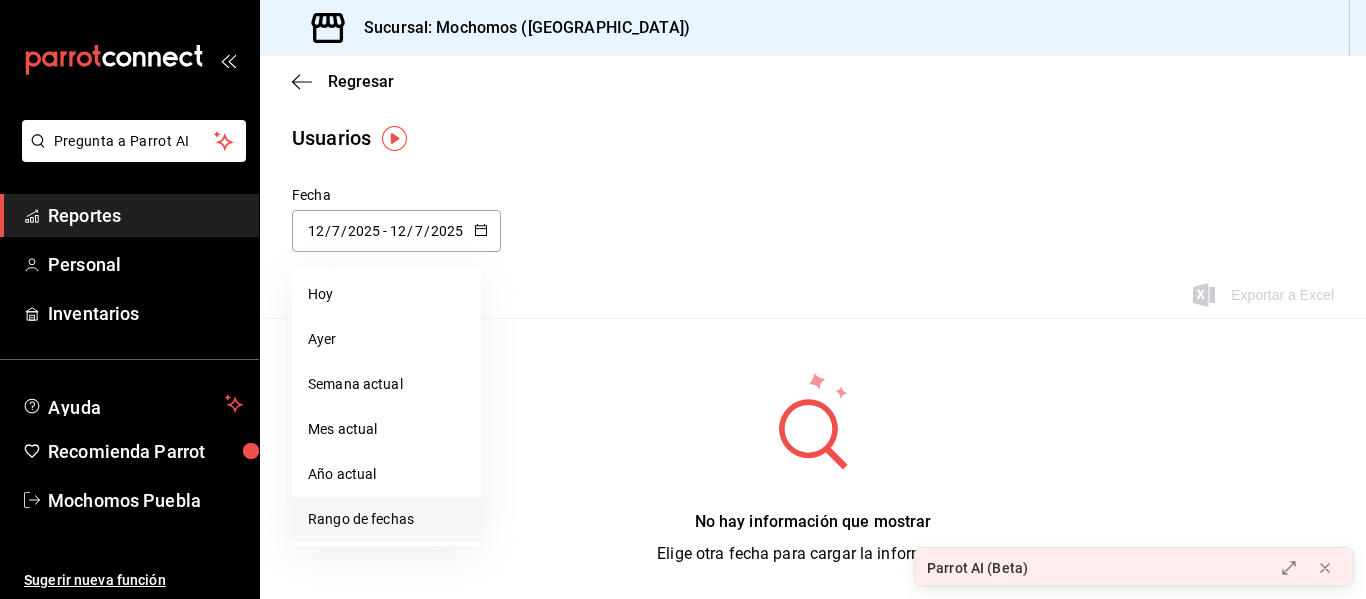 click on "Rango de fechas" at bounding box center (386, 519) 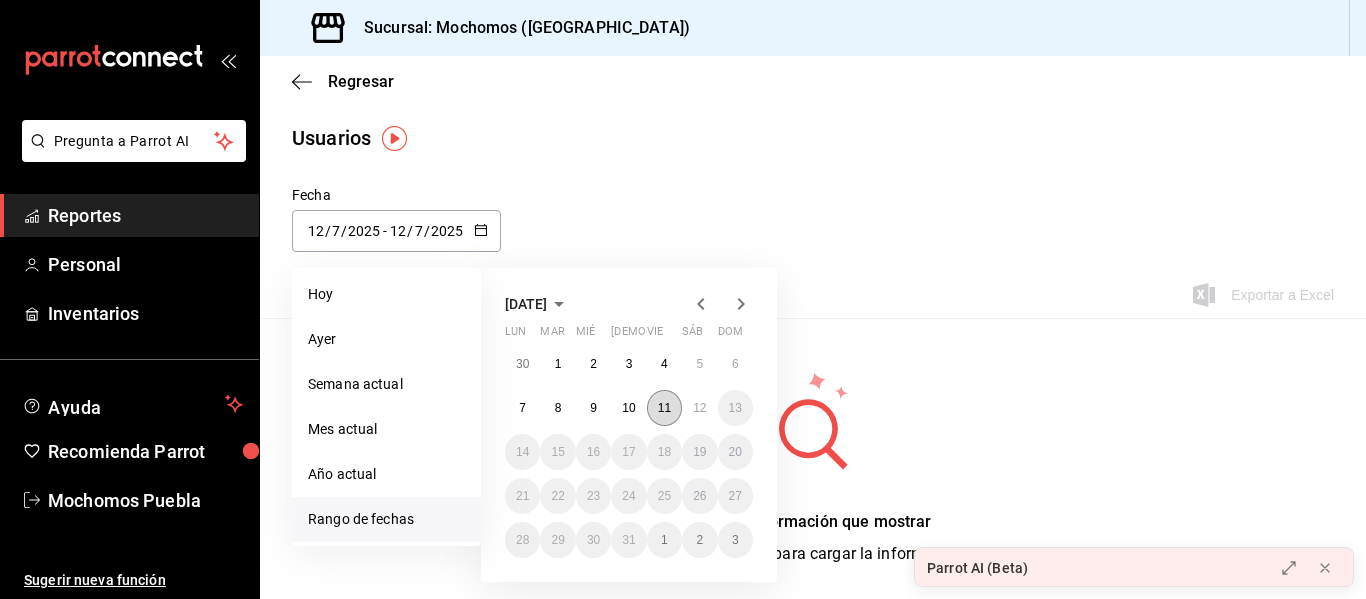 click on "11" at bounding box center [664, 408] 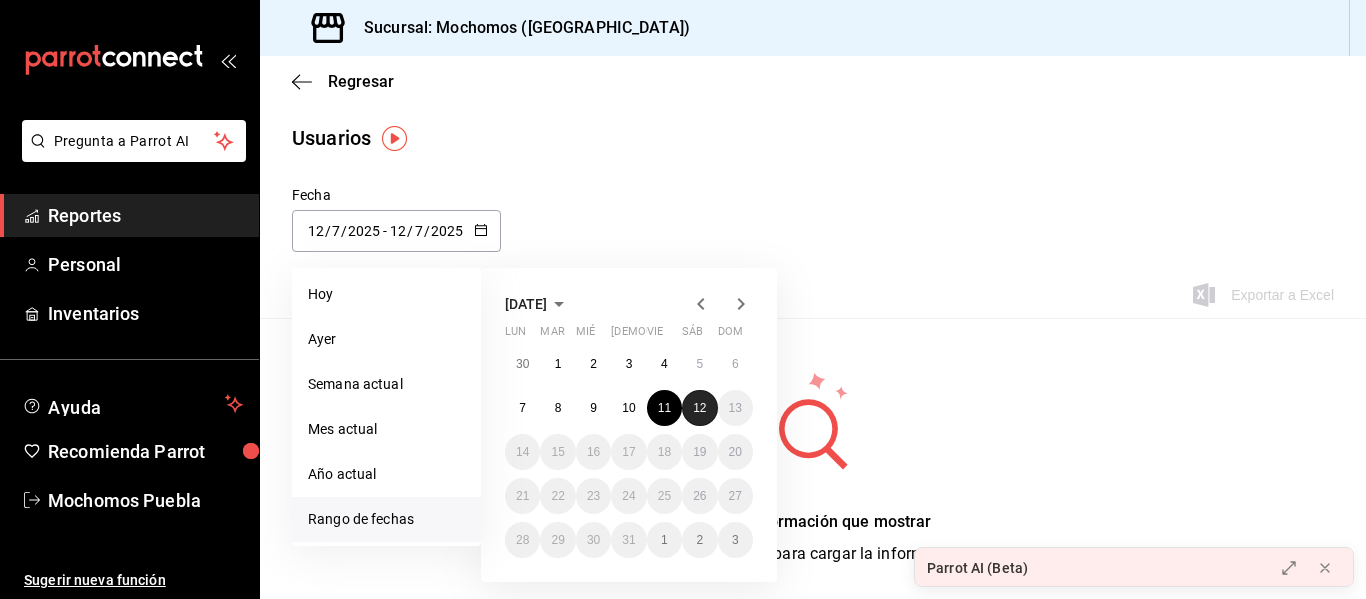 click on "12" at bounding box center [699, 408] 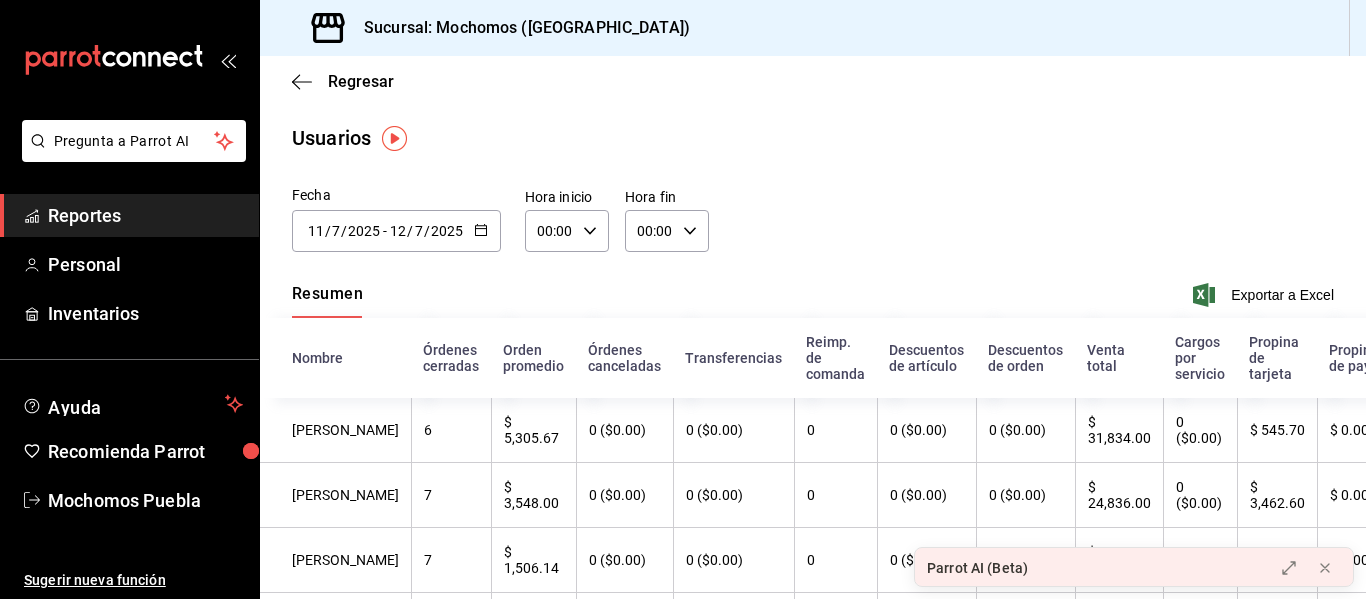 click on "00:00 Hora inicio" at bounding box center (567, 231) 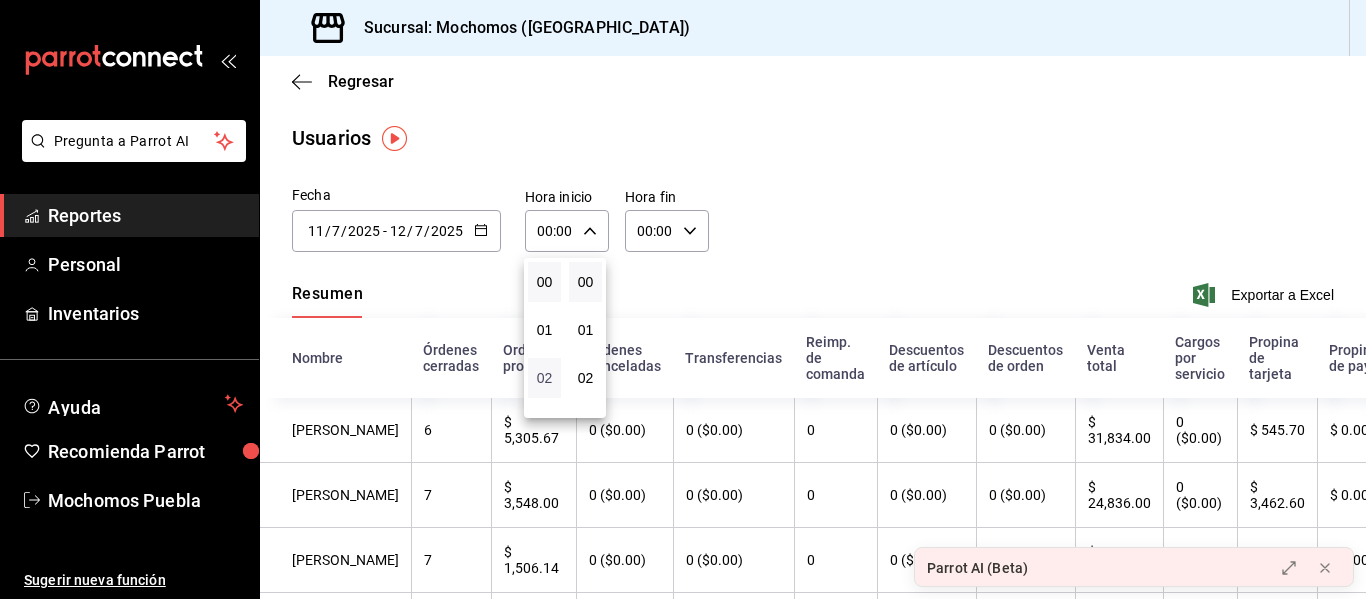 click on "02" at bounding box center (544, 378) 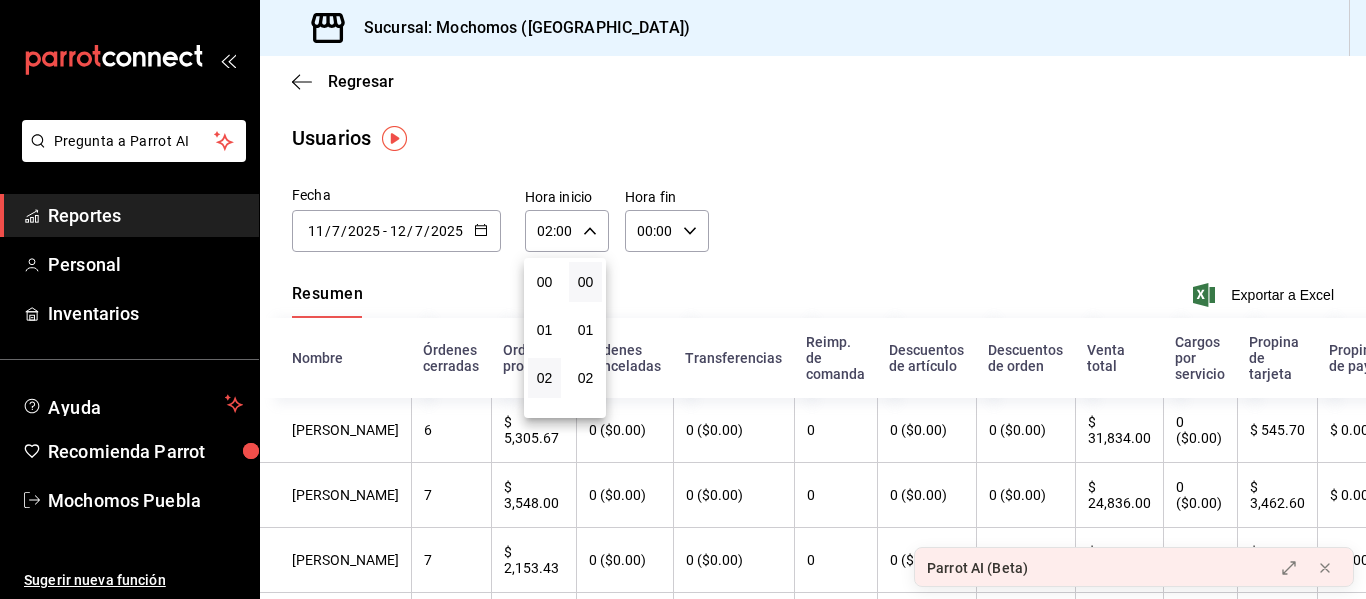 click at bounding box center [683, 299] 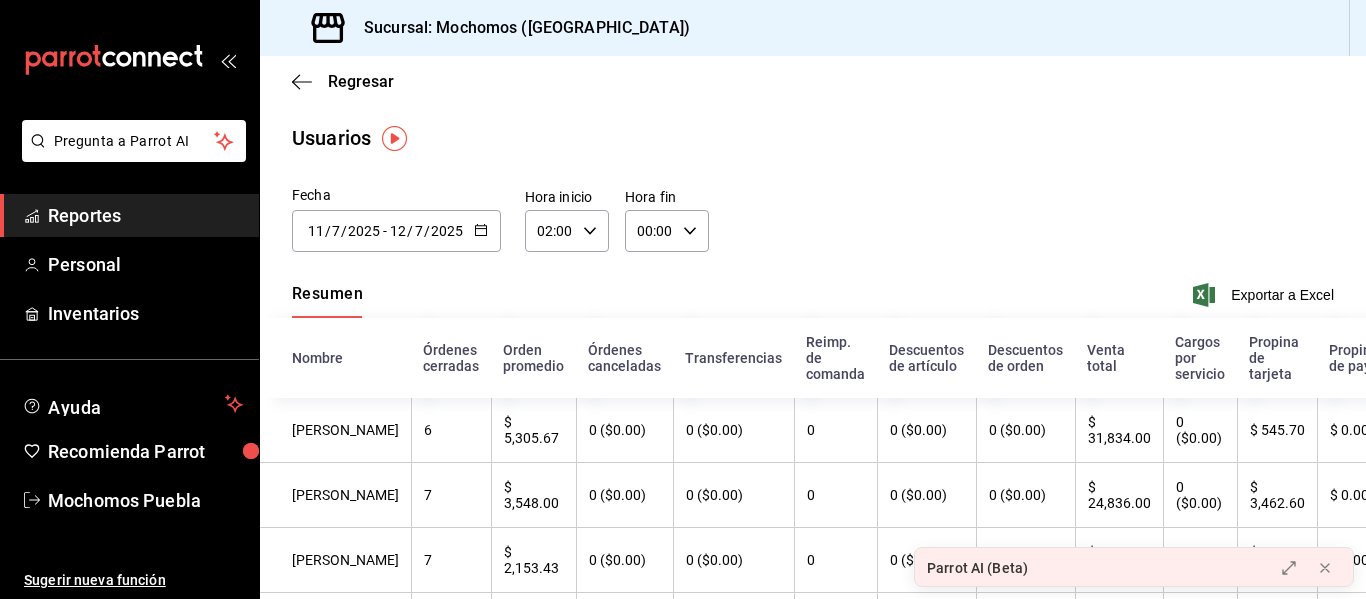 click 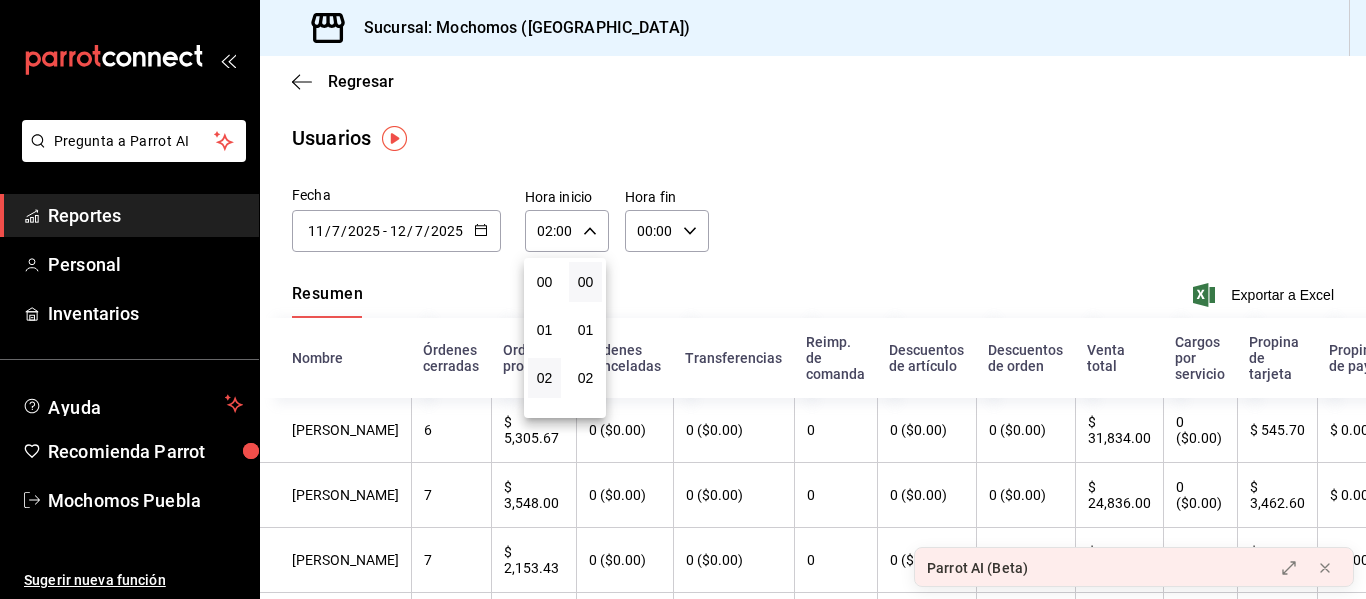 scroll, scrollTop: 96, scrollLeft: 0, axis: vertical 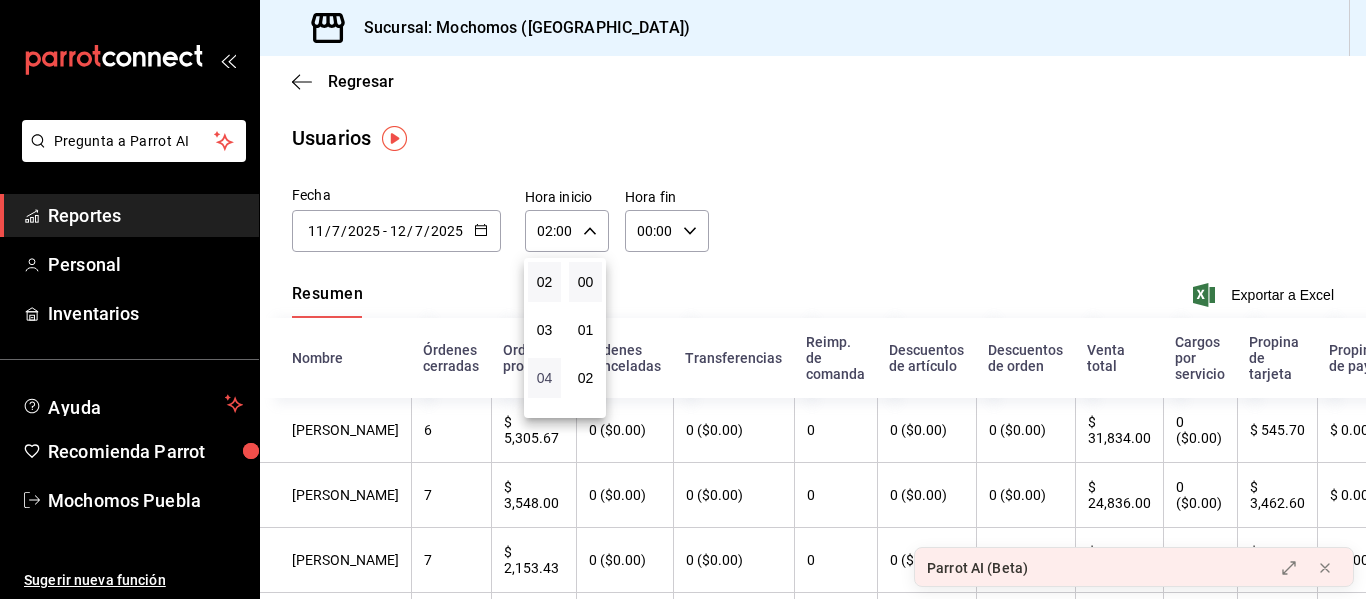 click on "04" at bounding box center (544, 378) 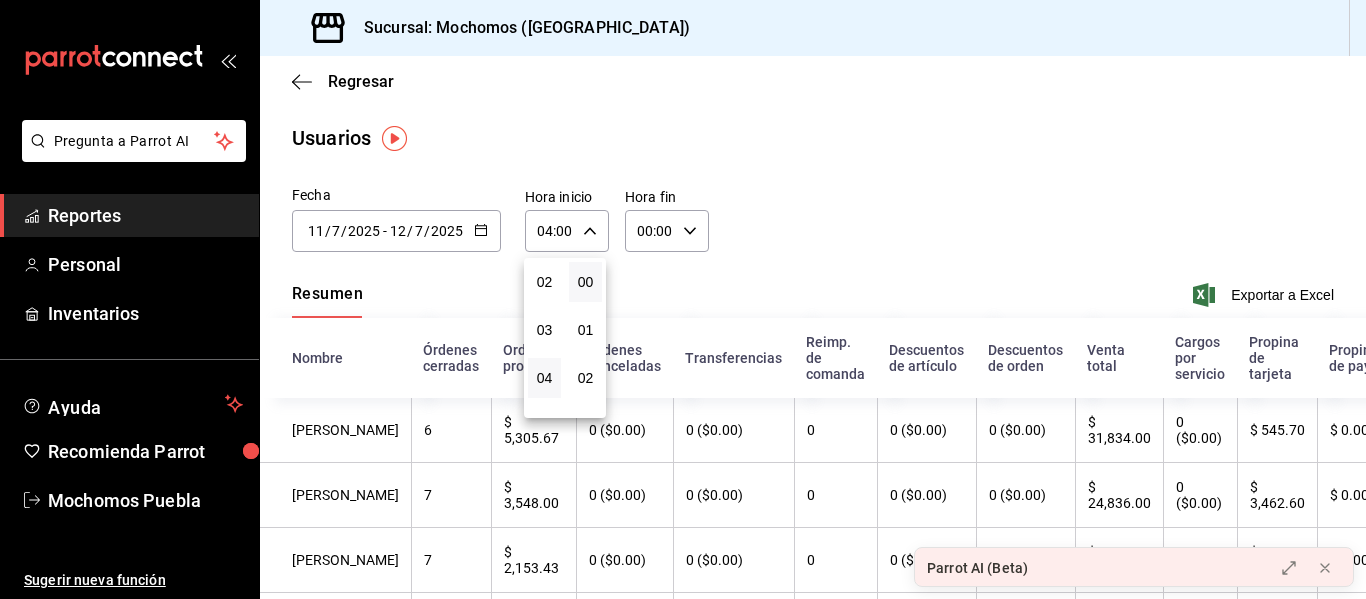 click at bounding box center (683, 299) 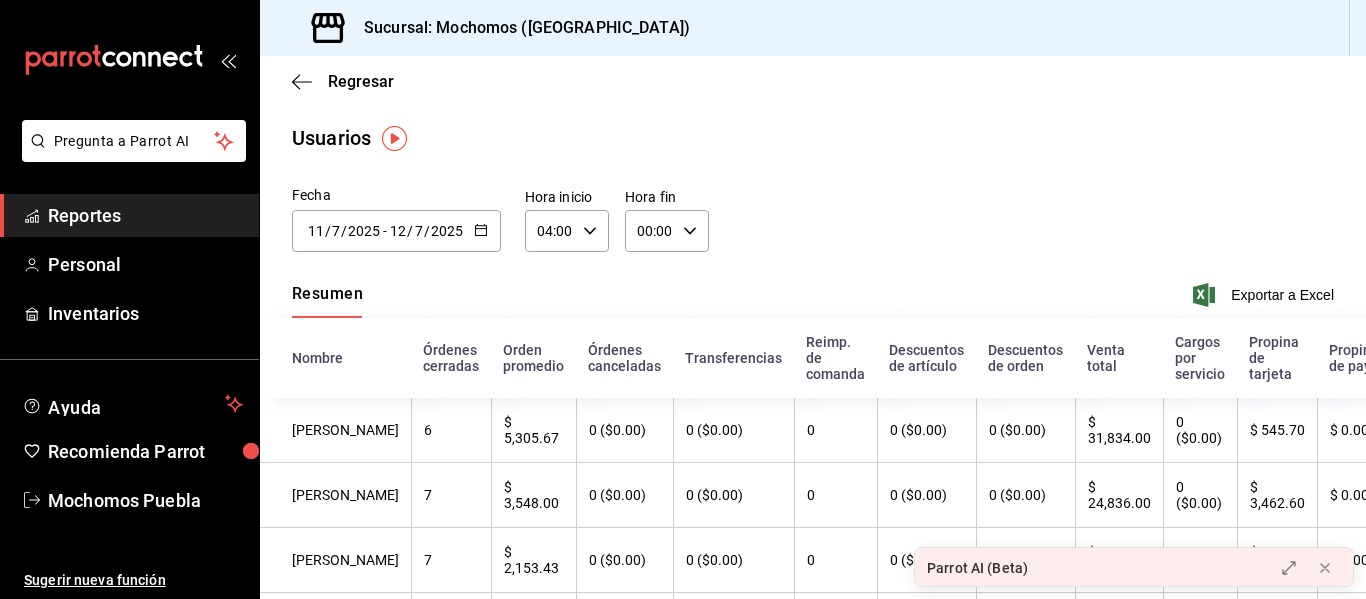 click 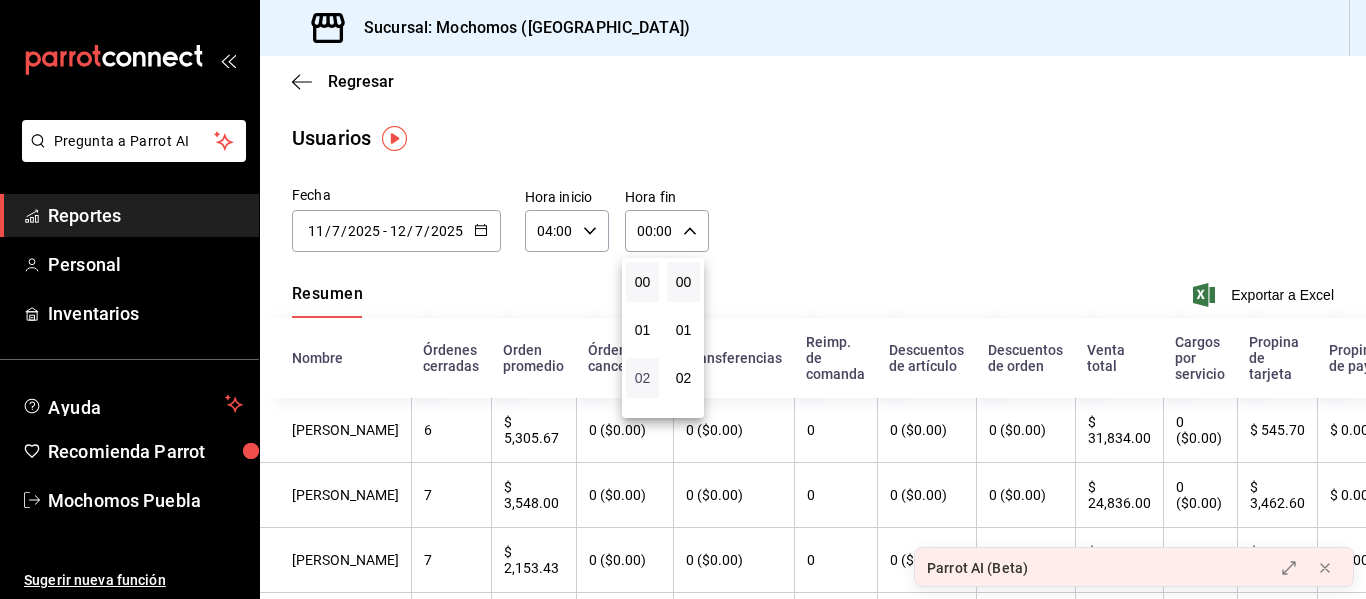 click on "02" at bounding box center [642, 378] 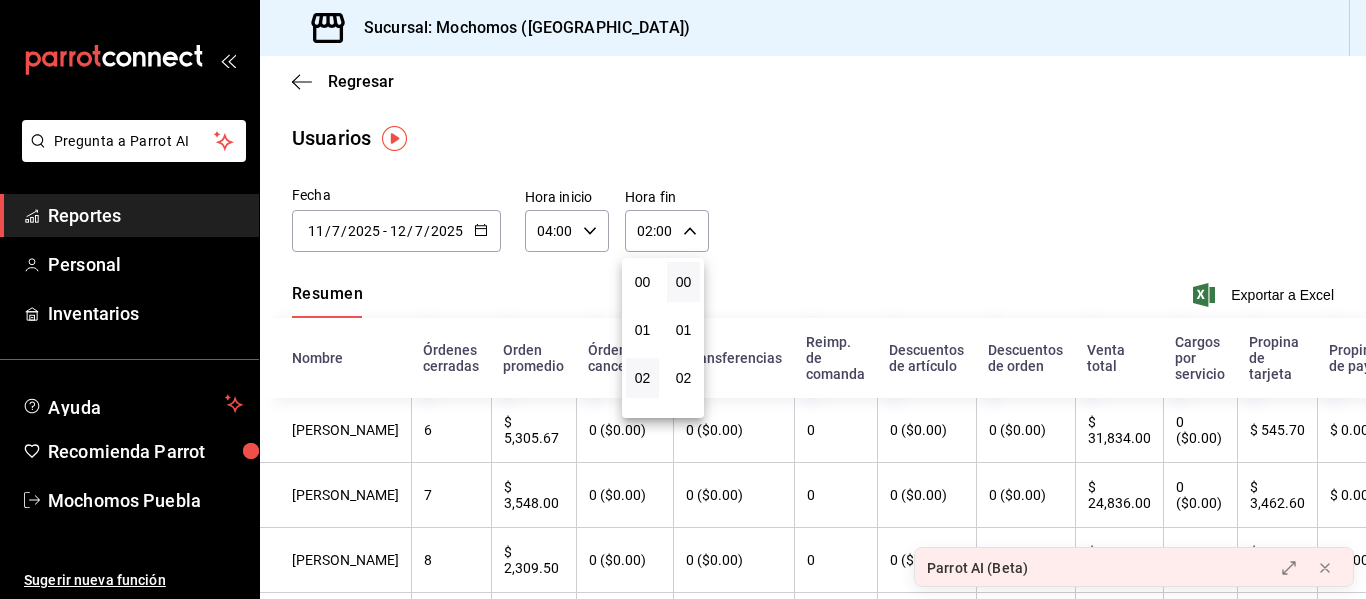 click at bounding box center [683, 299] 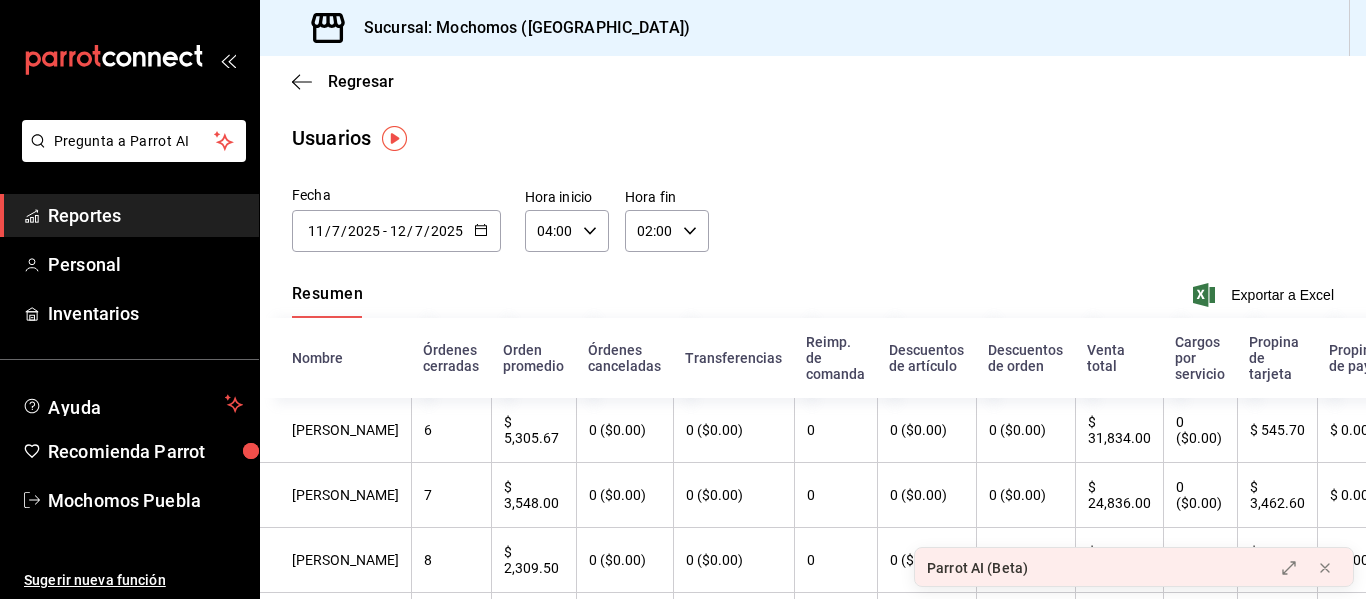 click 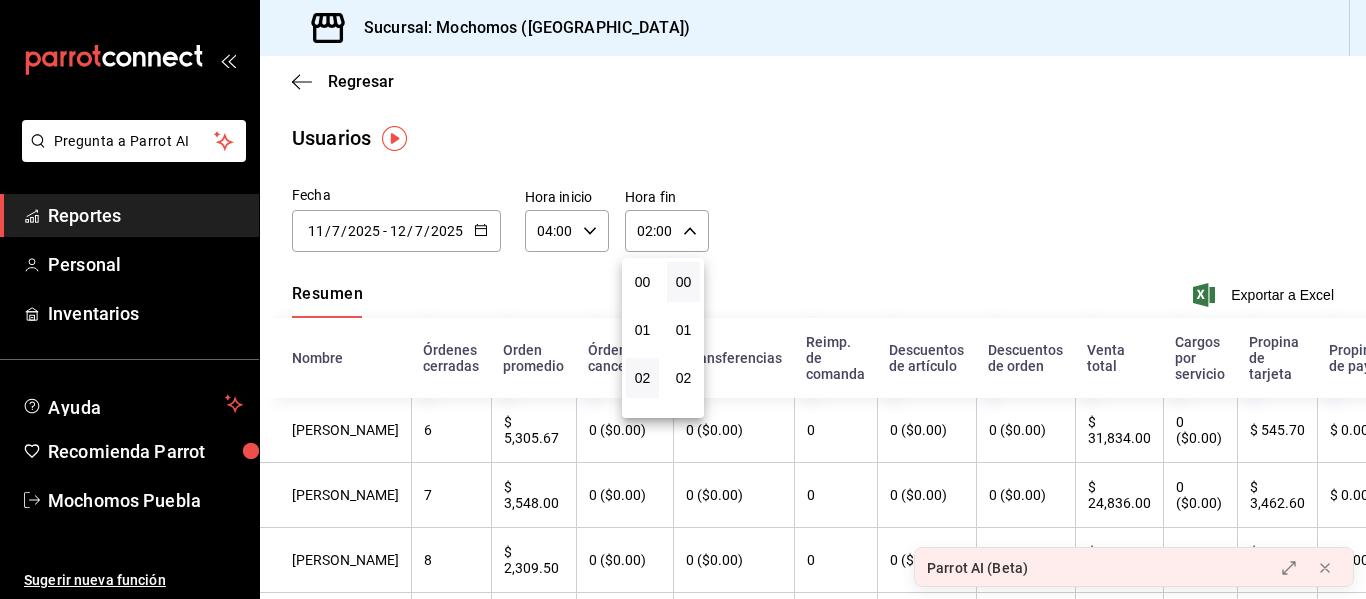 scroll, scrollTop: 96, scrollLeft: 0, axis: vertical 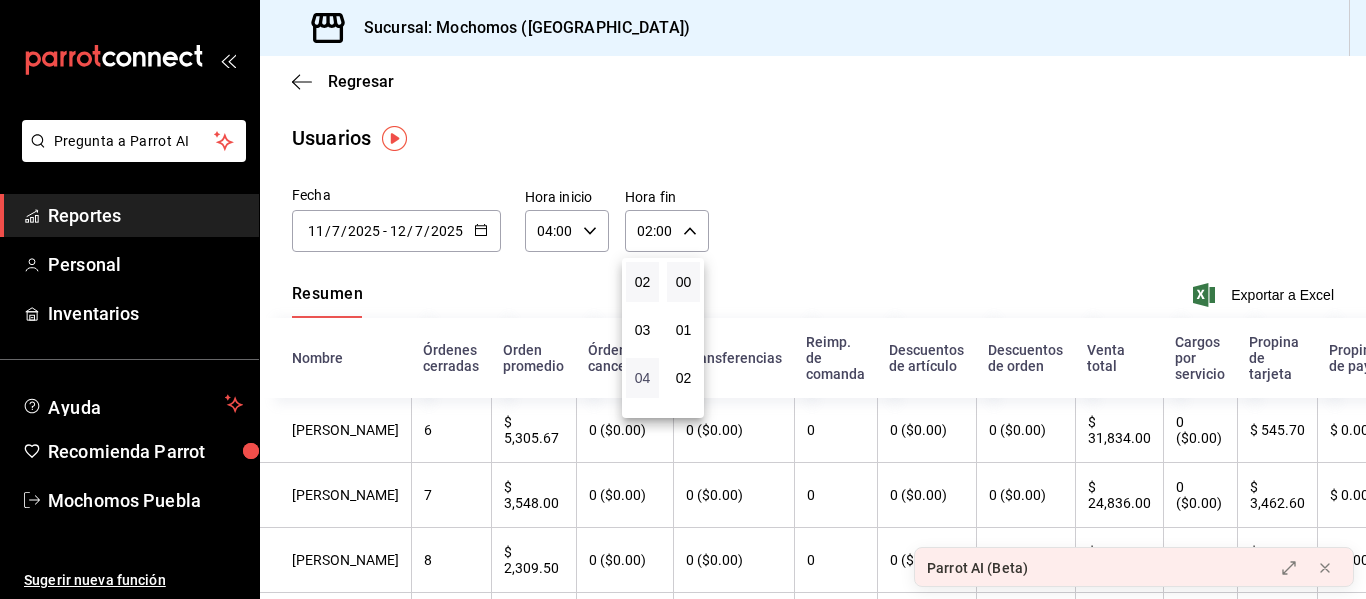 click on "04" at bounding box center [642, 378] 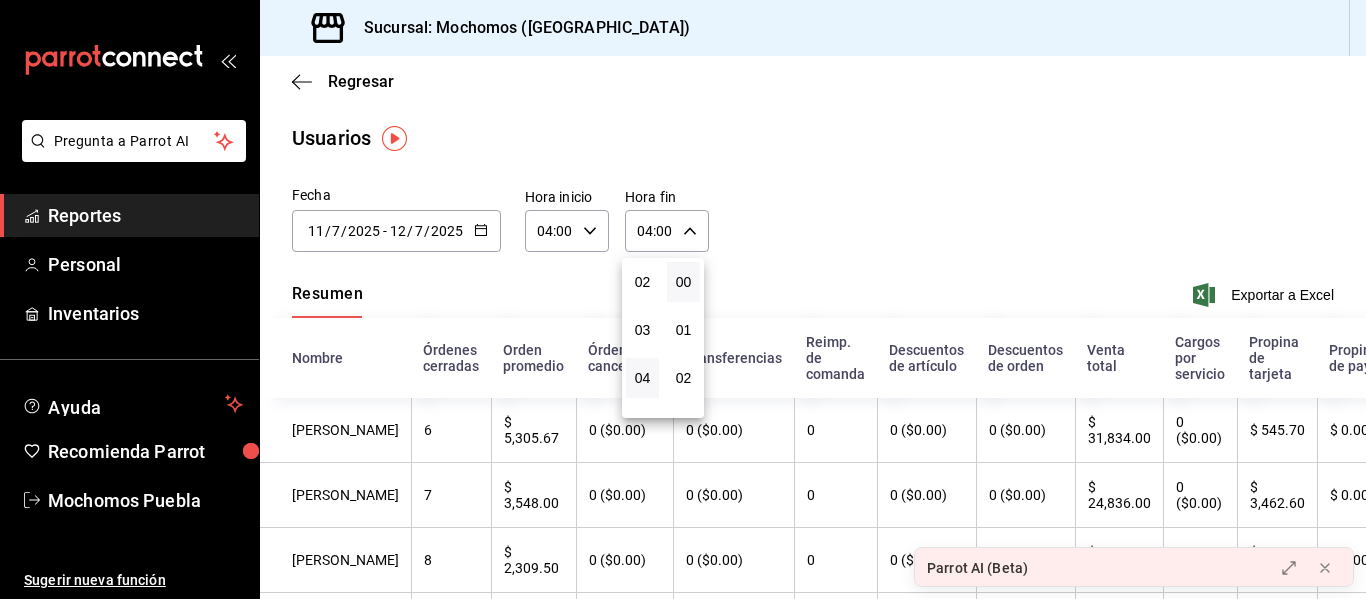click at bounding box center (683, 299) 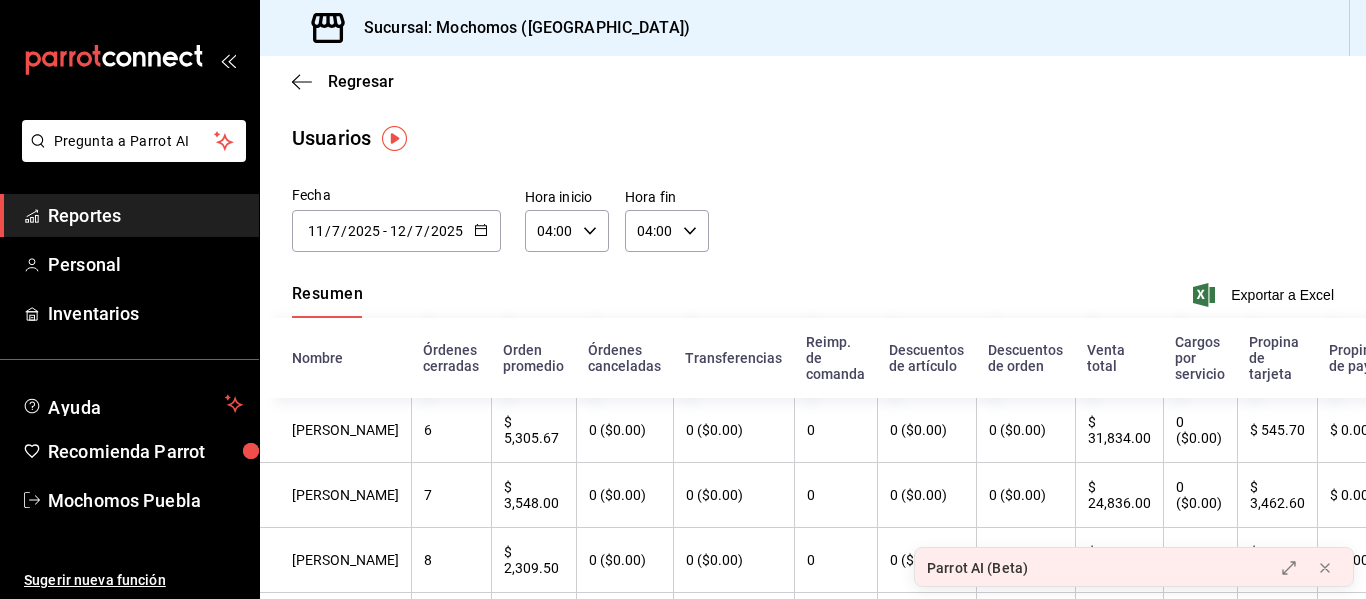 drag, startPoint x: 1243, startPoint y: 291, endPoint x: 1140, endPoint y: 88, distance: 227.63568 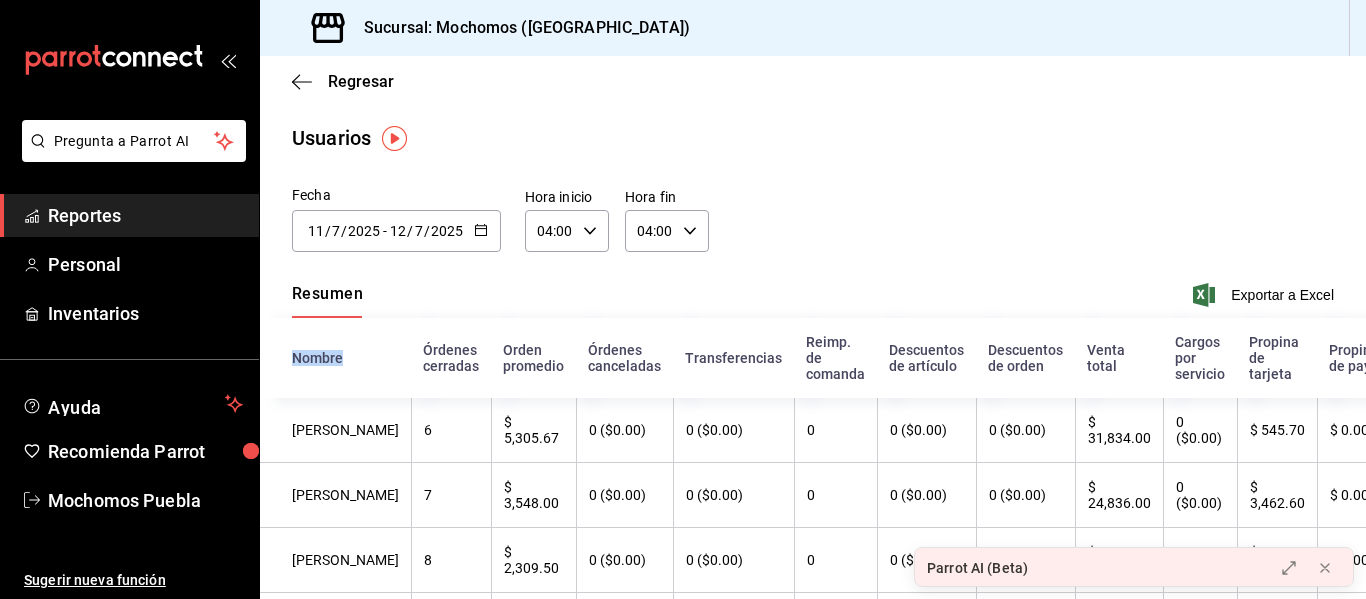 click on "Resumen Exportar a Excel" at bounding box center [813, 297] 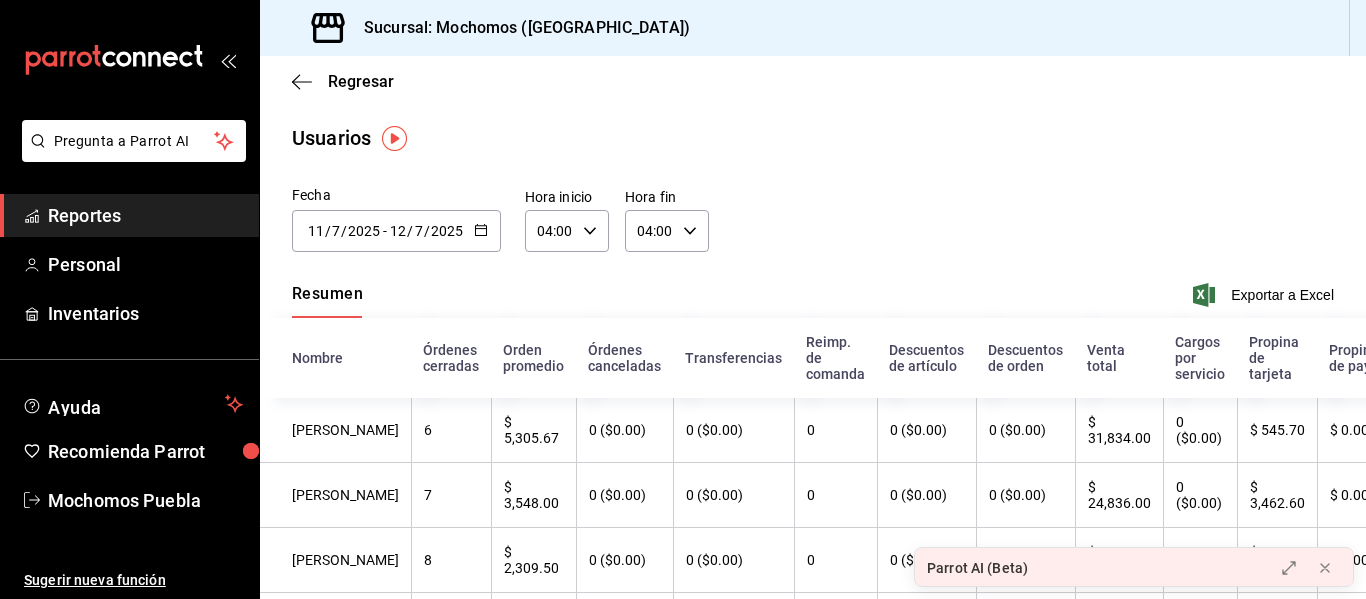 click on "Resumen Exportar a Excel" at bounding box center [813, 297] 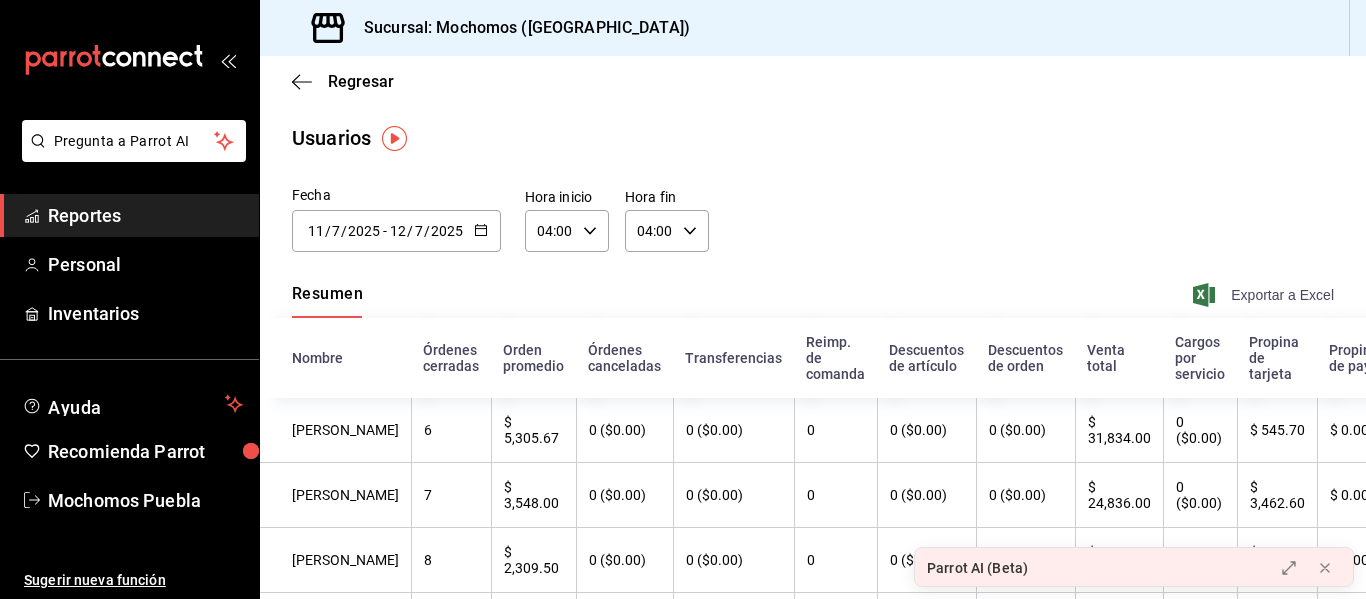 click 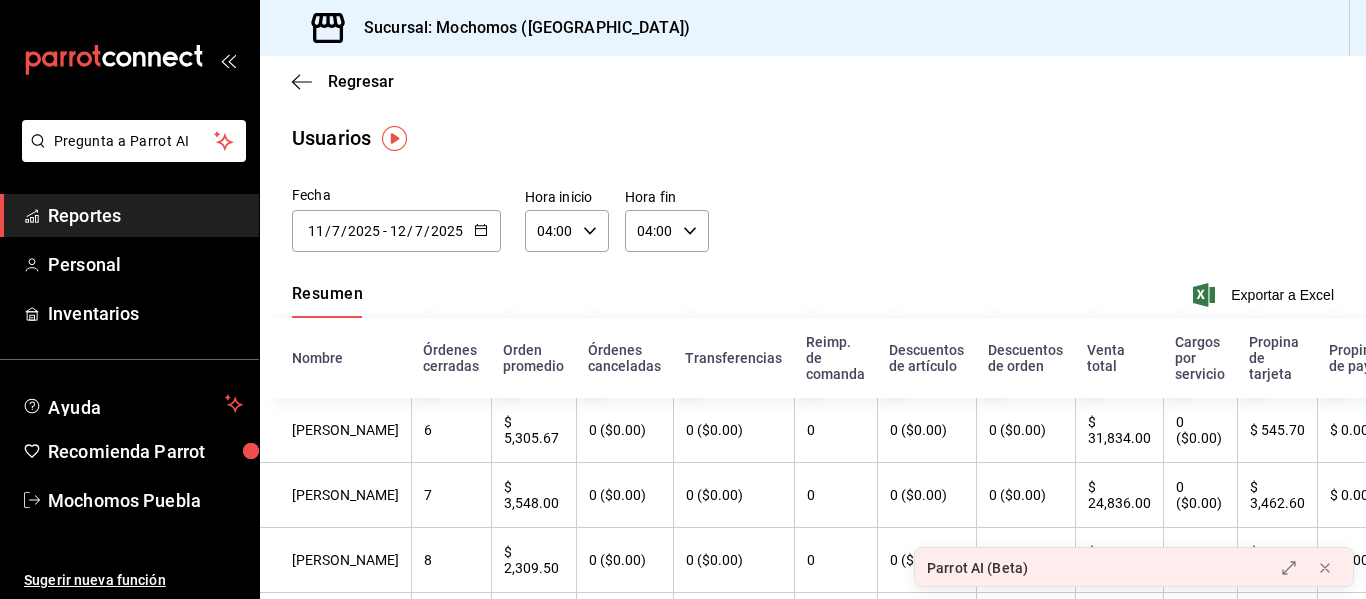 click on "Reportes" at bounding box center (145, 215) 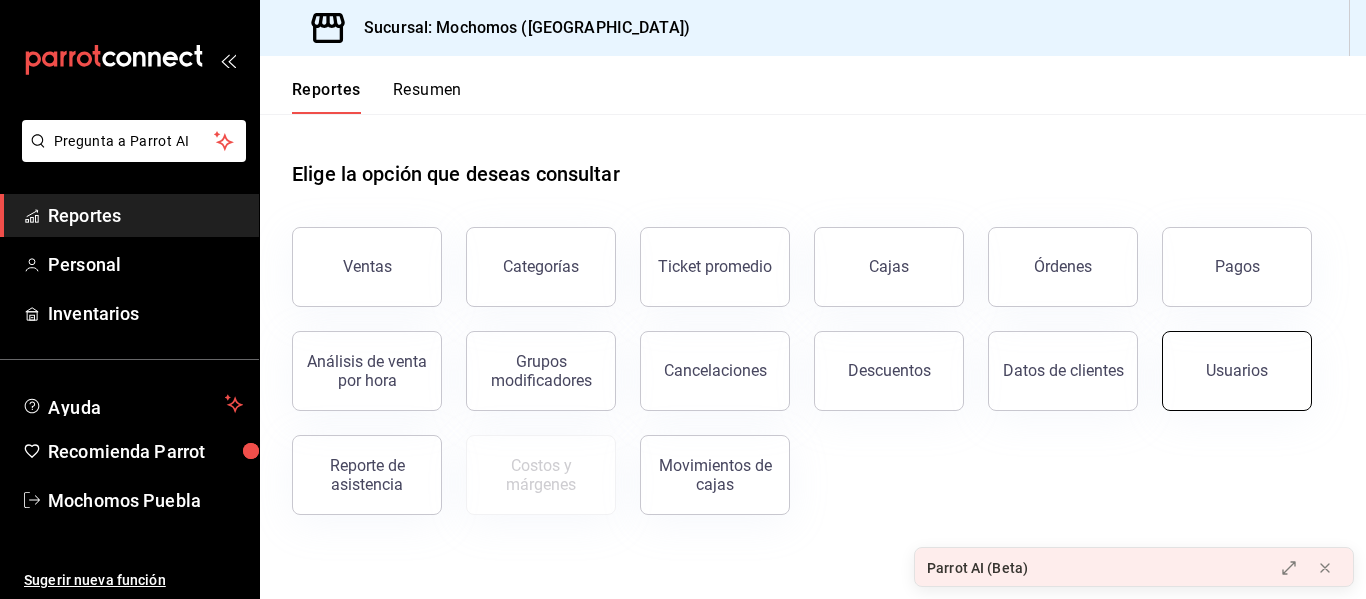 click on "Usuarios" at bounding box center [1237, 371] 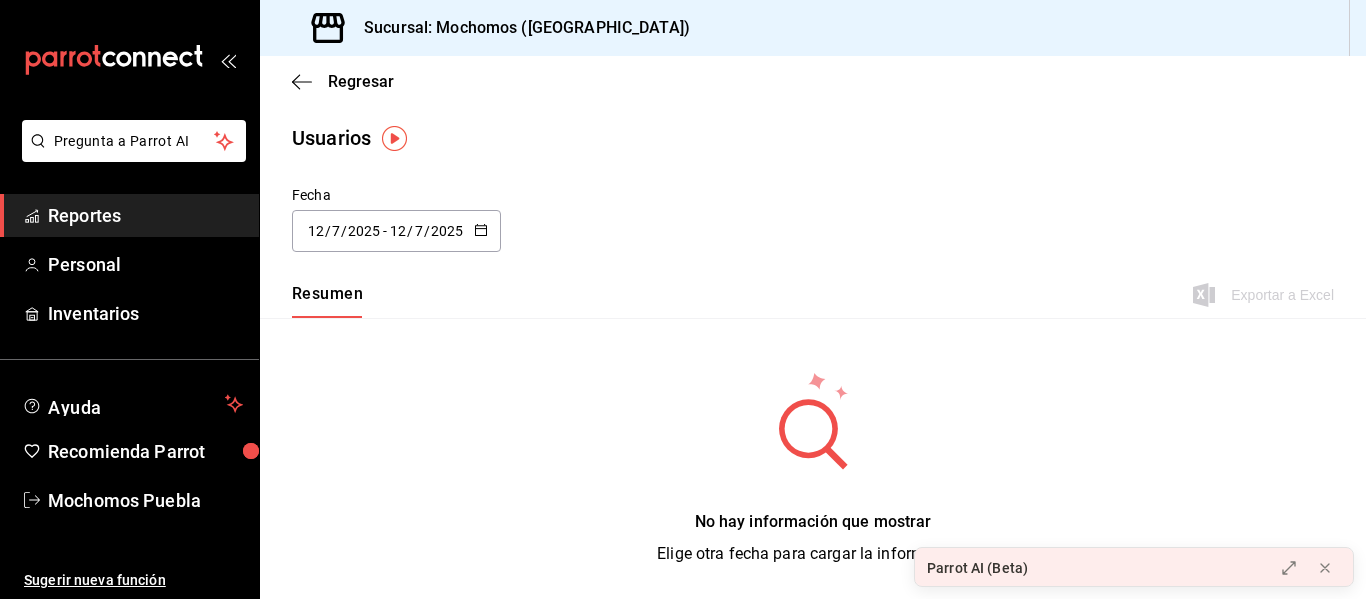 click on "[DATE] [DATE] - [DATE] [DATE]" at bounding box center (396, 231) 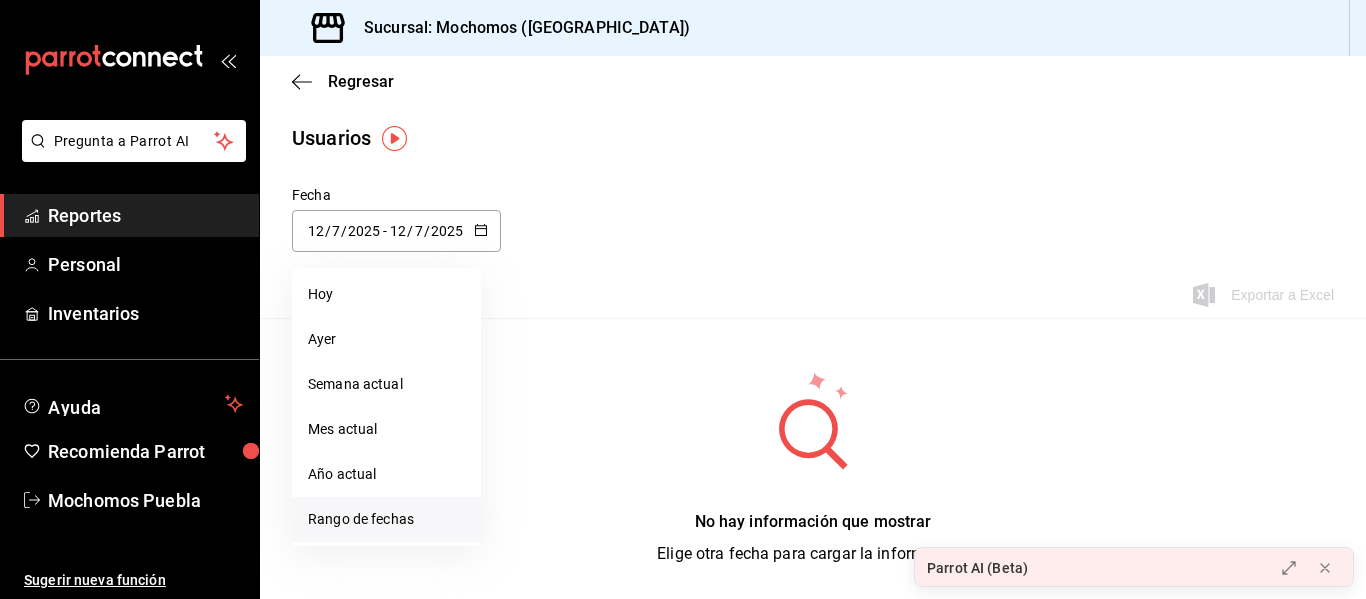 click on "Rango de fechas" at bounding box center (386, 519) 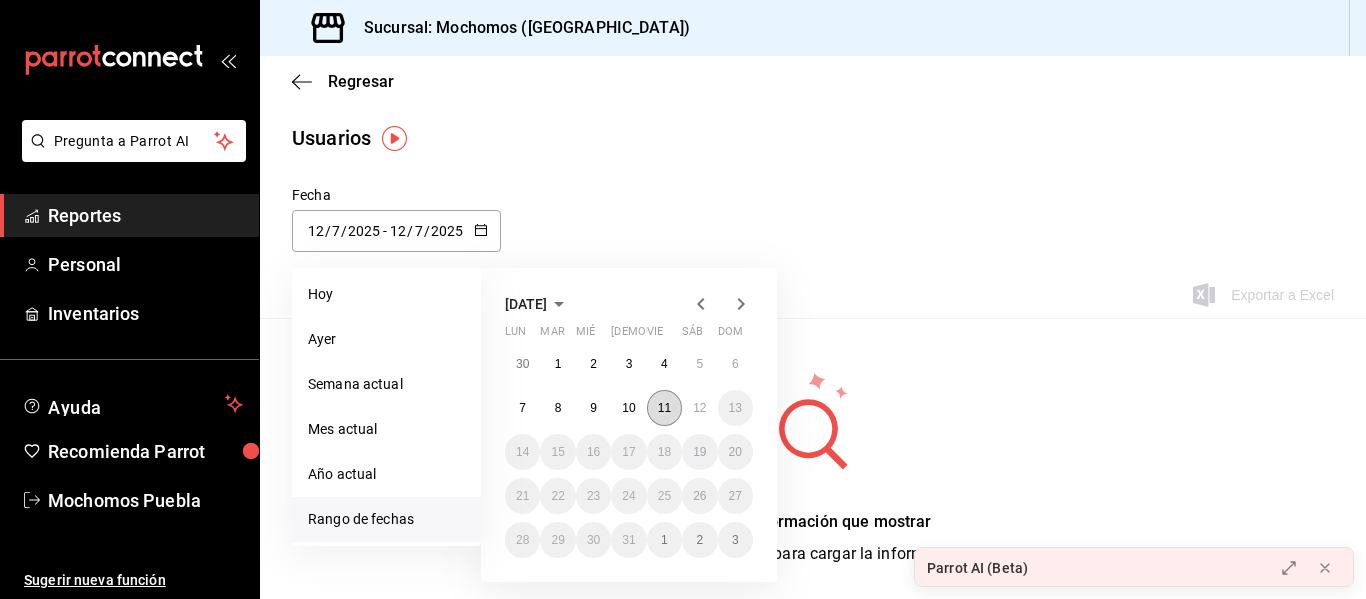 click on "11" at bounding box center [664, 408] 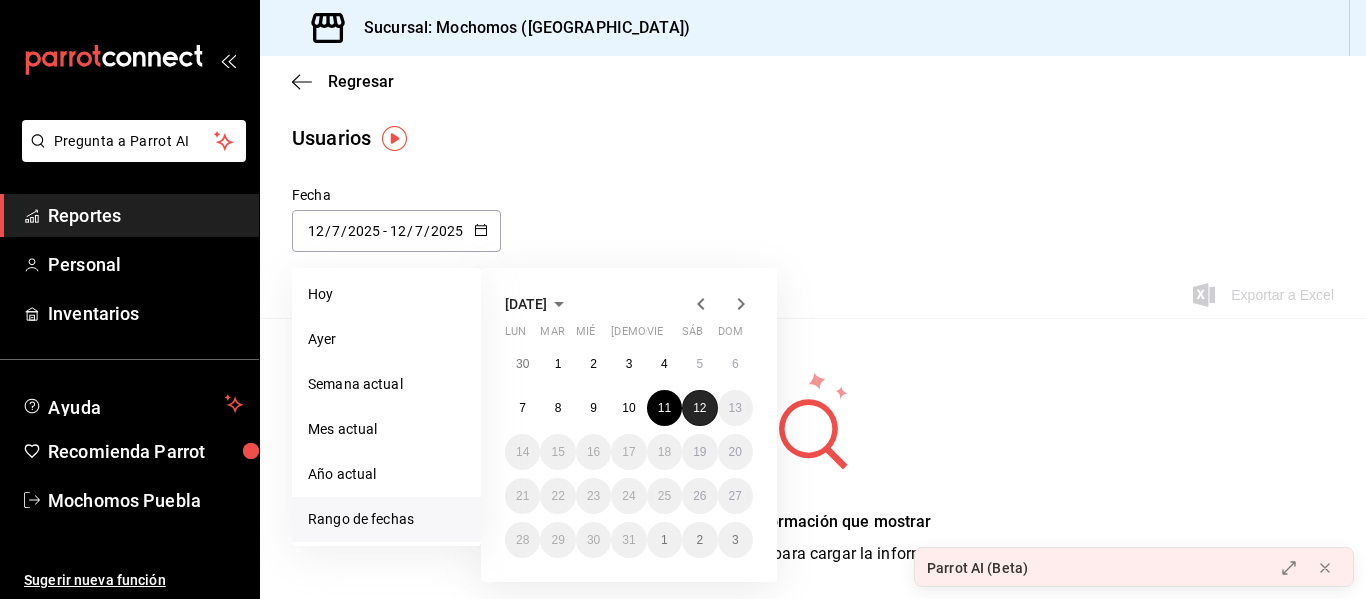 click on "12" at bounding box center [699, 408] 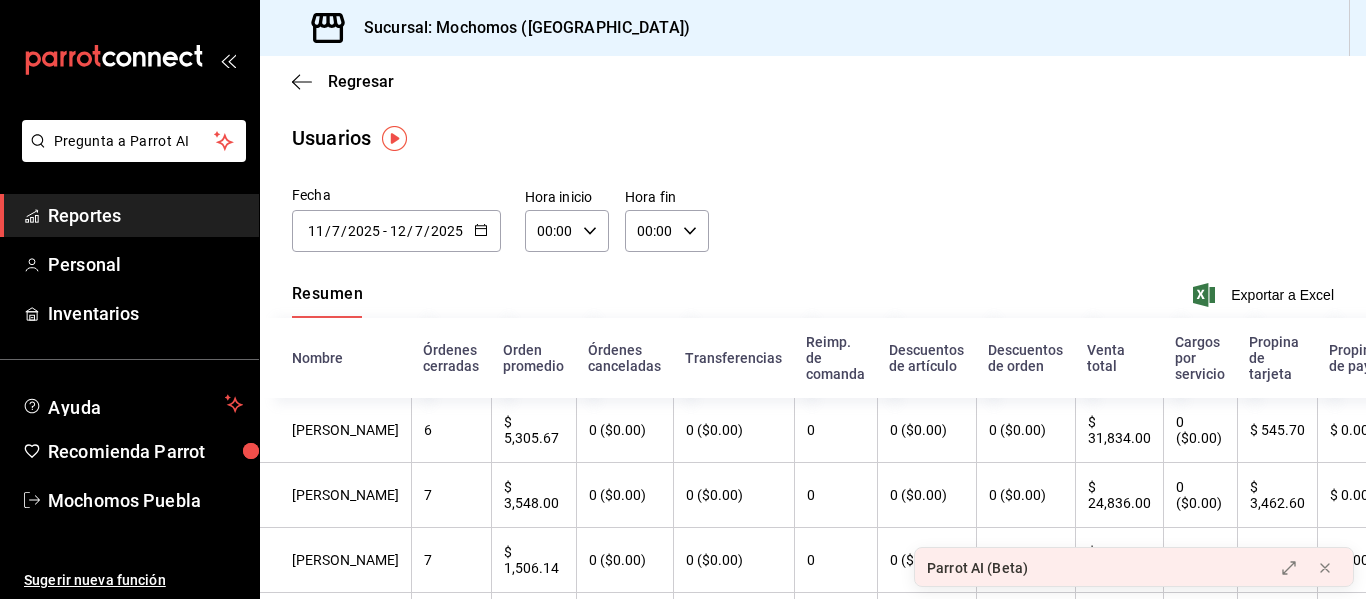 click on "Reportes" at bounding box center (145, 215) 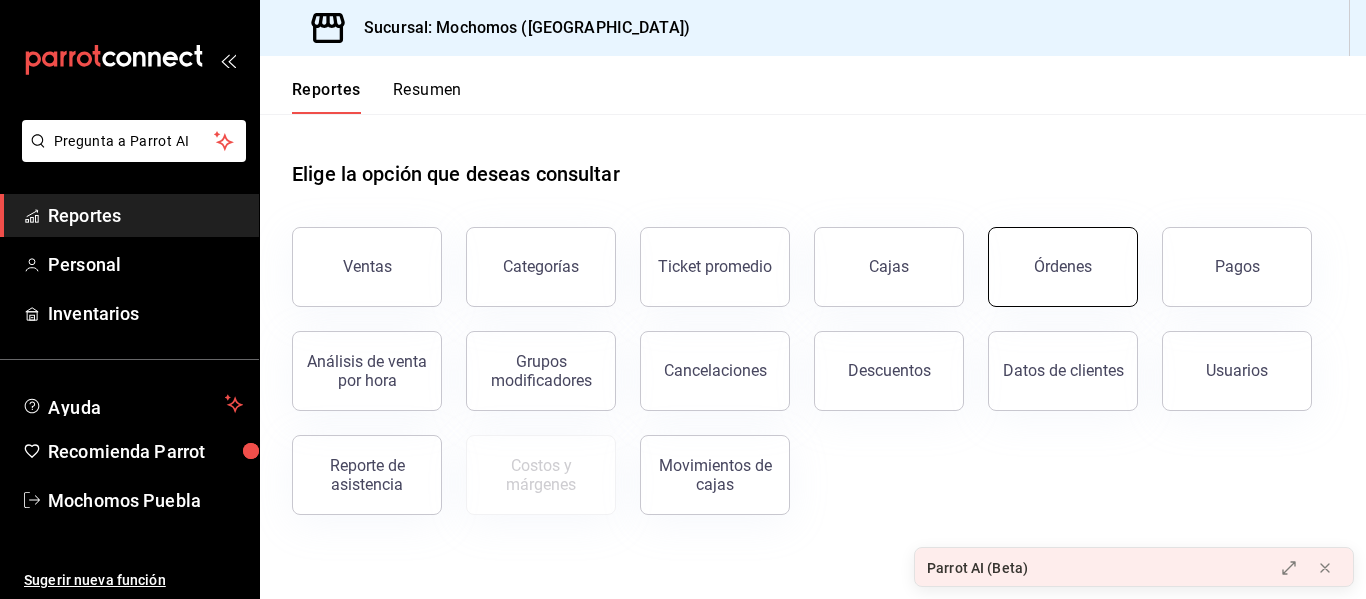 click on "Órdenes" at bounding box center (1063, 267) 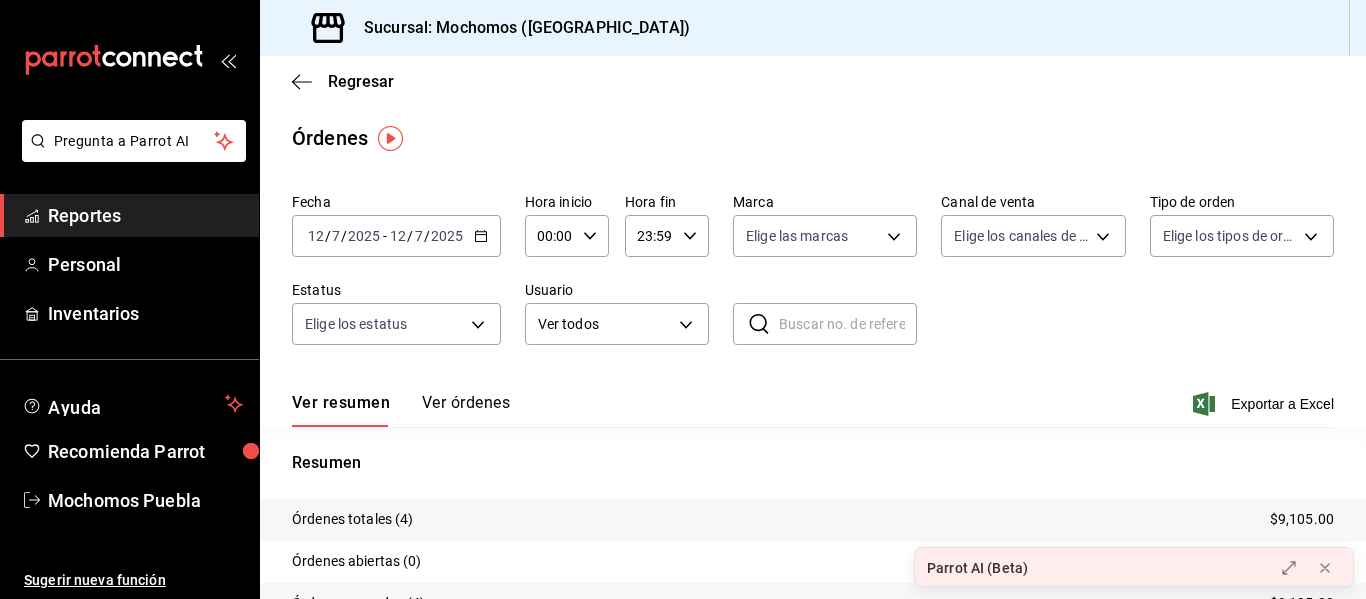 click 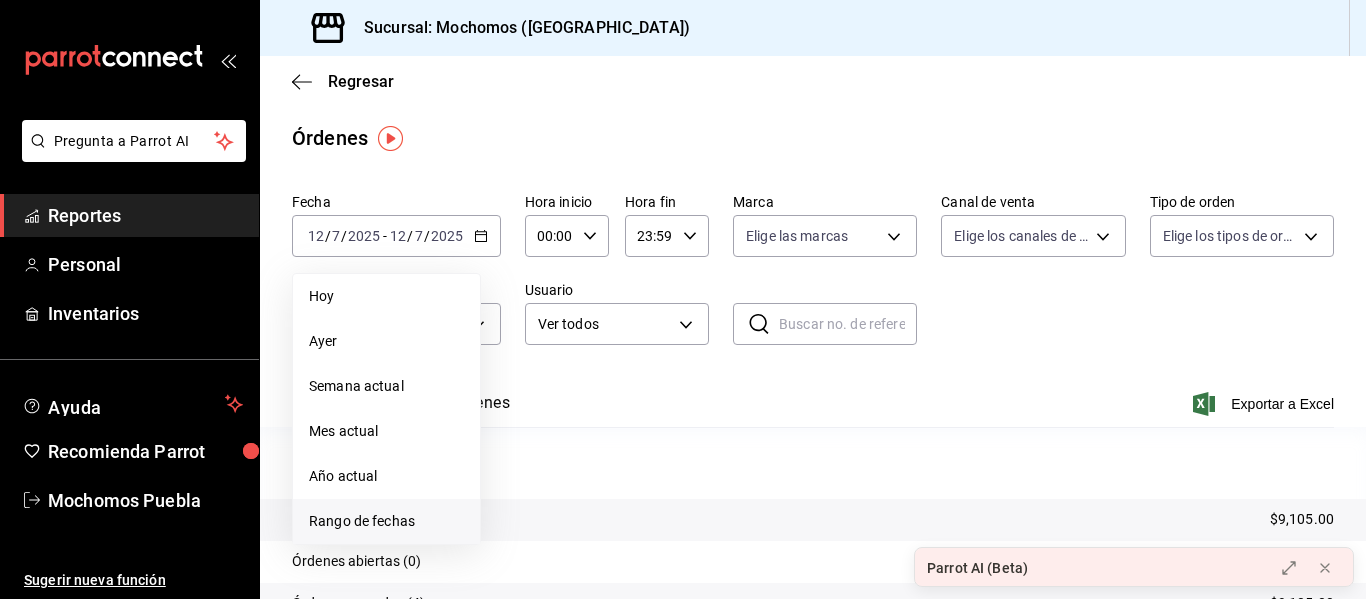 click on "Rango de fechas" at bounding box center [386, 521] 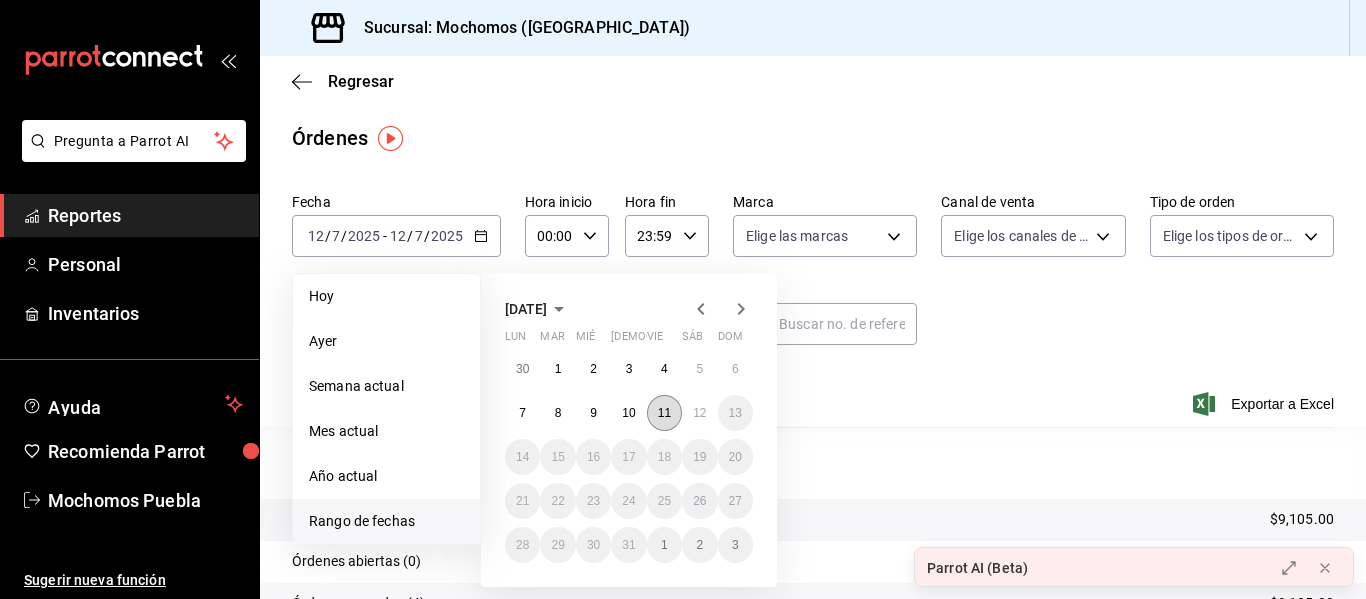 click on "11" at bounding box center (664, 413) 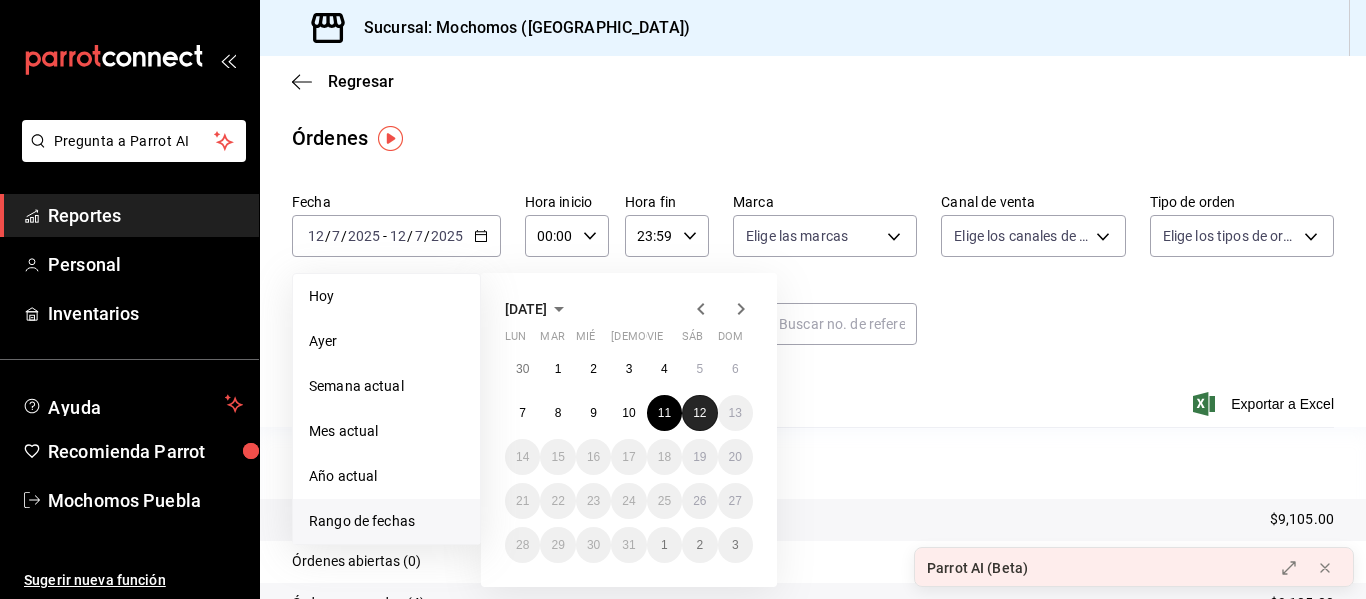 click on "12" at bounding box center (699, 413) 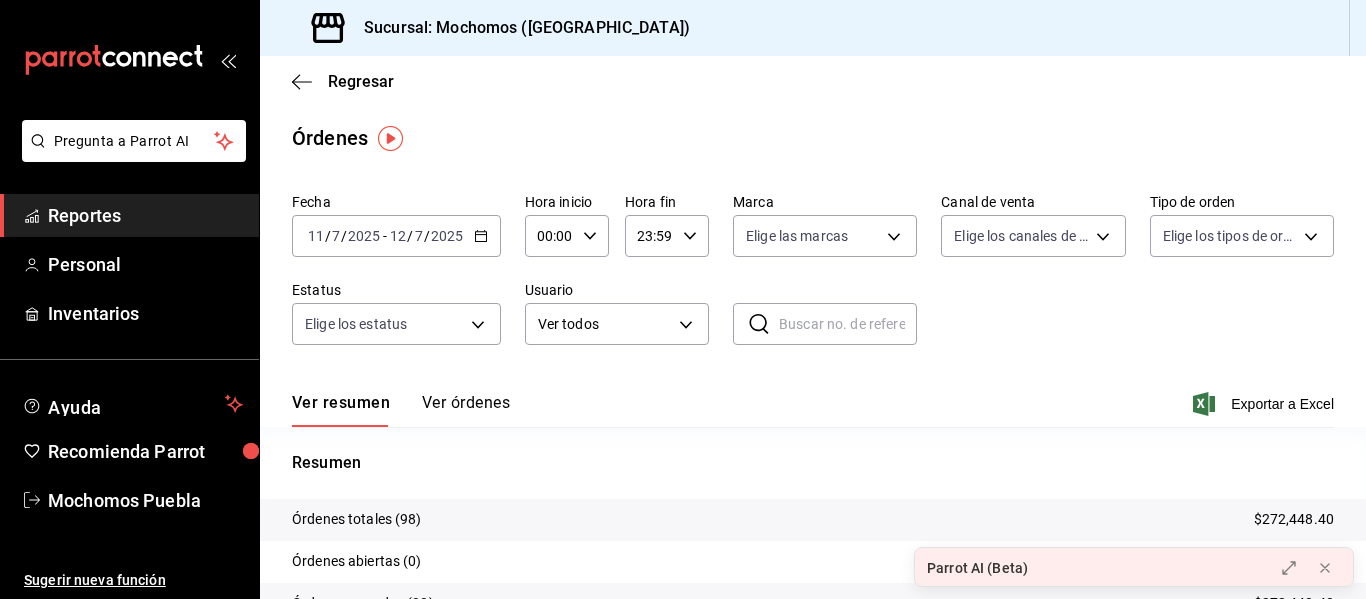 click 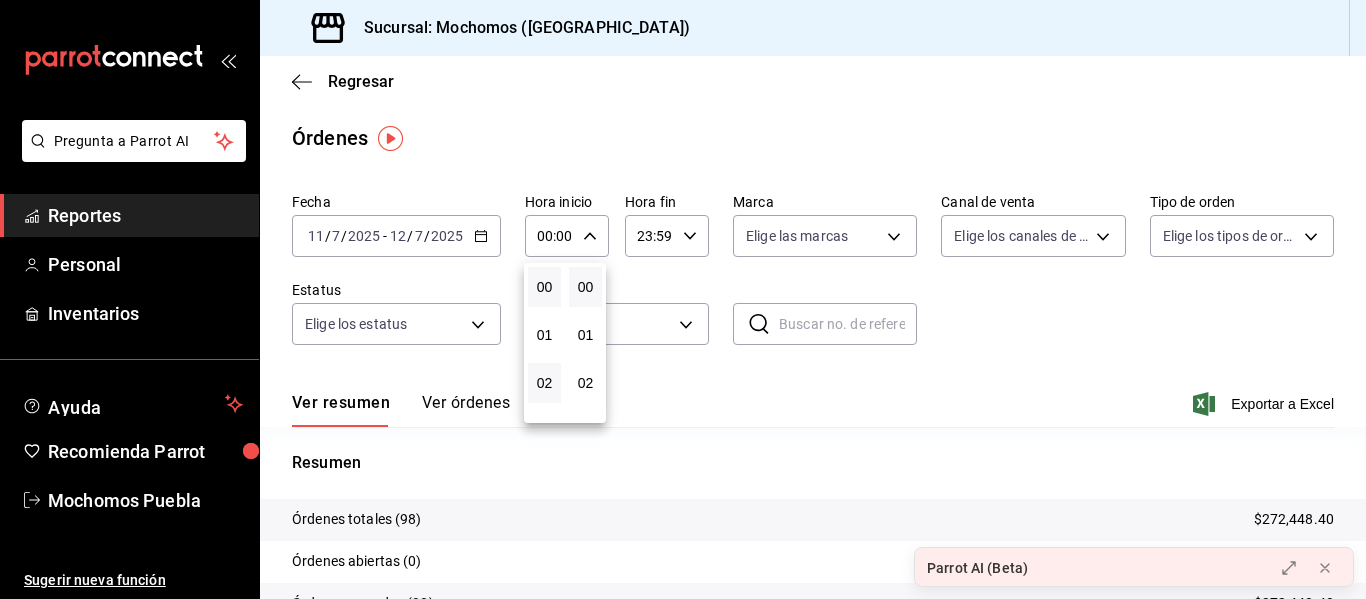 click on "02" at bounding box center (544, 383) 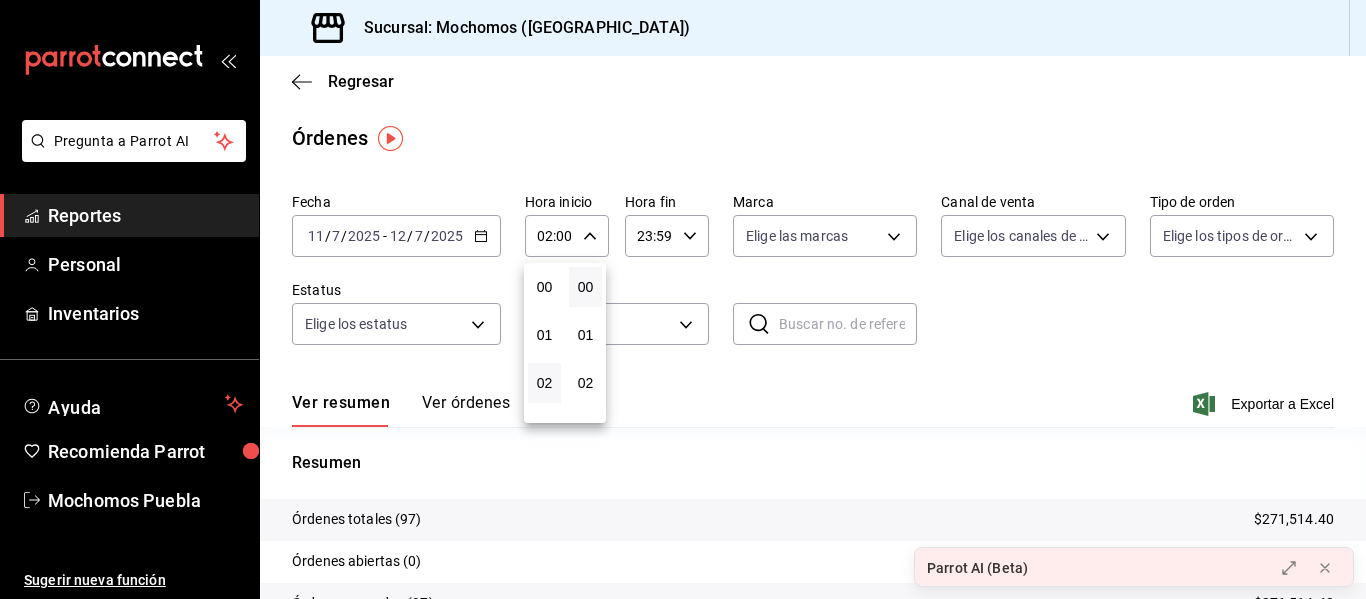 click at bounding box center [683, 299] 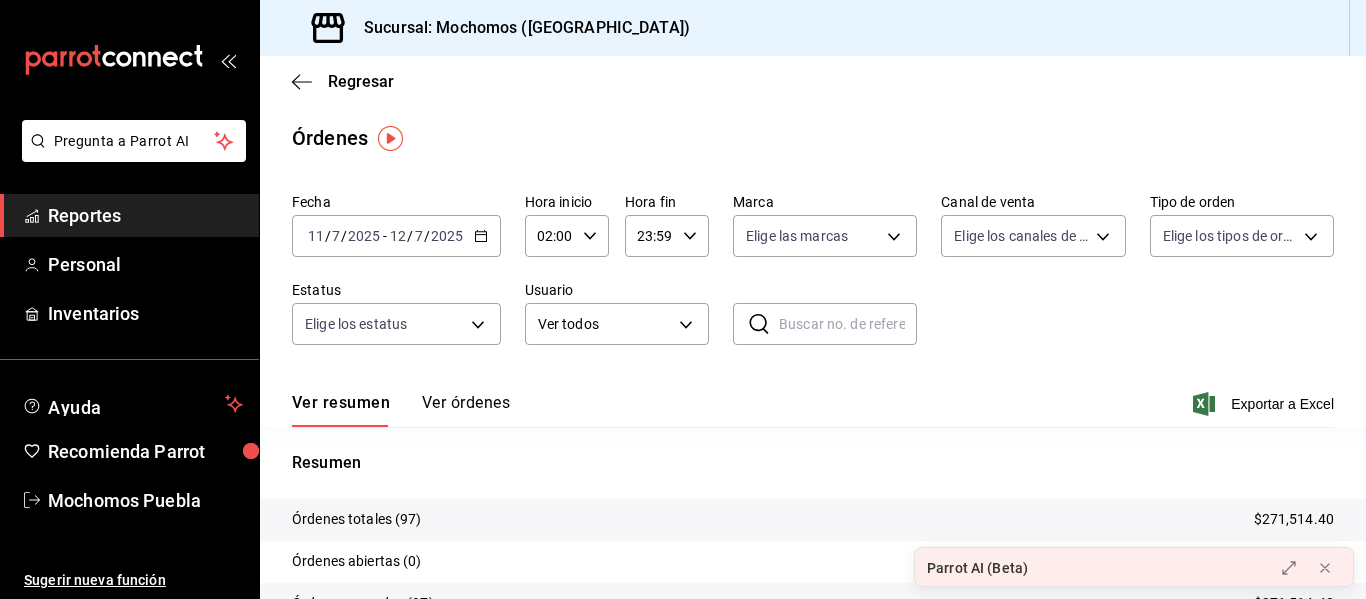 click 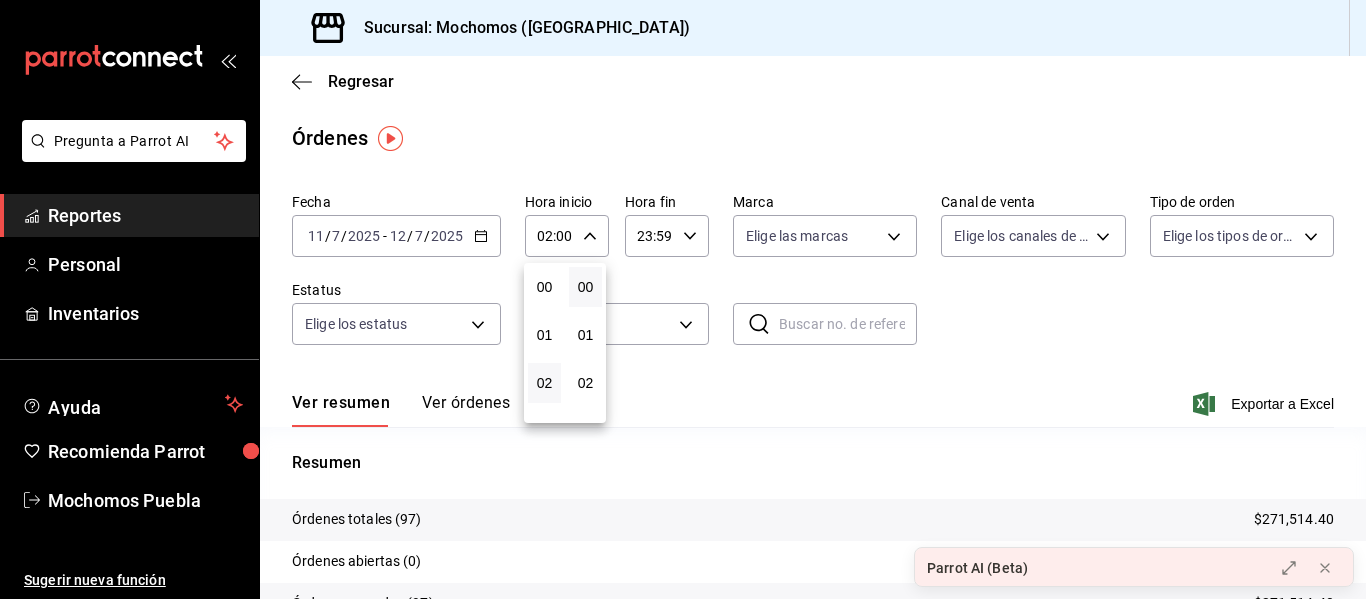 scroll, scrollTop: 96, scrollLeft: 0, axis: vertical 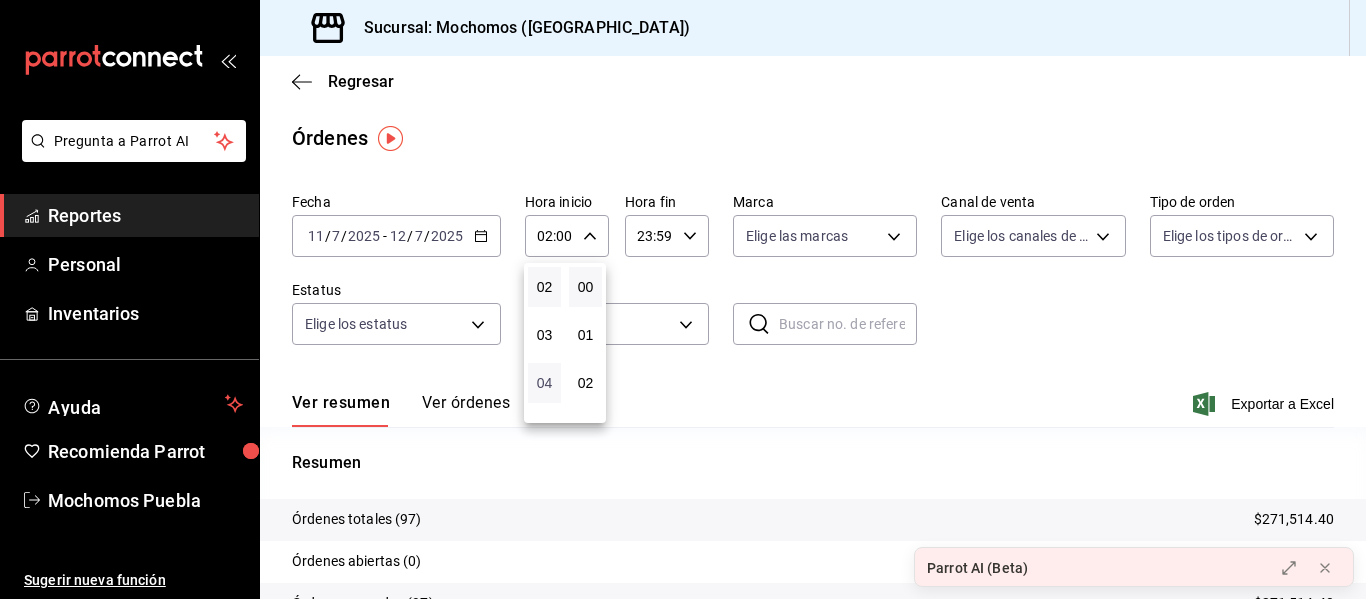 click on "04" at bounding box center (544, 383) 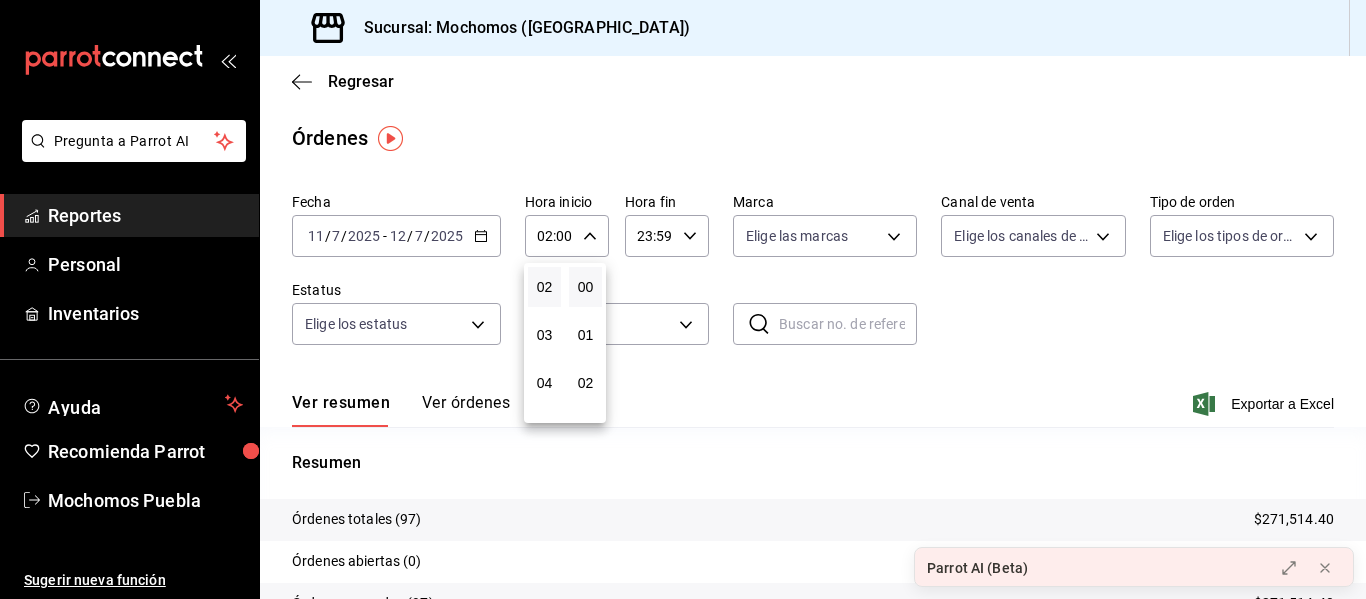 type on "04:00" 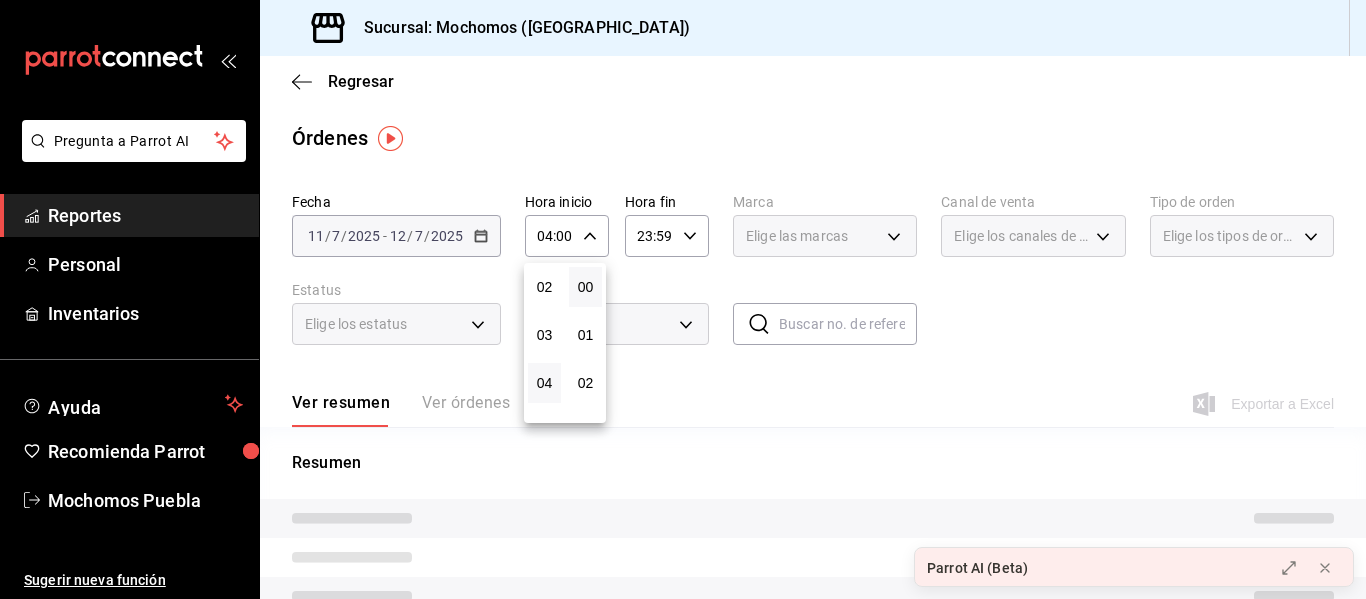 click at bounding box center [683, 299] 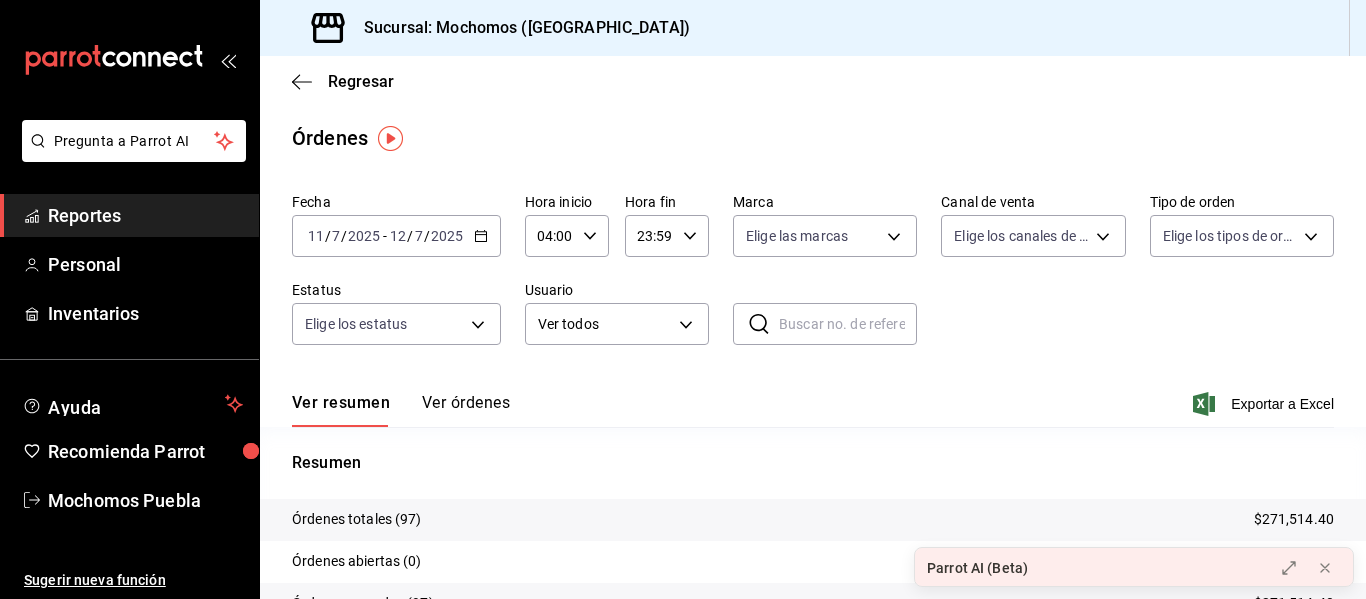 click 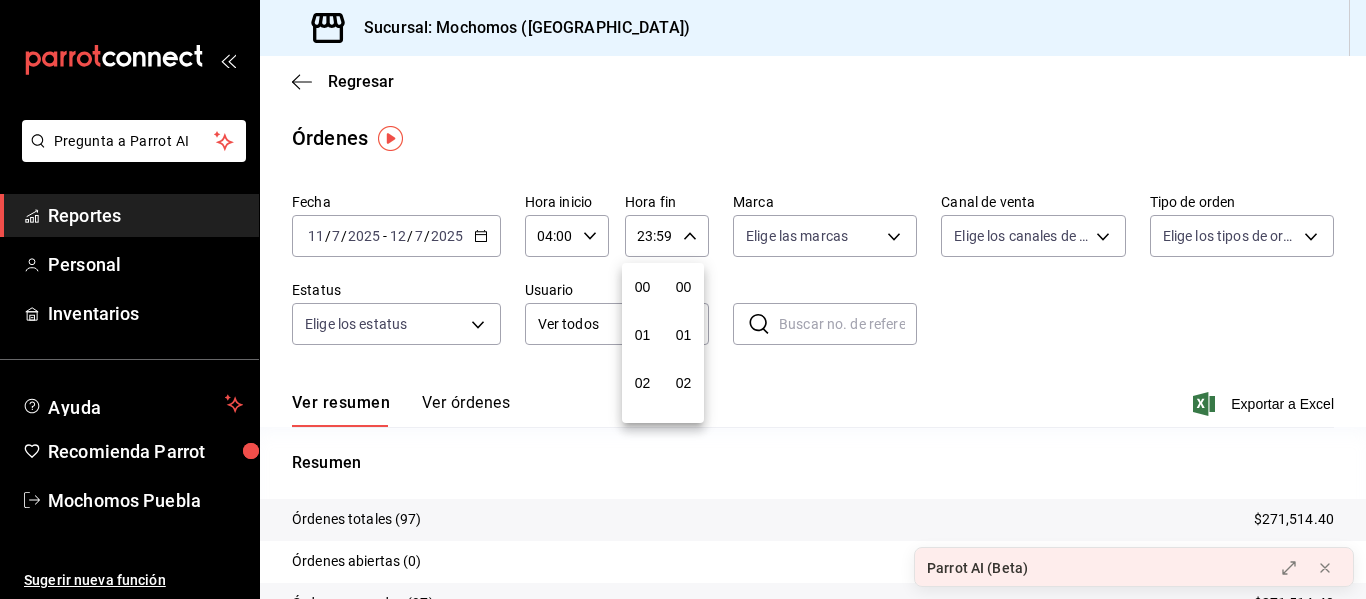 scroll, scrollTop: 992, scrollLeft: 0, axis: vertical 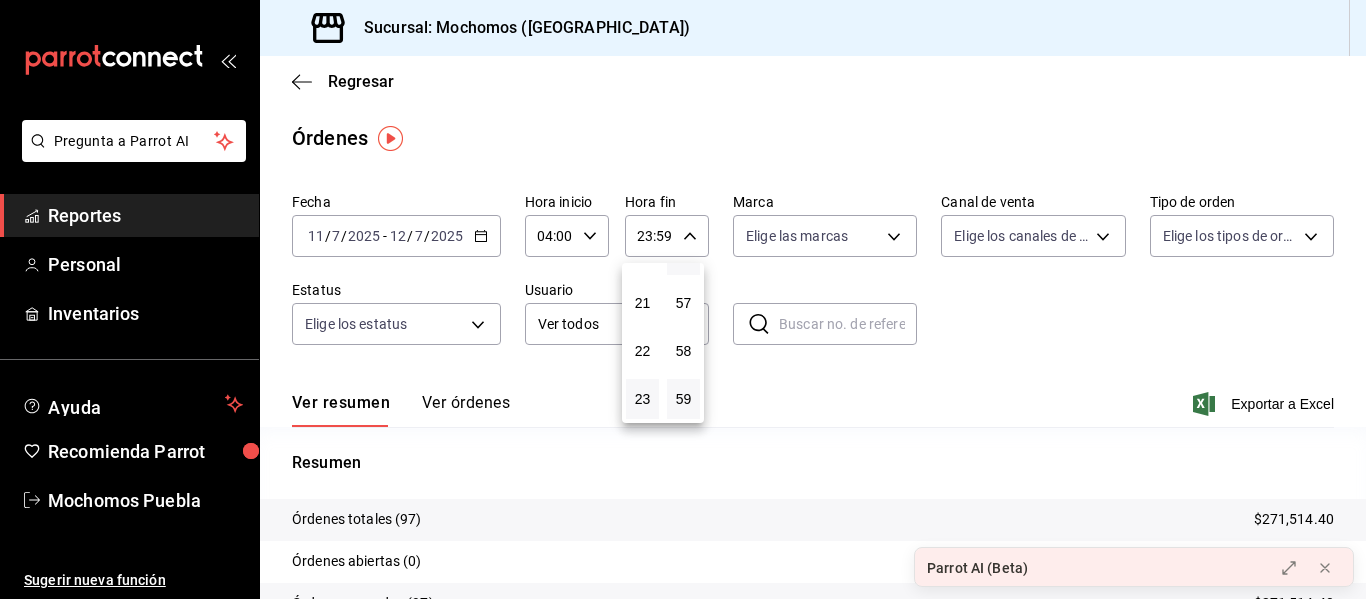 click on "21" at bounding box center (642, 303) 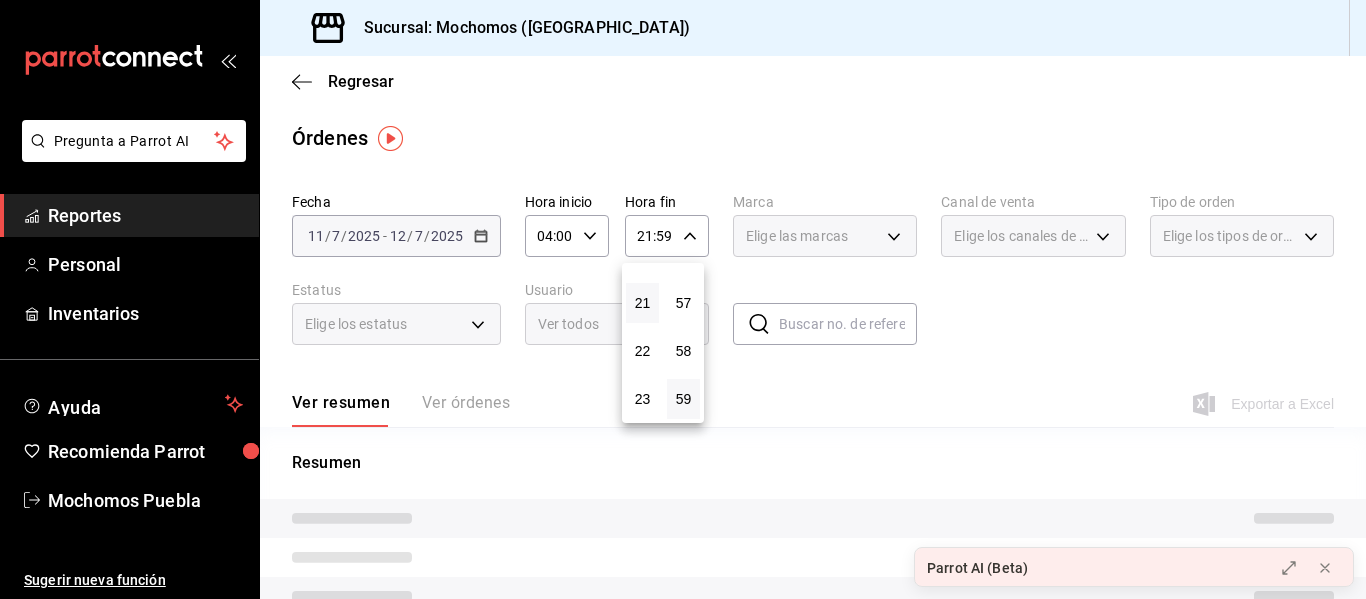 click at bounding box center [683, 299] 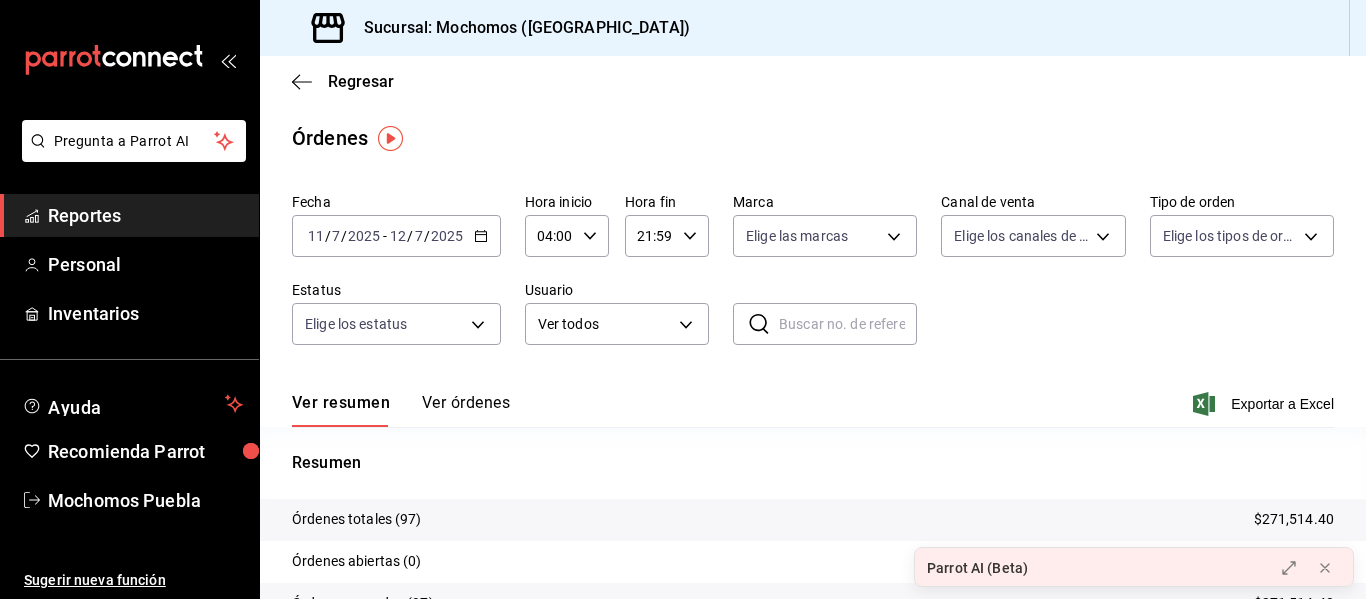 click 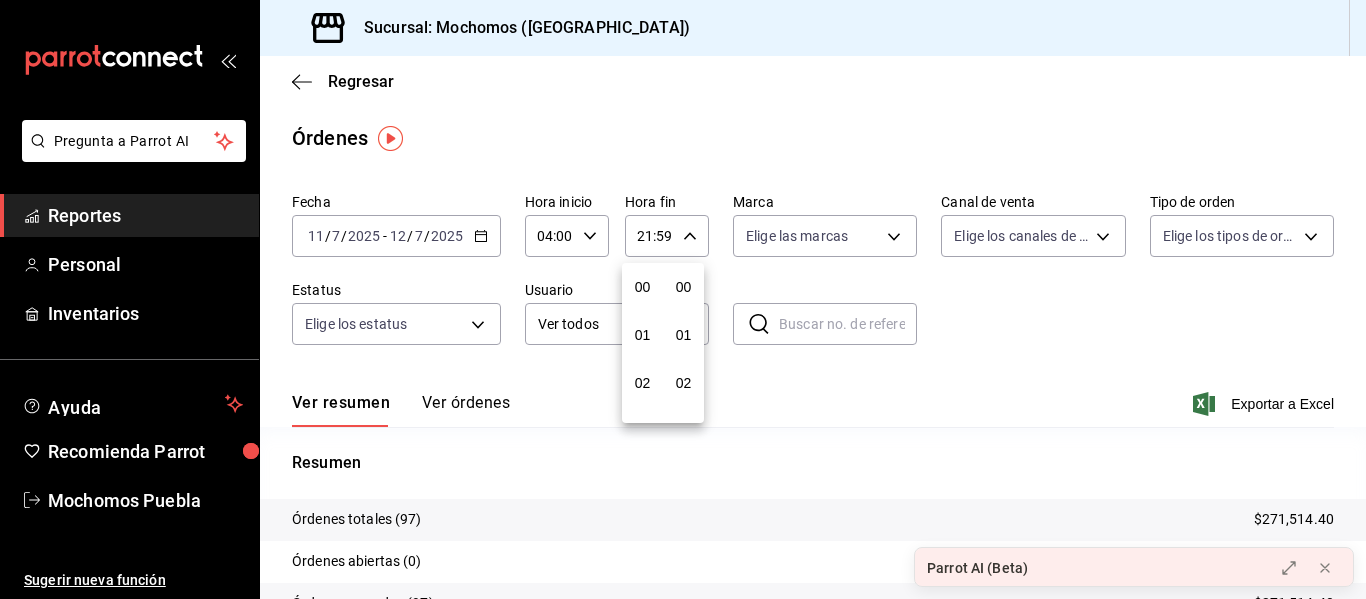 scroll, scrollTop: 992, scrollLeft: 0, axis: vertical 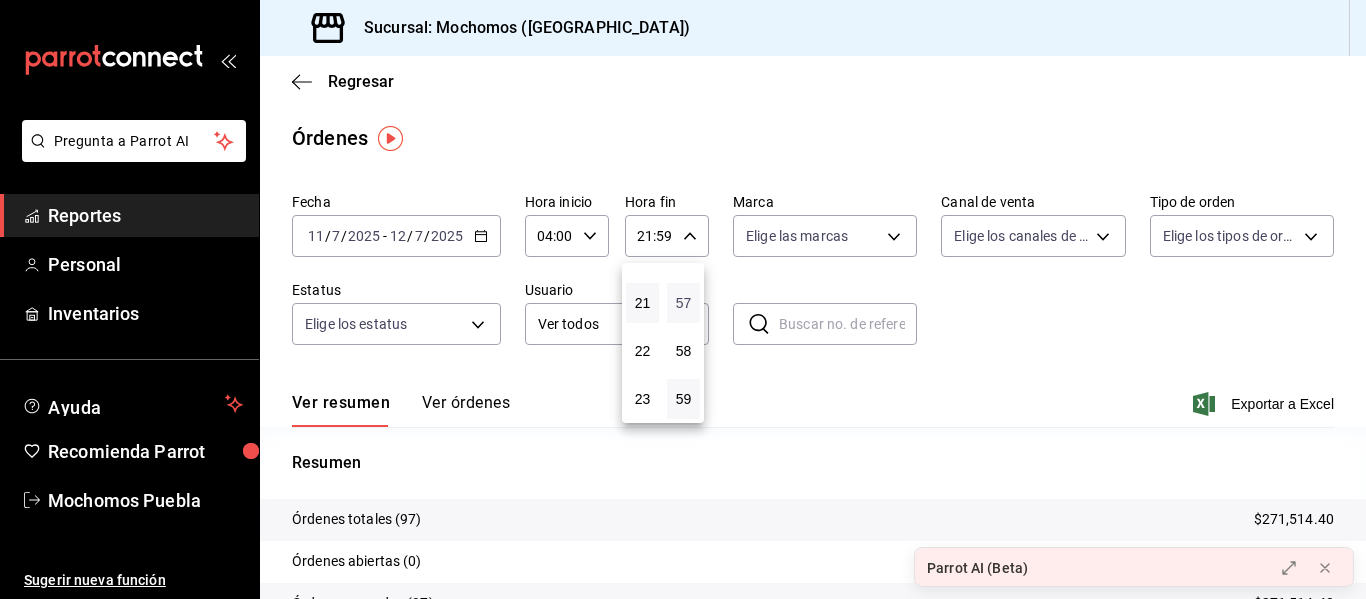 click on "57" at bounding box center (683, 303) 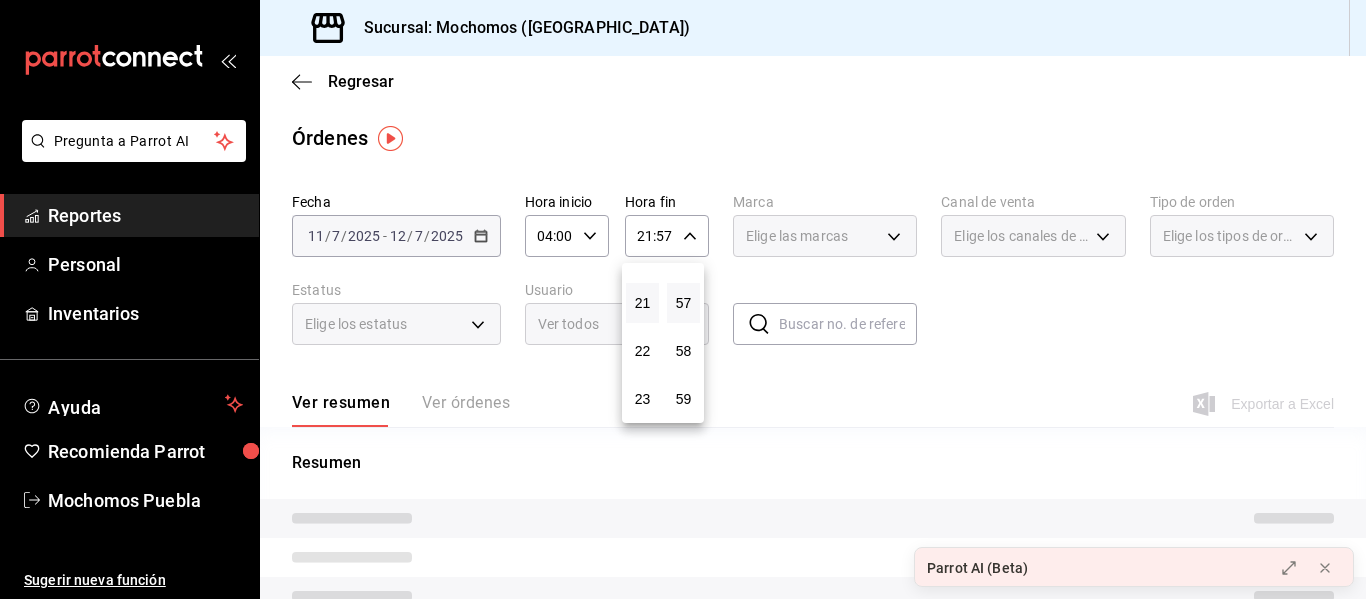 click at bounding box center [683, 299] 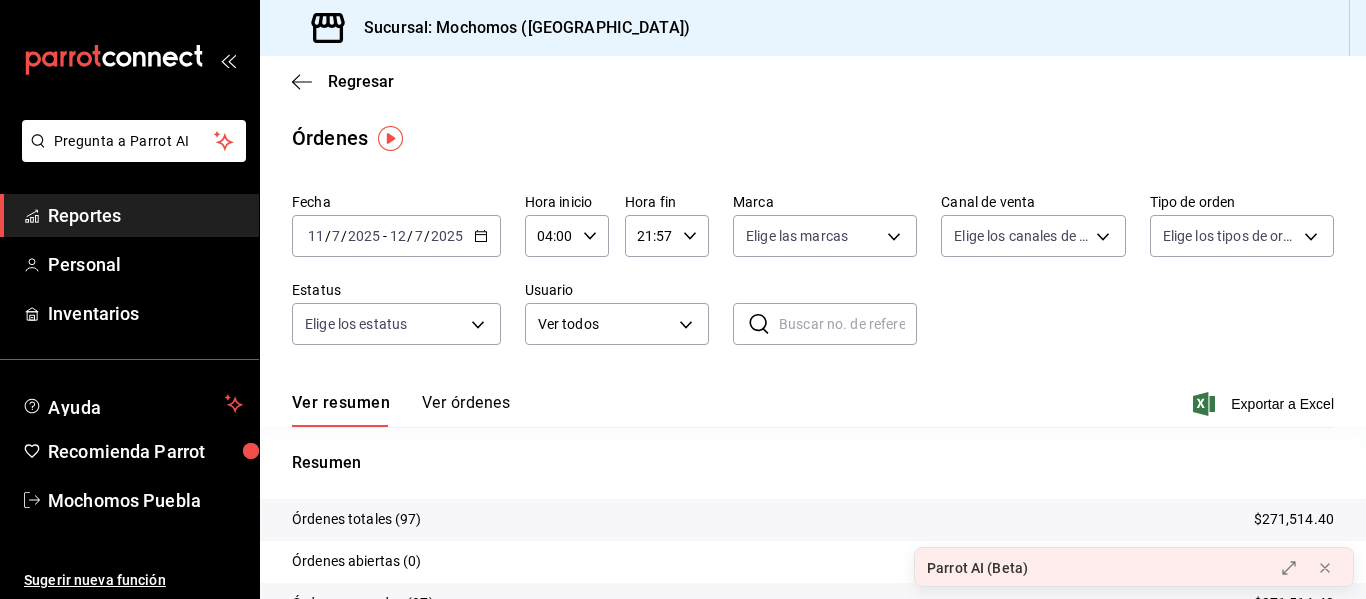 click 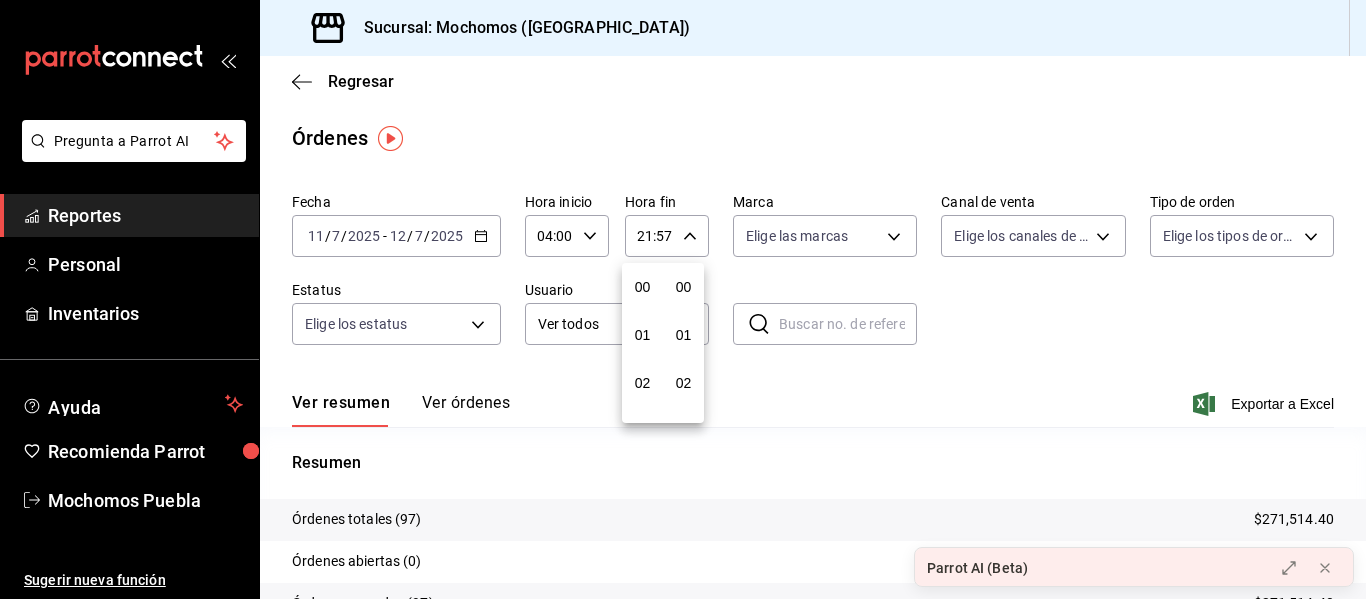 scroll, scrollTop: 992, scrollLeft: 0, axis: vertical 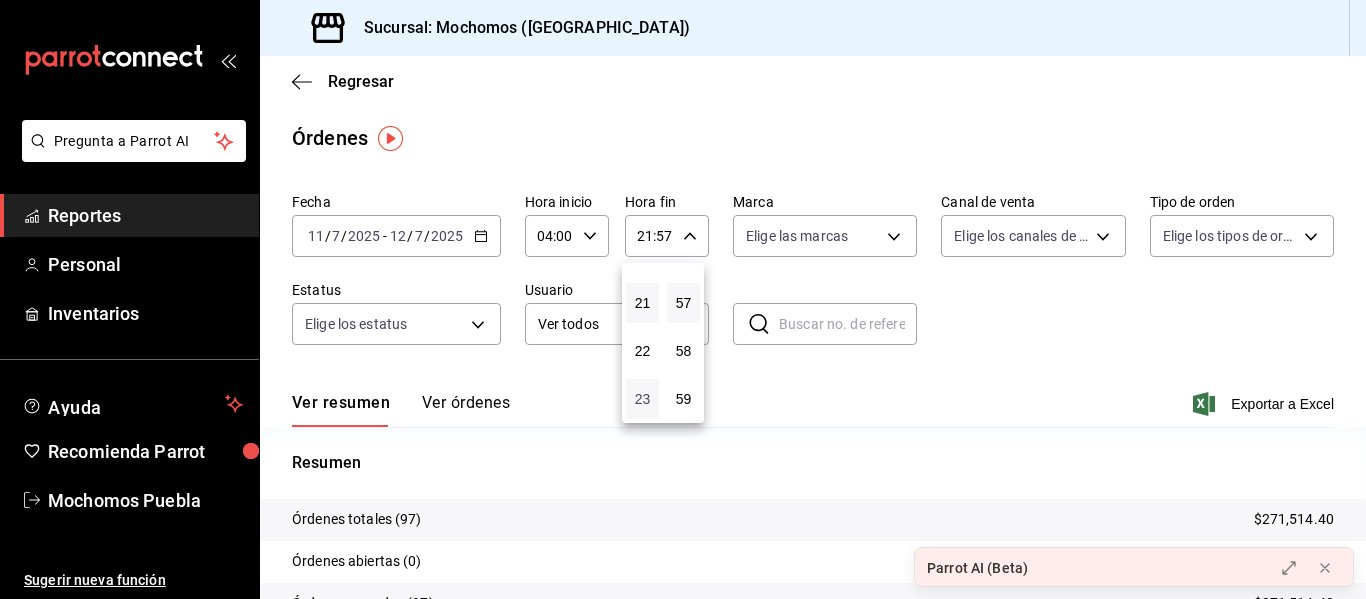 click on "23" at bounding box center (642, 399) 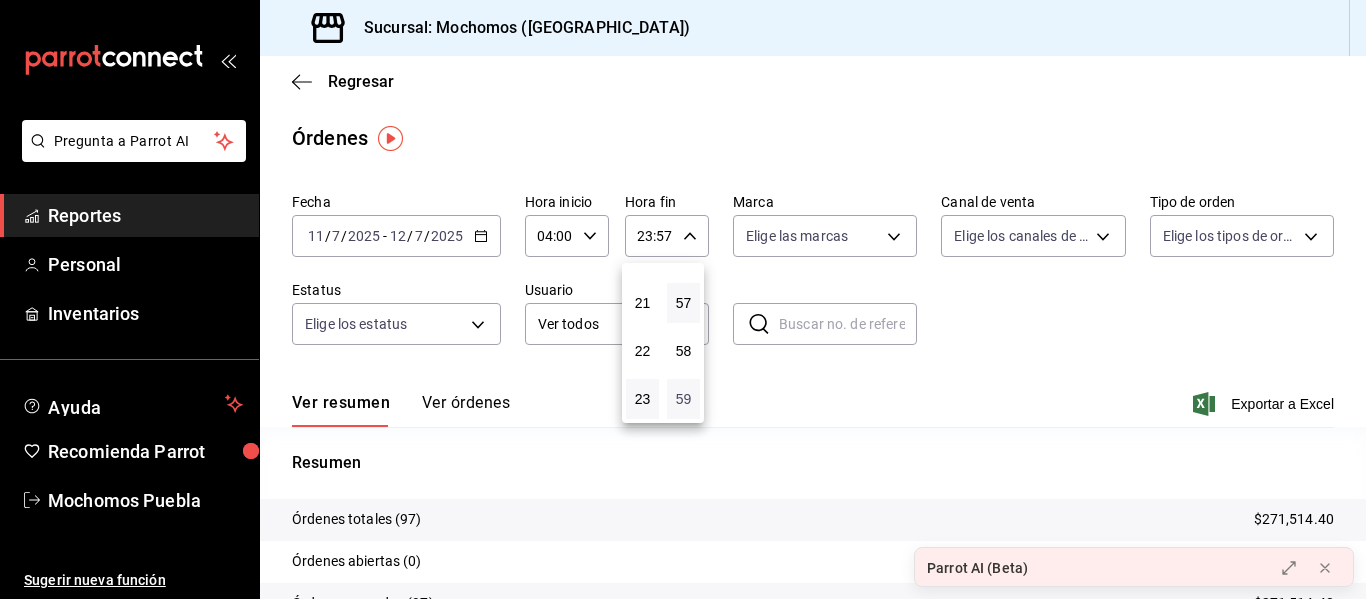 click on "59" at bounding box center [683, 399] 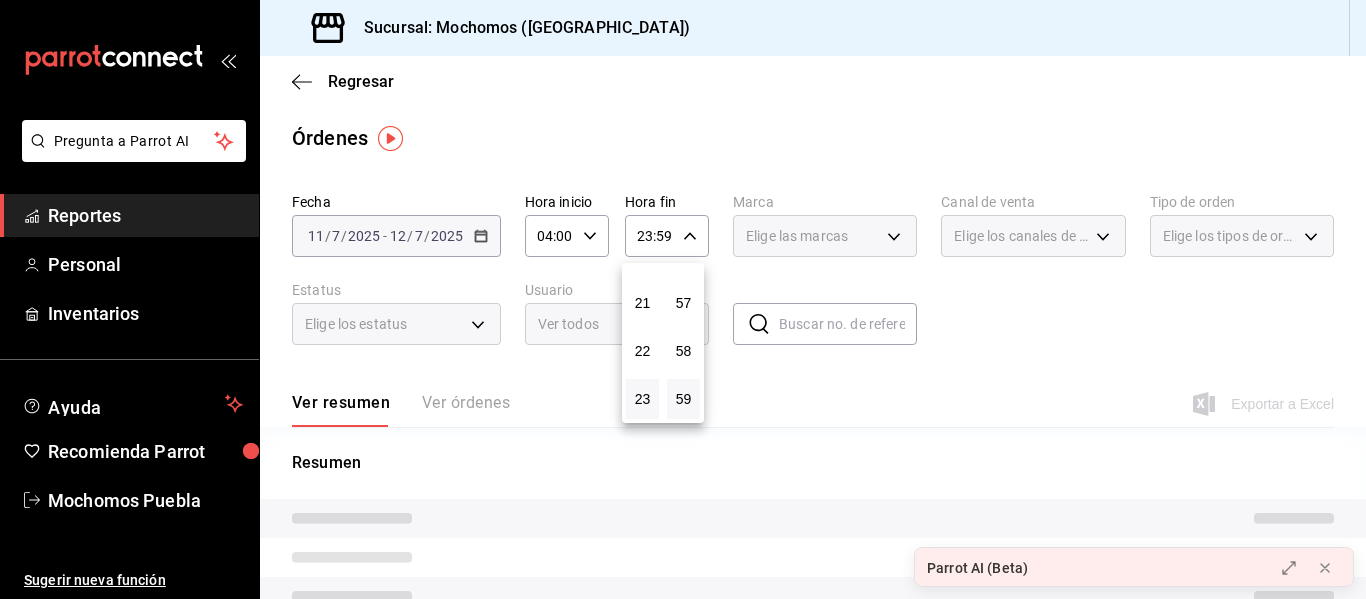 click at bounding box center (683, 299) 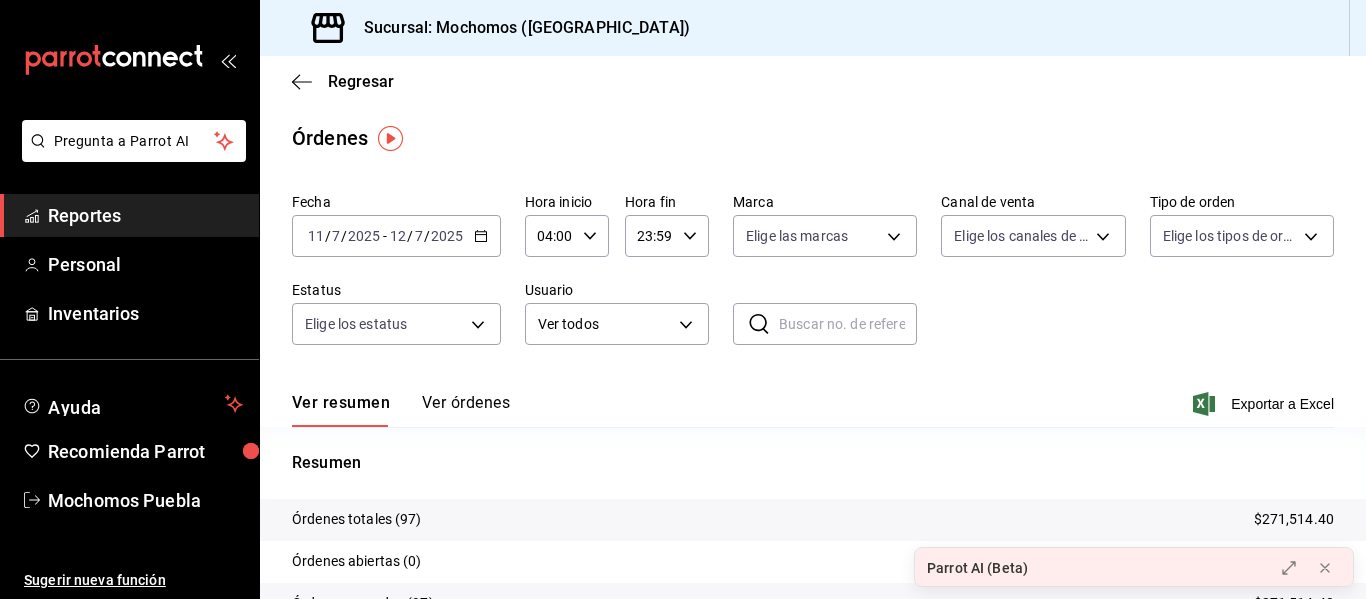 click 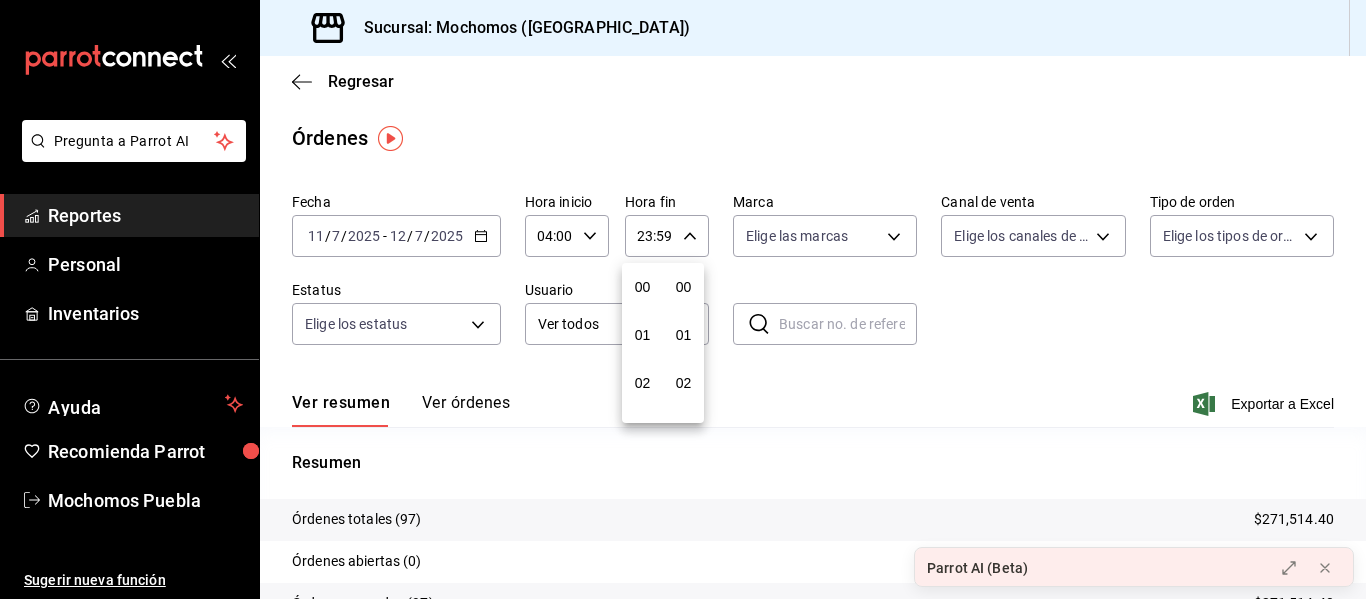 scroll, scrollTop: 992, scrollLeft: 0, axis: vertical 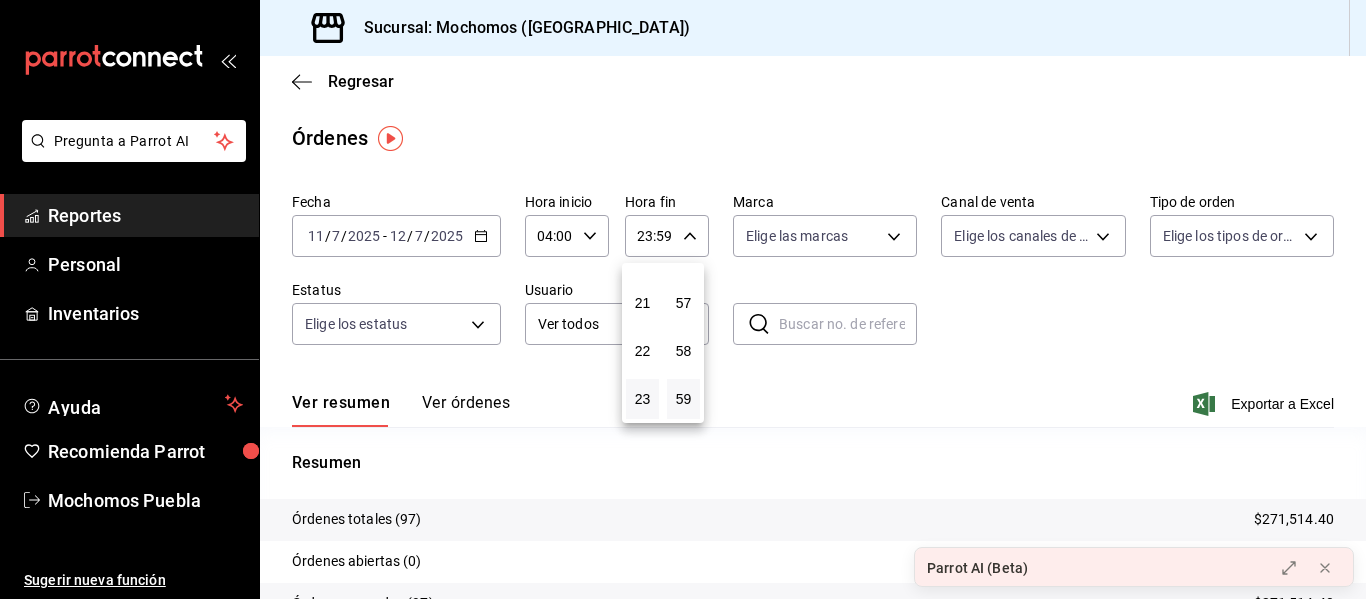 click at bounding box center (683, 299) 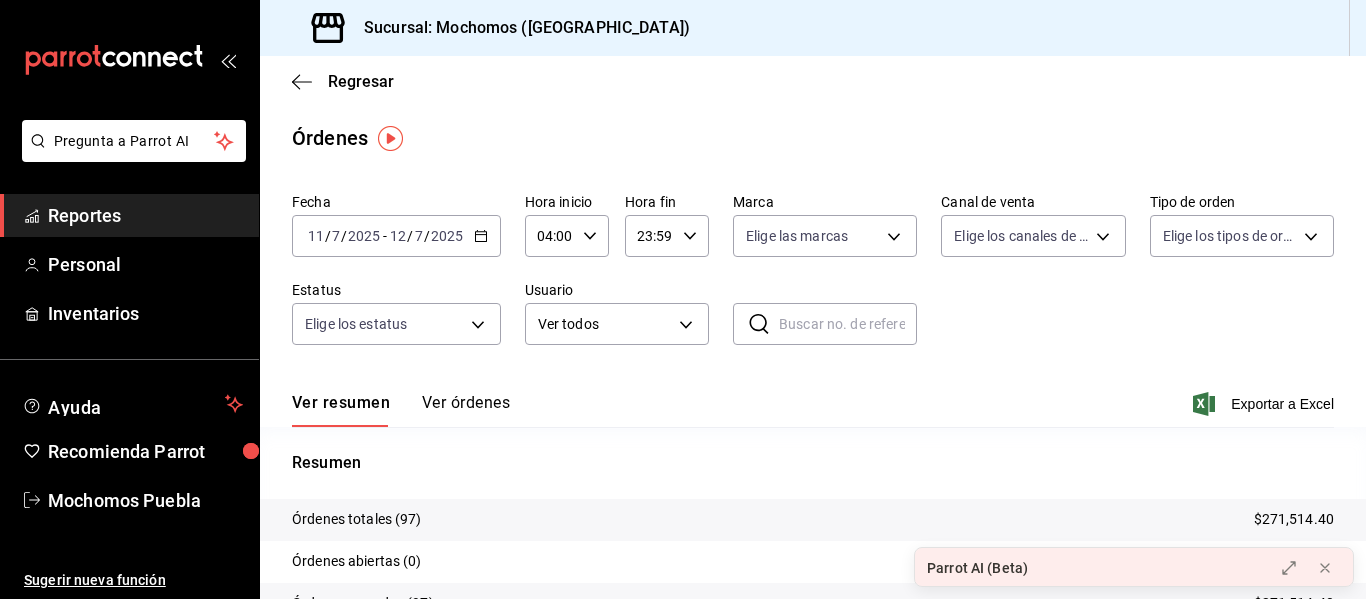 click on "23:59" at bounding box center [650, 236] 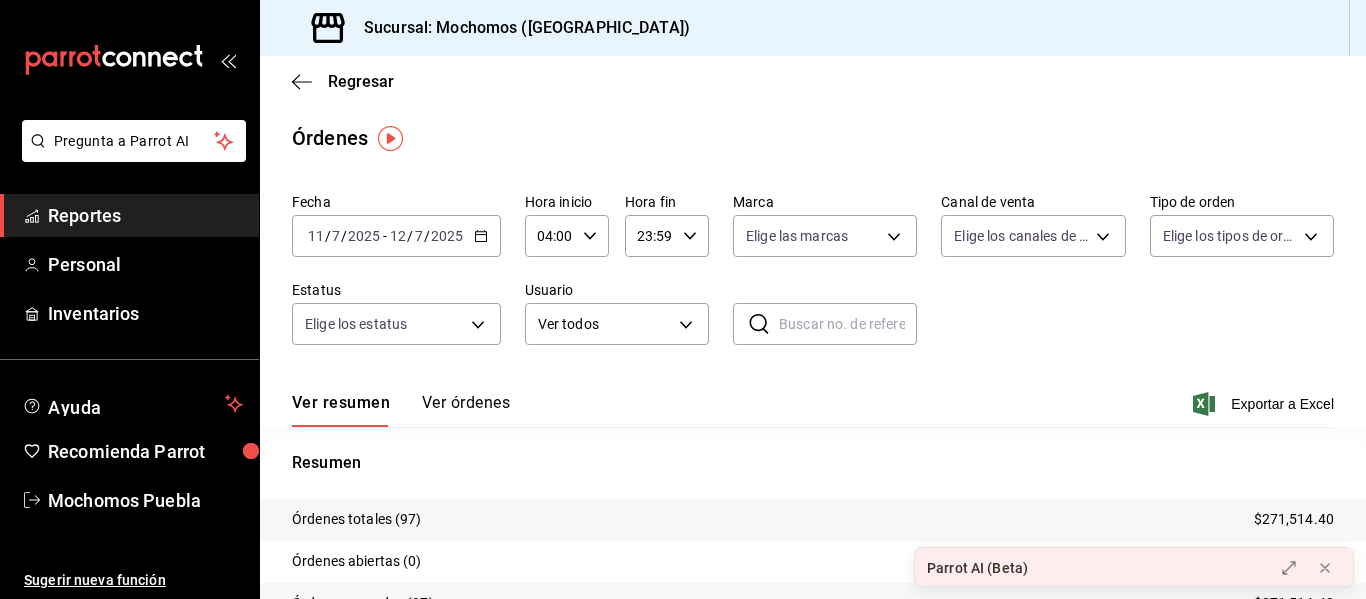 scroll, scrollTop: 992, scrollLeft: 0, axis: vertical 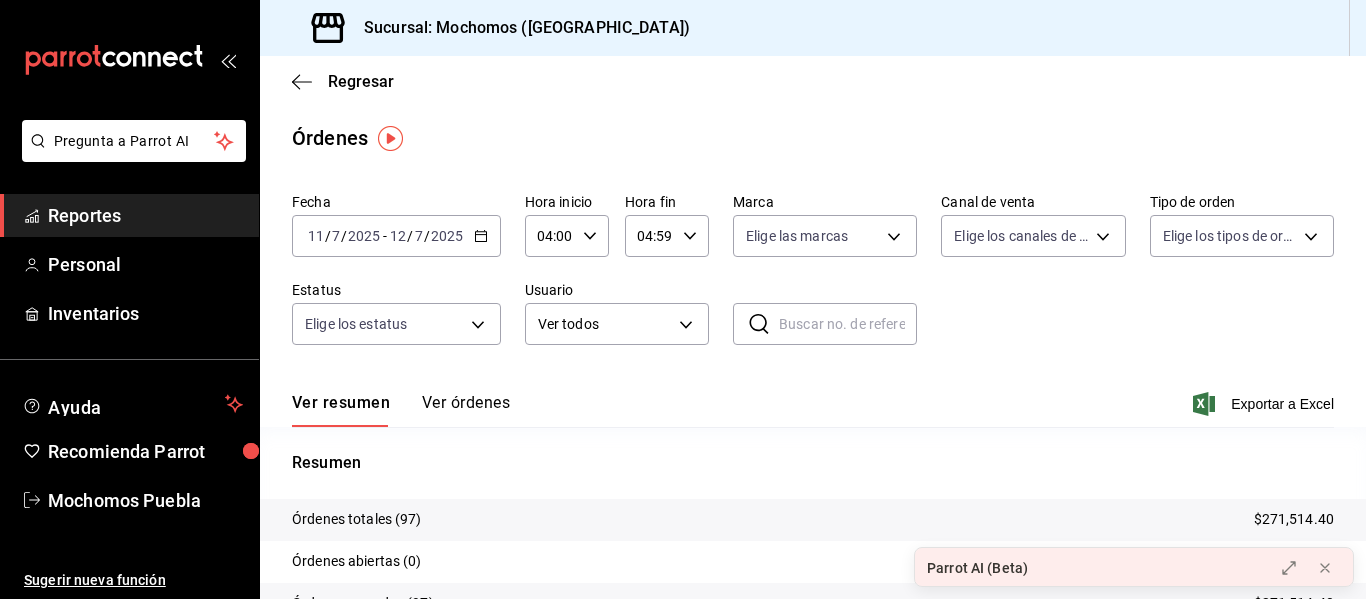 click on "04:59" at bounding box center (650, 236) 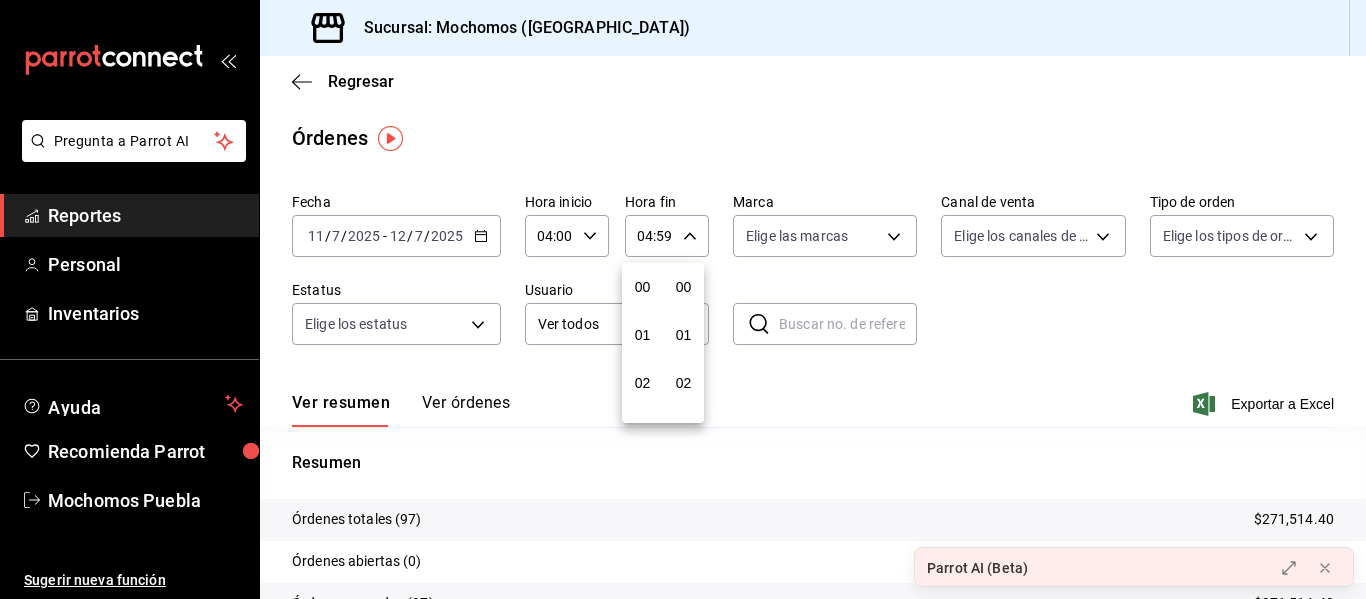scroll, scrollTop: 192, scrollLeft: 0, axis: vertical 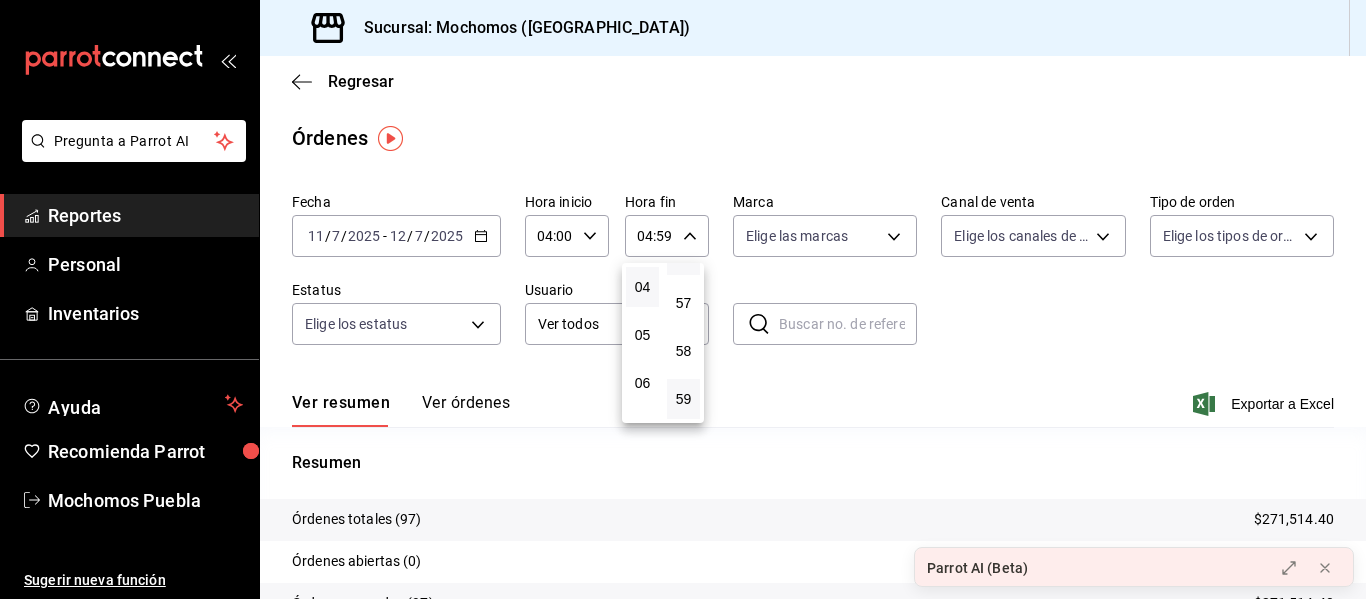 click on "56" at bounding box center [683, 255] 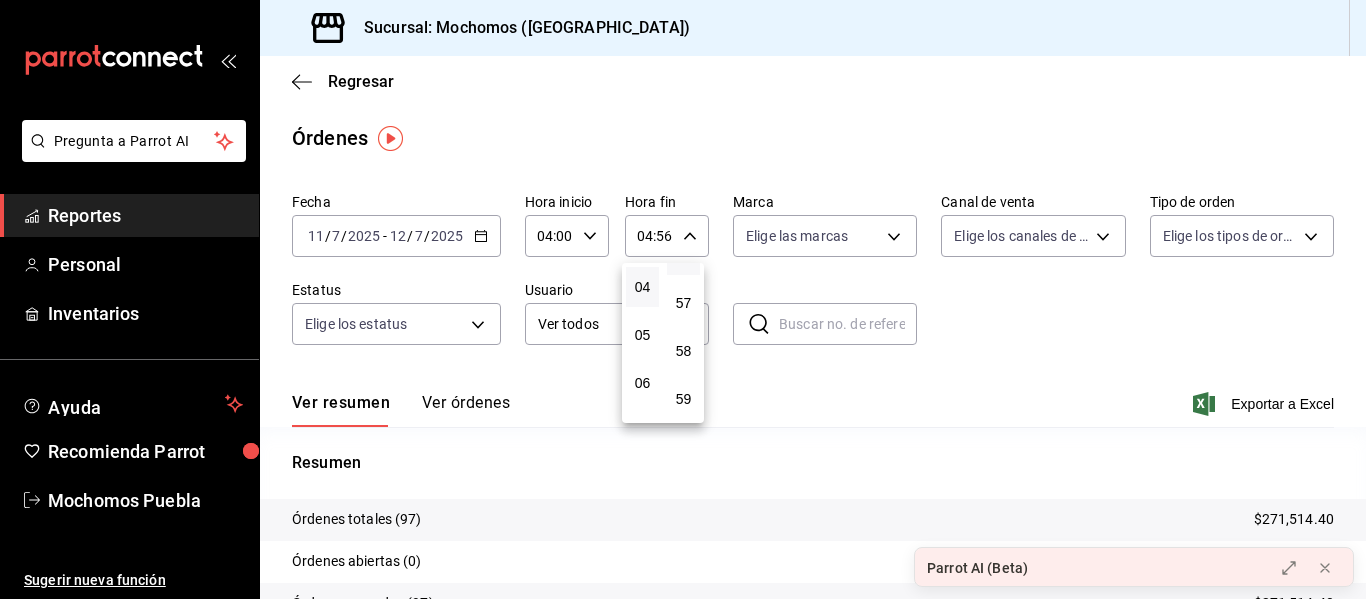 click at bounding box center (683, 299) 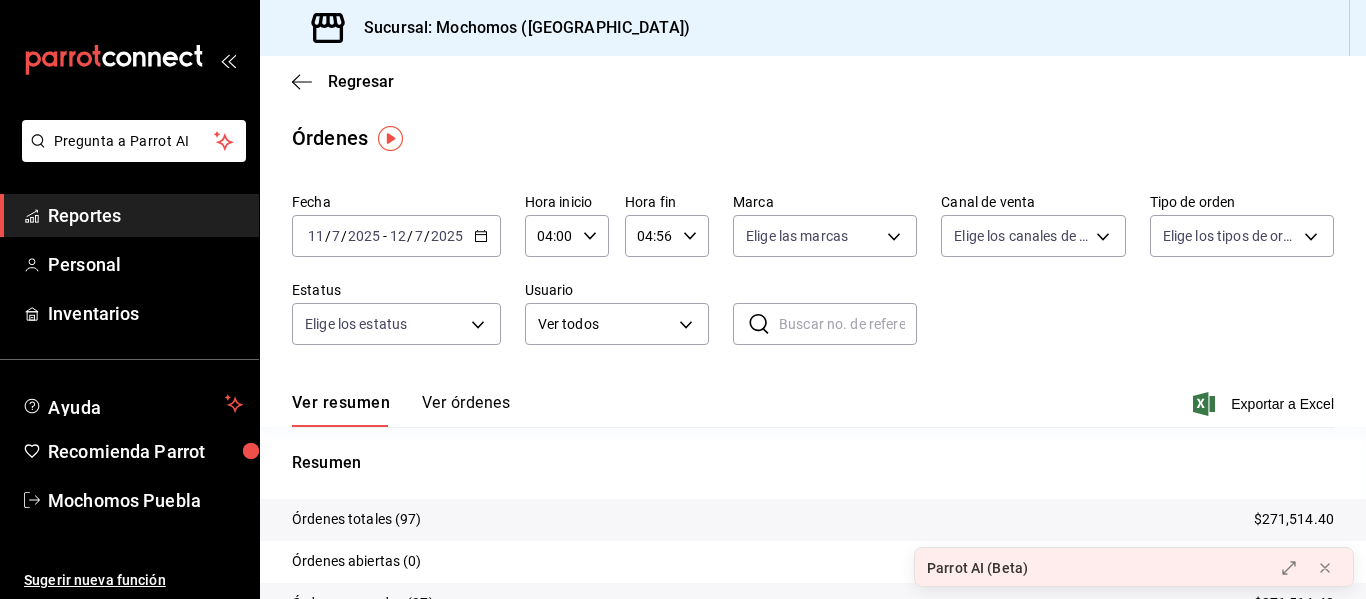 click on "04:56 Hora fin" at bounding box center (667, 236) 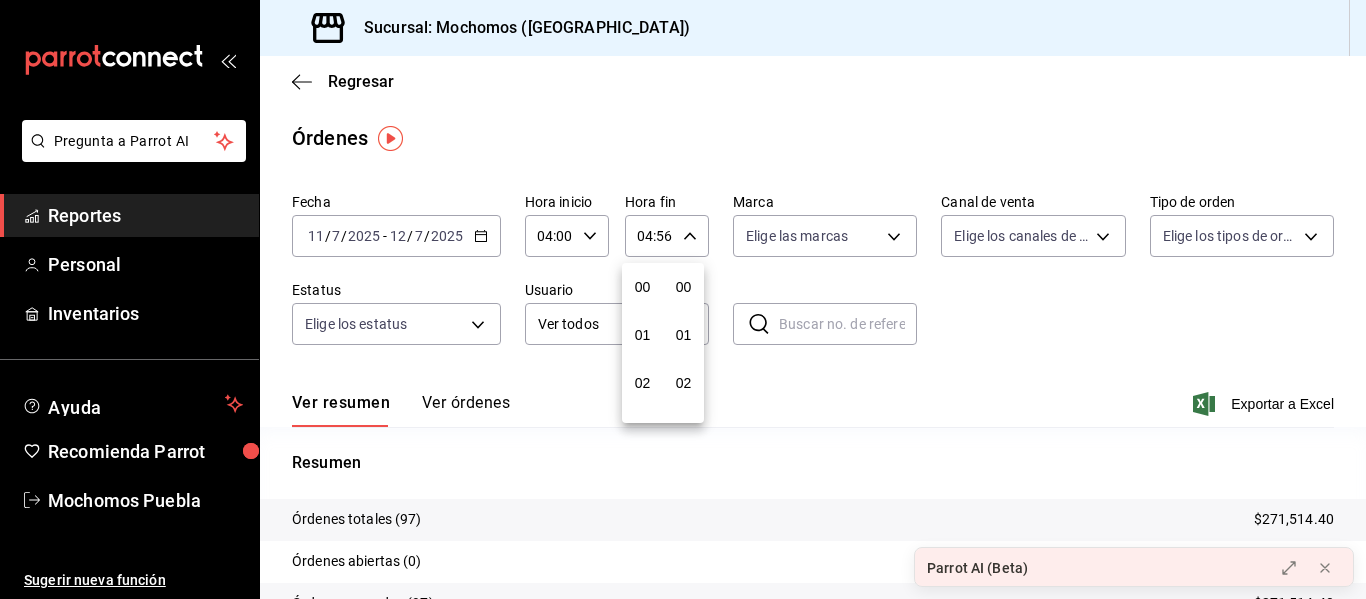 scroll, scrollTop: 192, scrollLeft: 0, axis: vertical 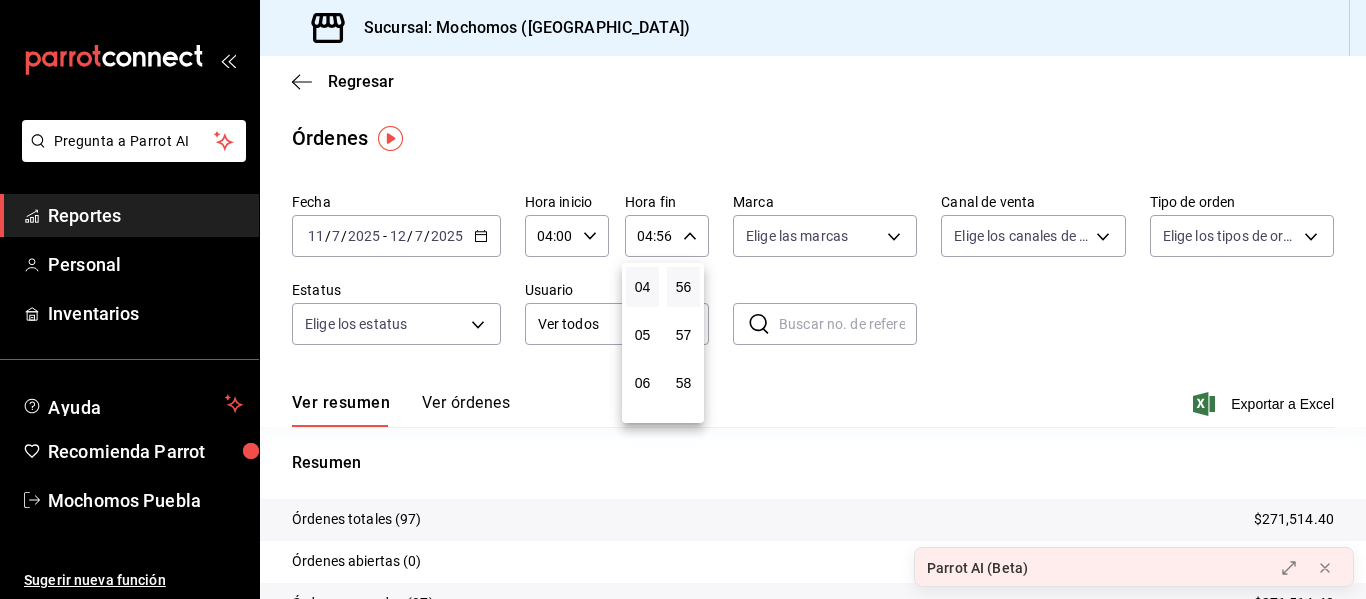 click at bounding box center [683, 299] 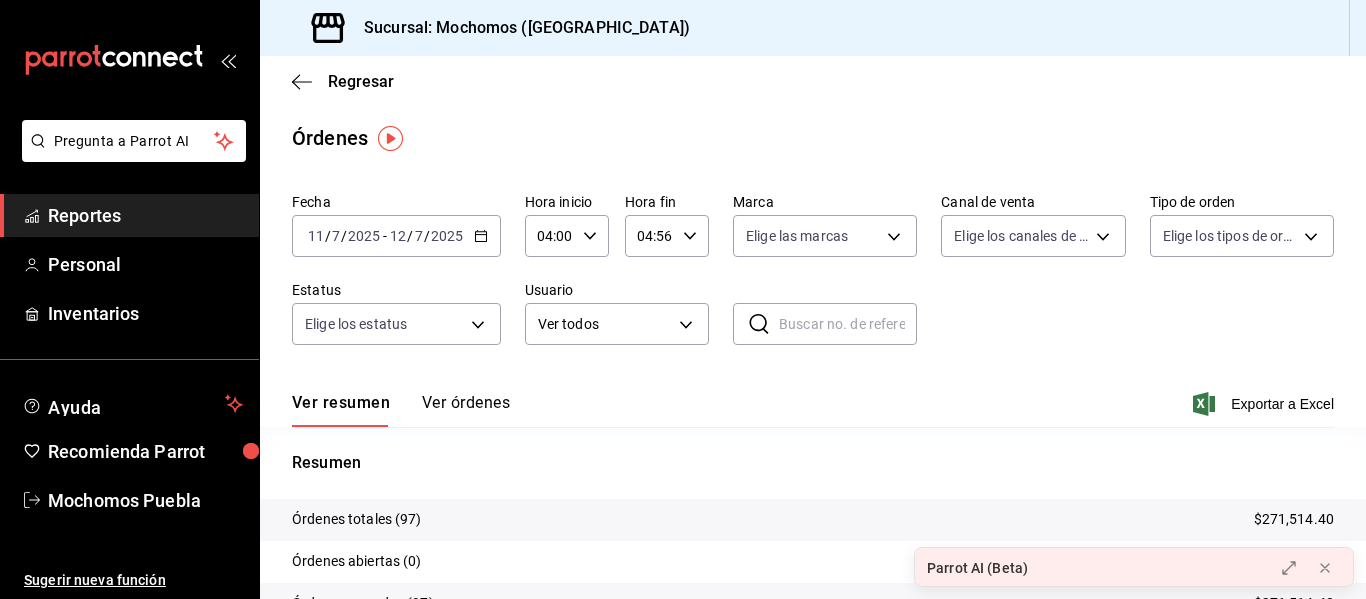 click on "04:56 Hora fin" at bounding box center (667, 236) 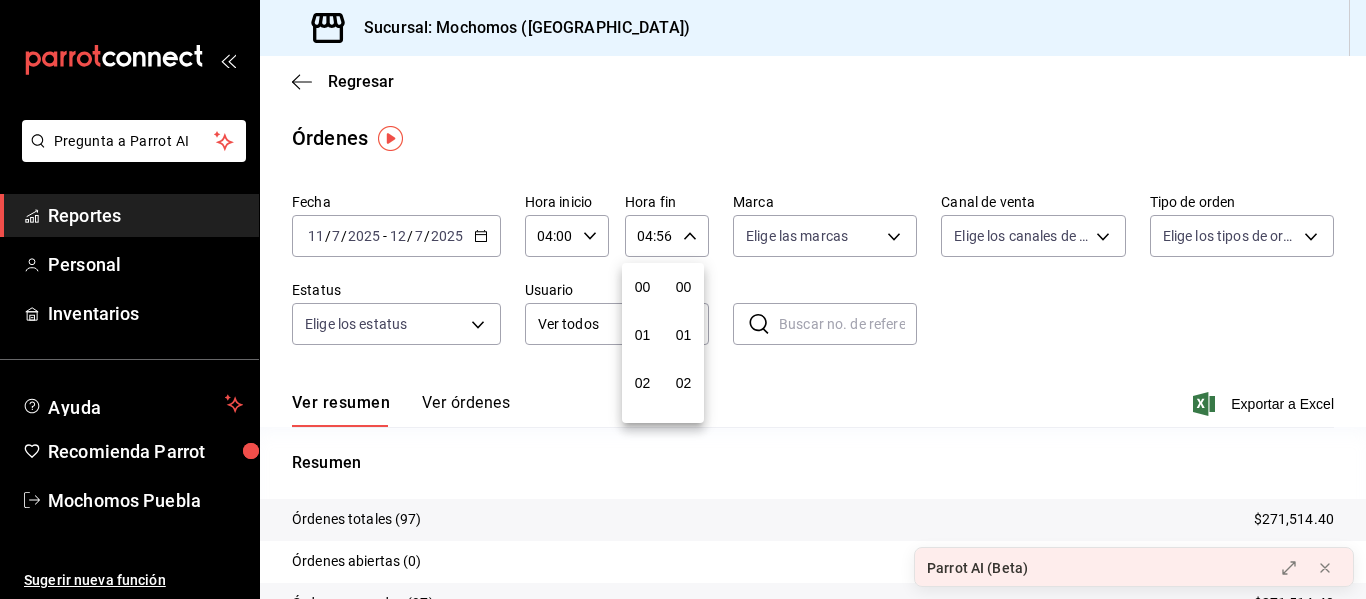 scroll, scrollTop: 192, scrollLeft: 0, axis: vertical 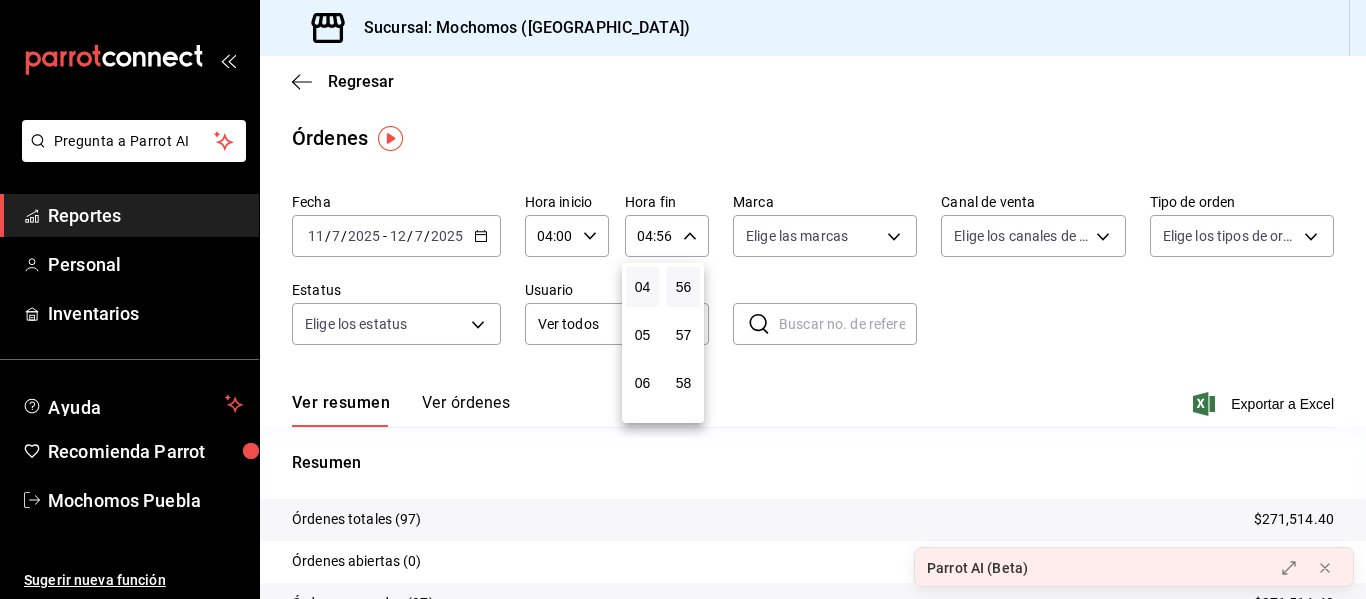 click at bounding box center [683, 299] 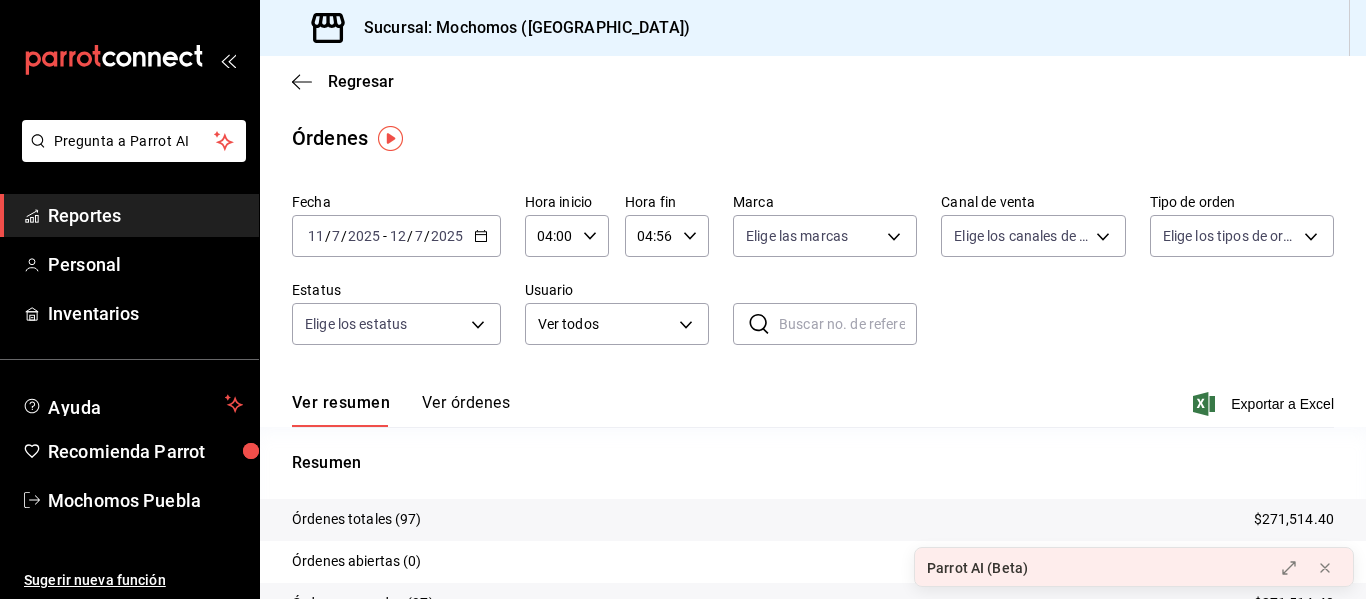 click on "04:56 Hora fin" at bounding box center [667, 236] 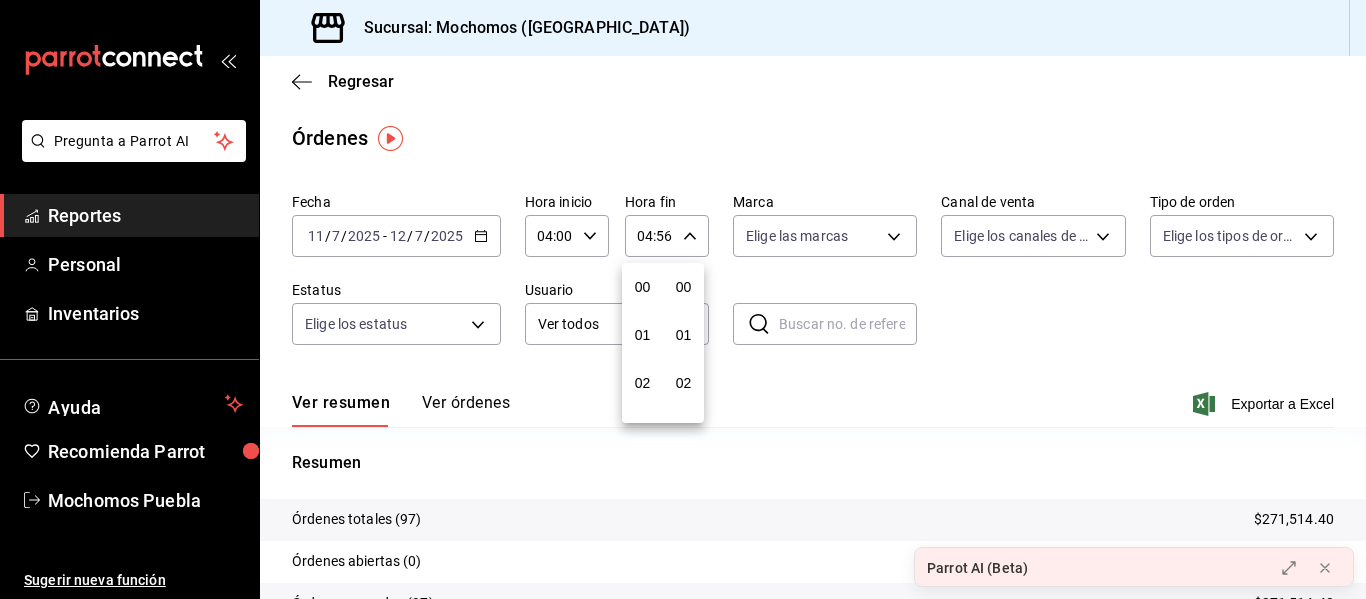 scroll, scrollTop: 192, scrollLeft: 0, axis: vertical 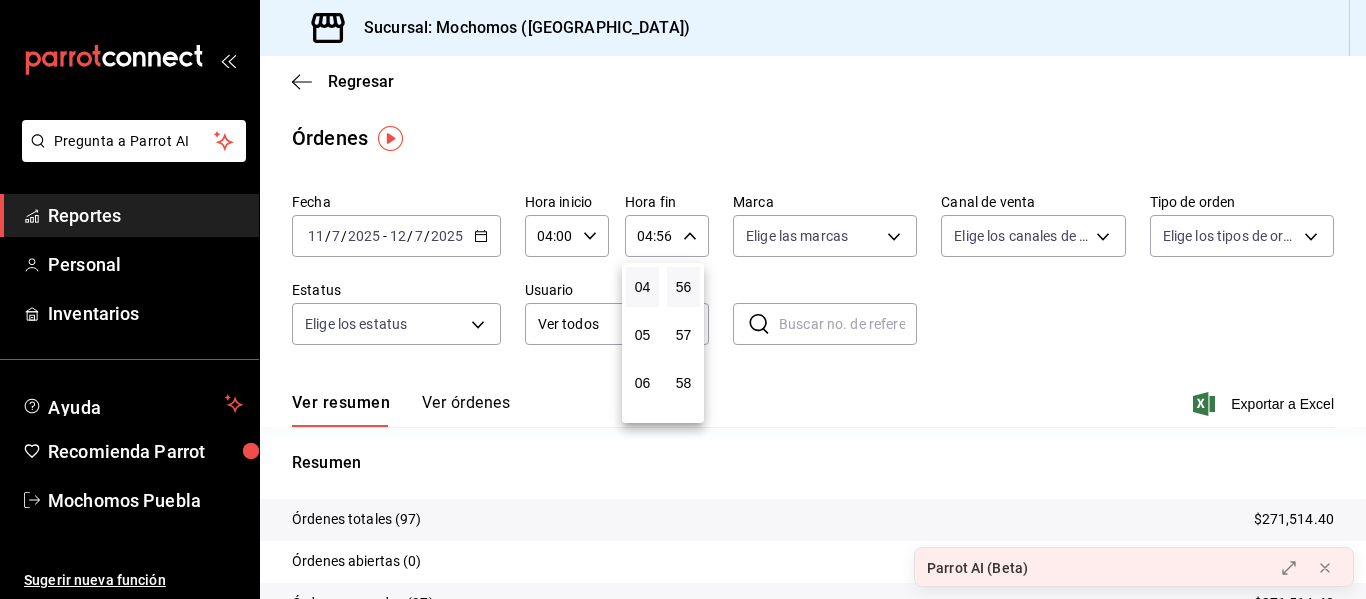 click at bounding box center (683, 299) 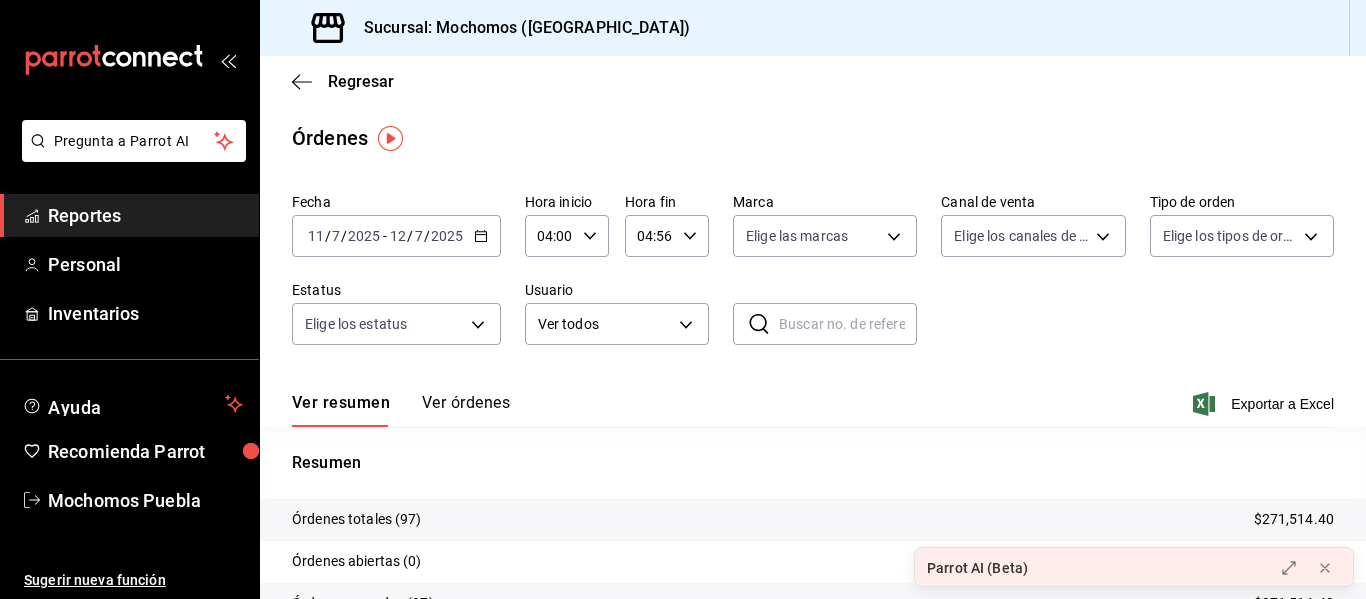 click on "04:56 Hora fin" at bounding box center [667, 236] 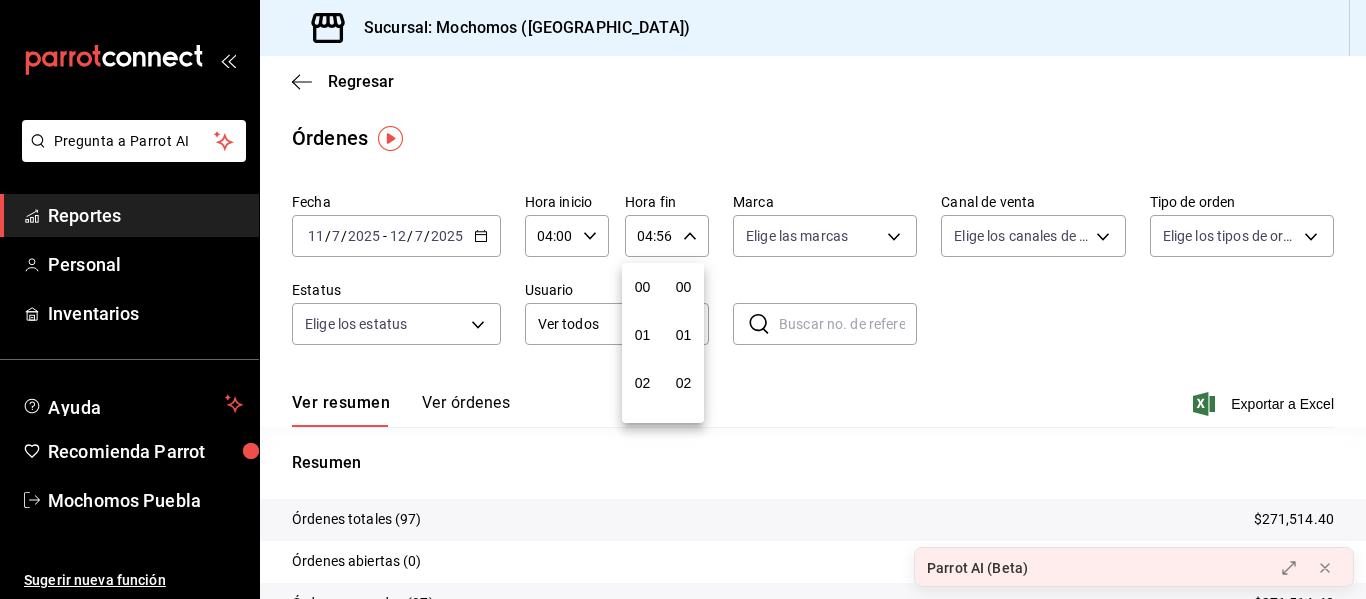 scroll, scrollTop: 192, scrollLeft: 0, axis: vertical 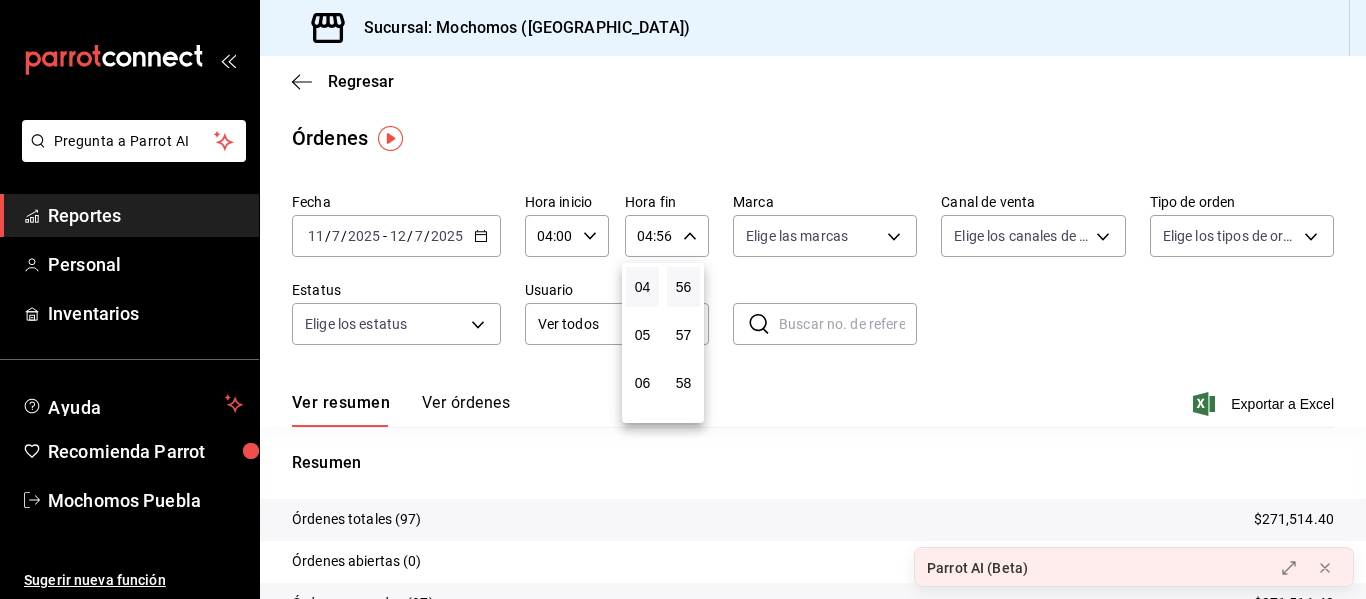 click at bounding box center (683, 299) 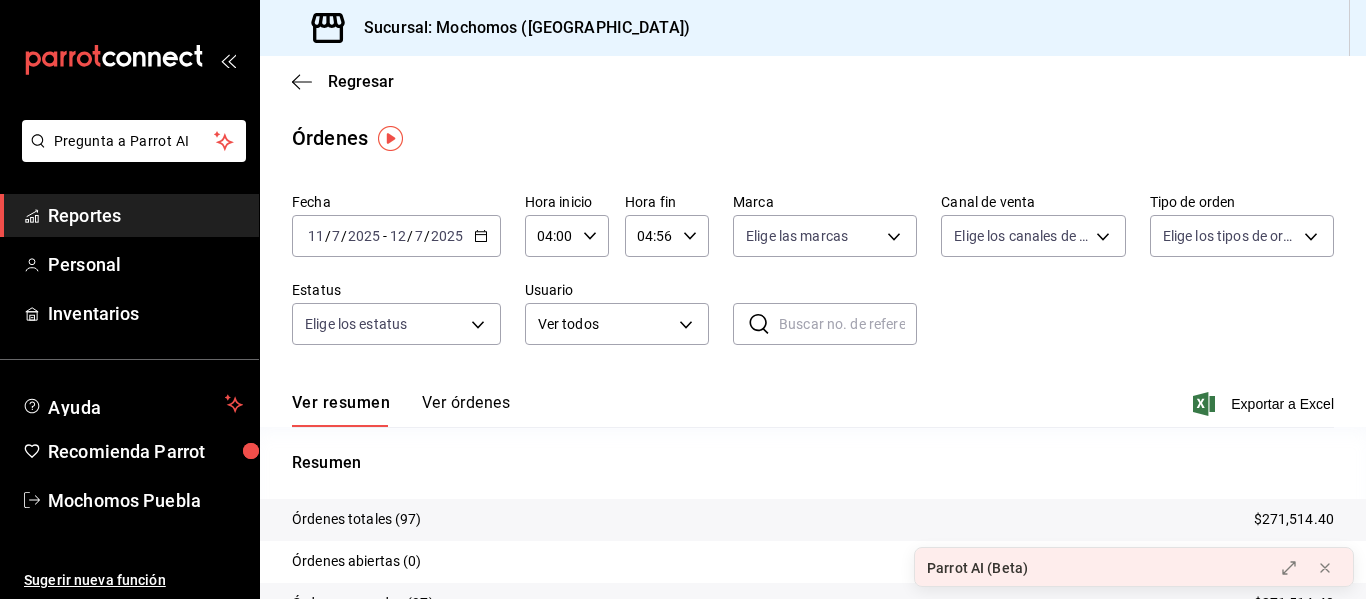 click on "04:56 Hora fin" at bounding box center [667, 236] 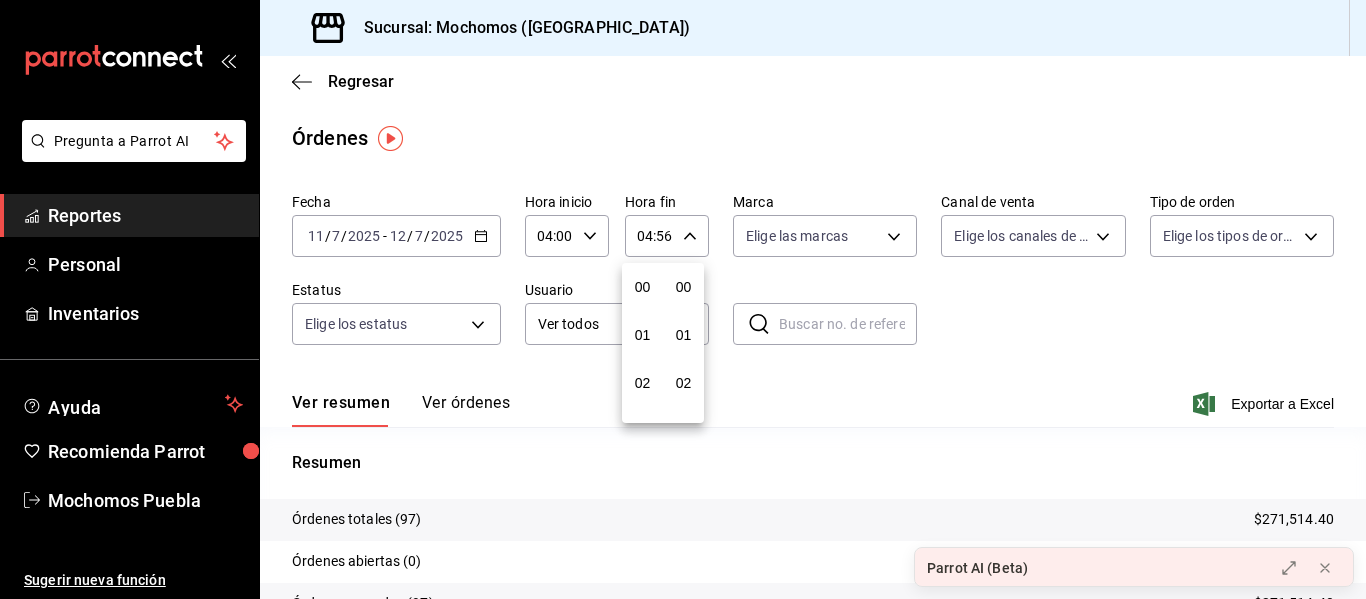 scroll, scrollTop: 192, scrollLeft: 0, axis: vertical 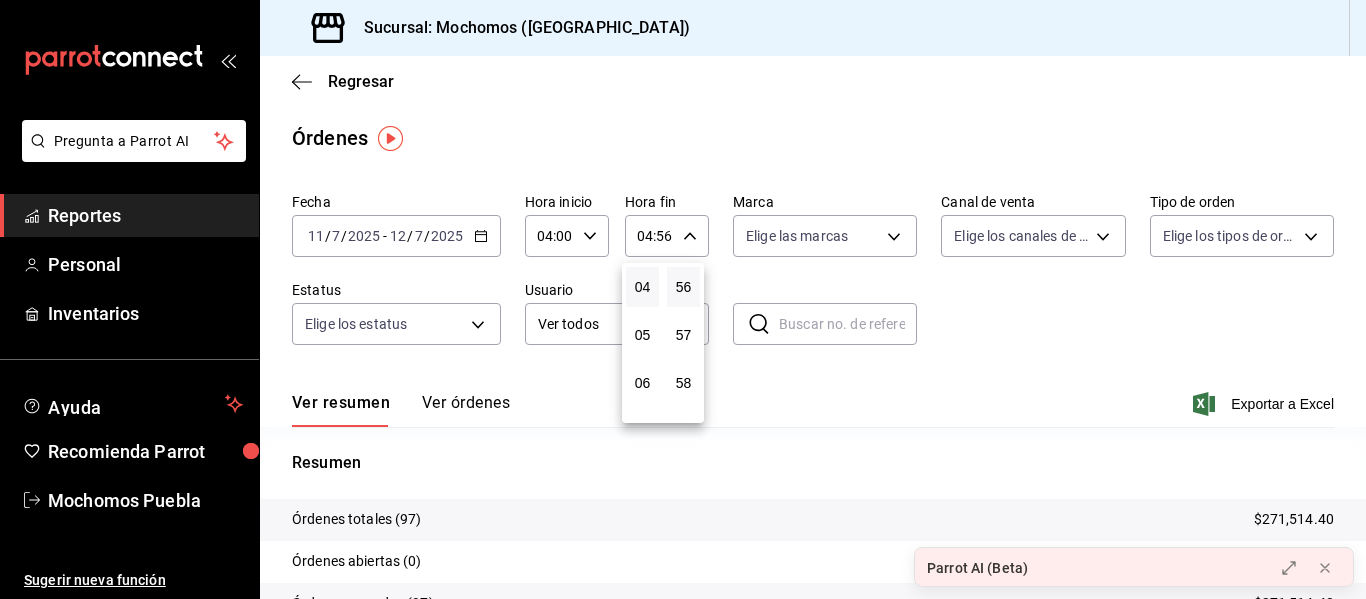 click at bounding box center [683, 299] 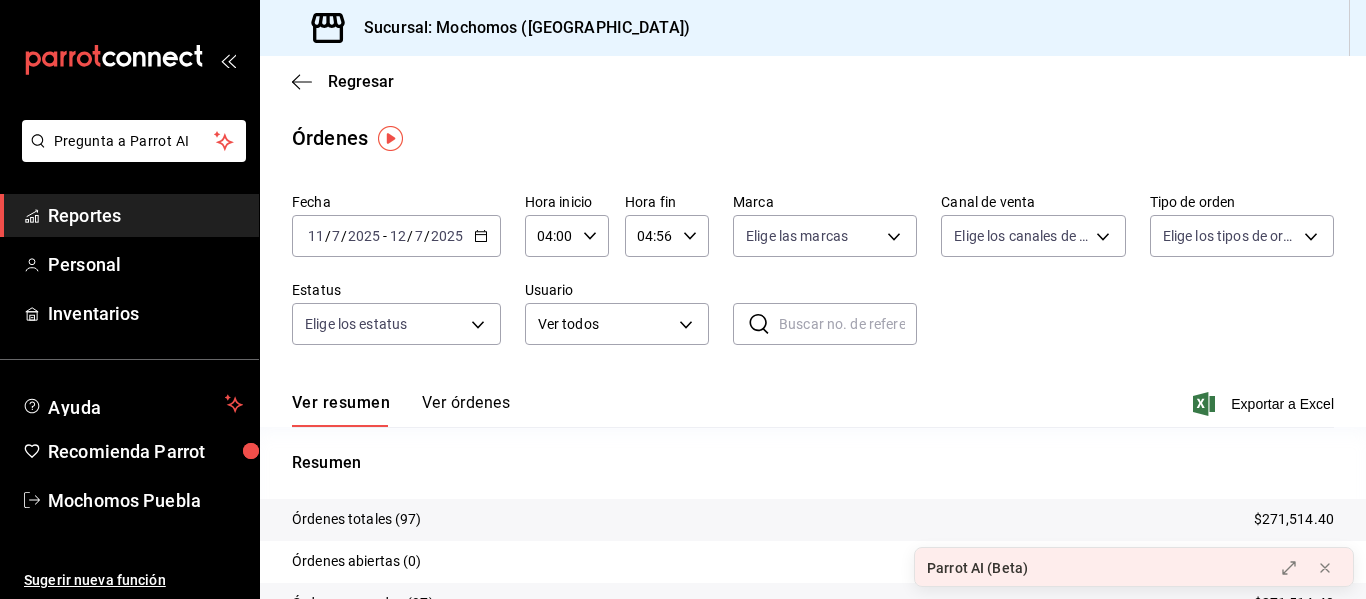 click on "04:56 Hora fin" at bounding box center (667, 236) 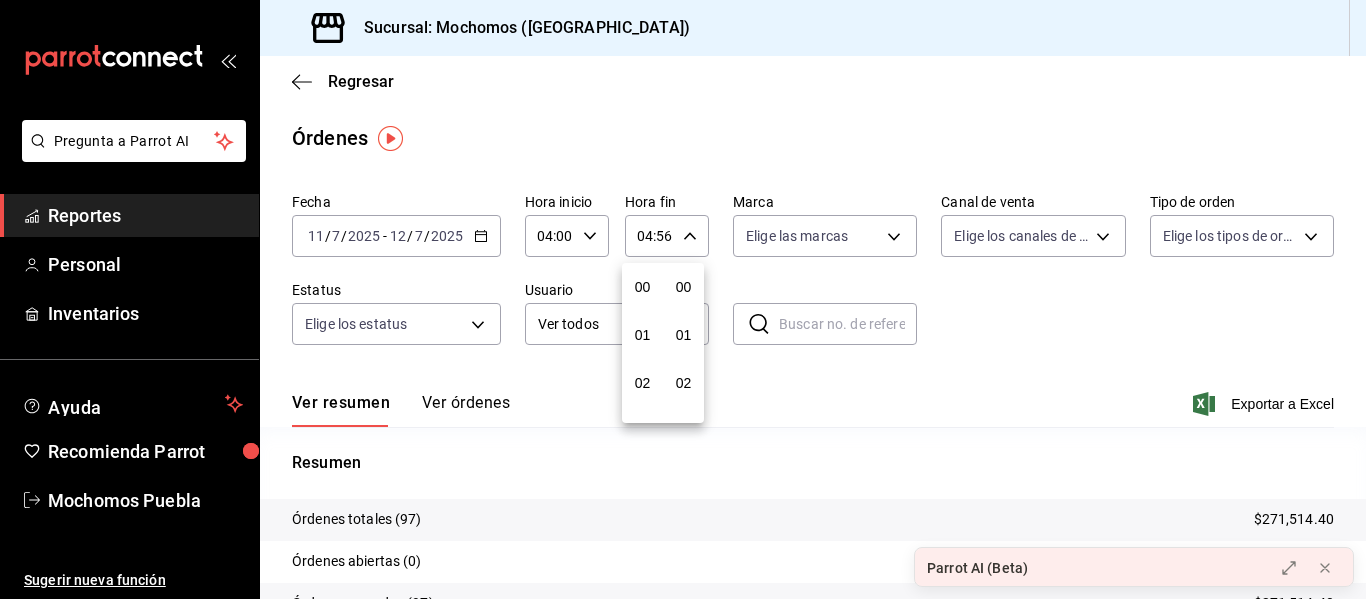 scroll, scrollTop: 192, scrollLeft: 0, axis: vertical 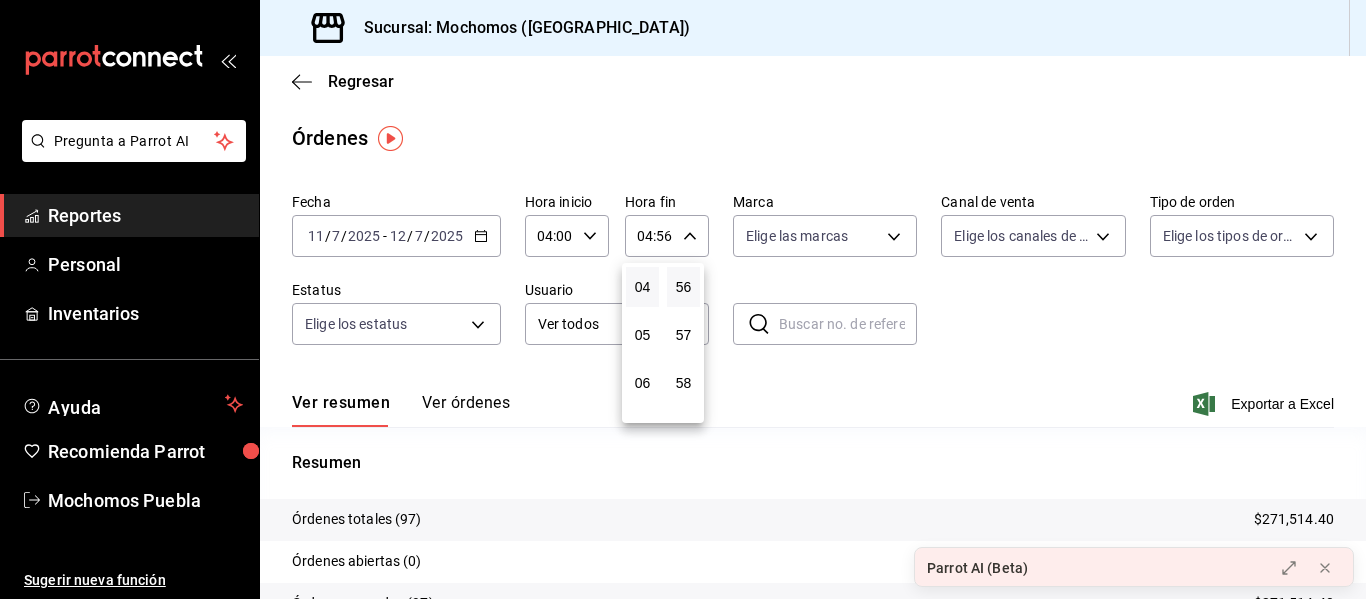 click at bounding box center (683, 299) 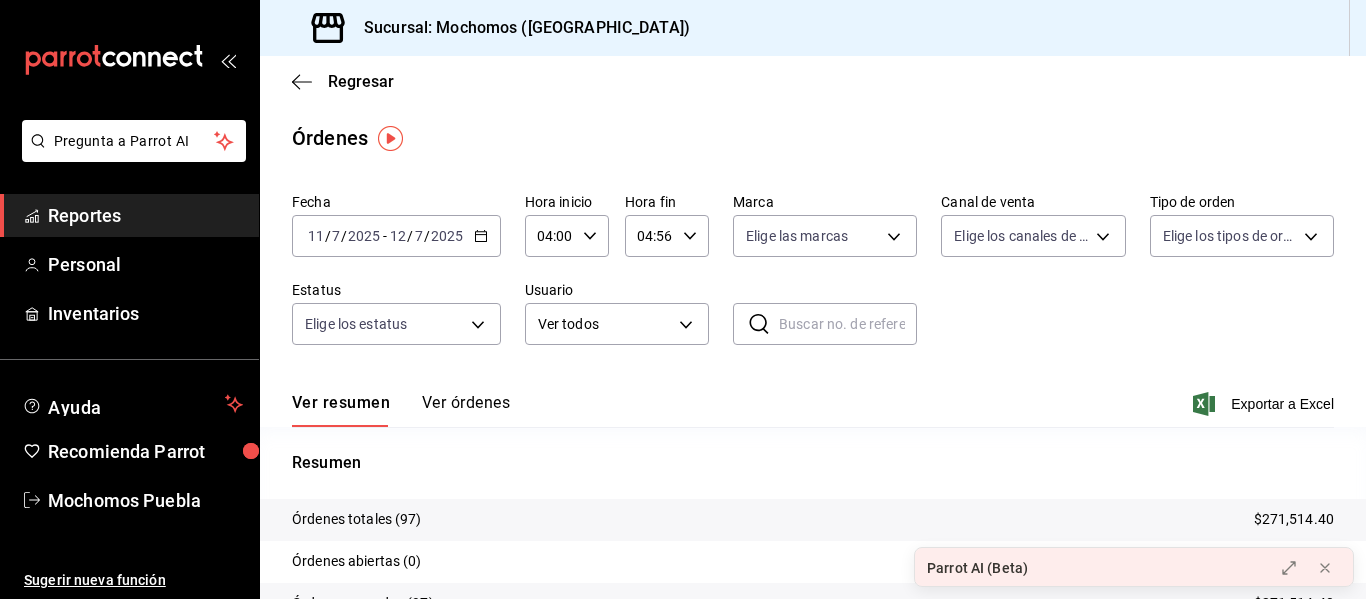 click on "04:56 Hora fin" at bounding box center (667, 236) 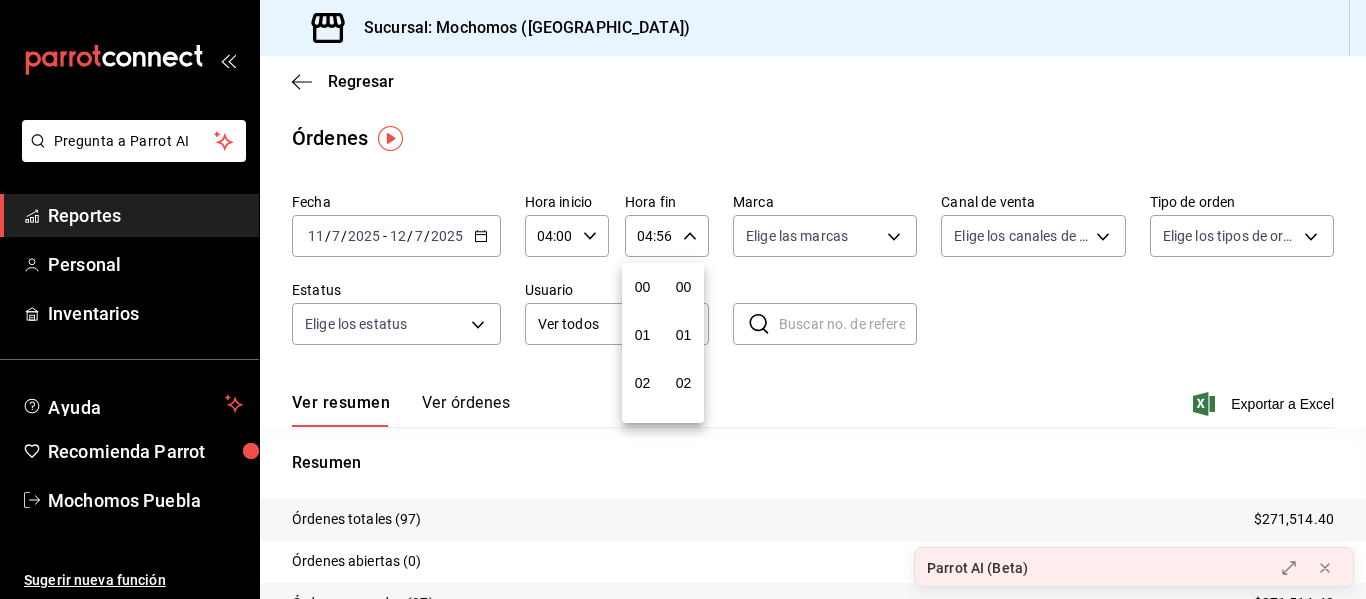 scroll, scrollTop: 192, scrollLeft: 0, axis: vertical 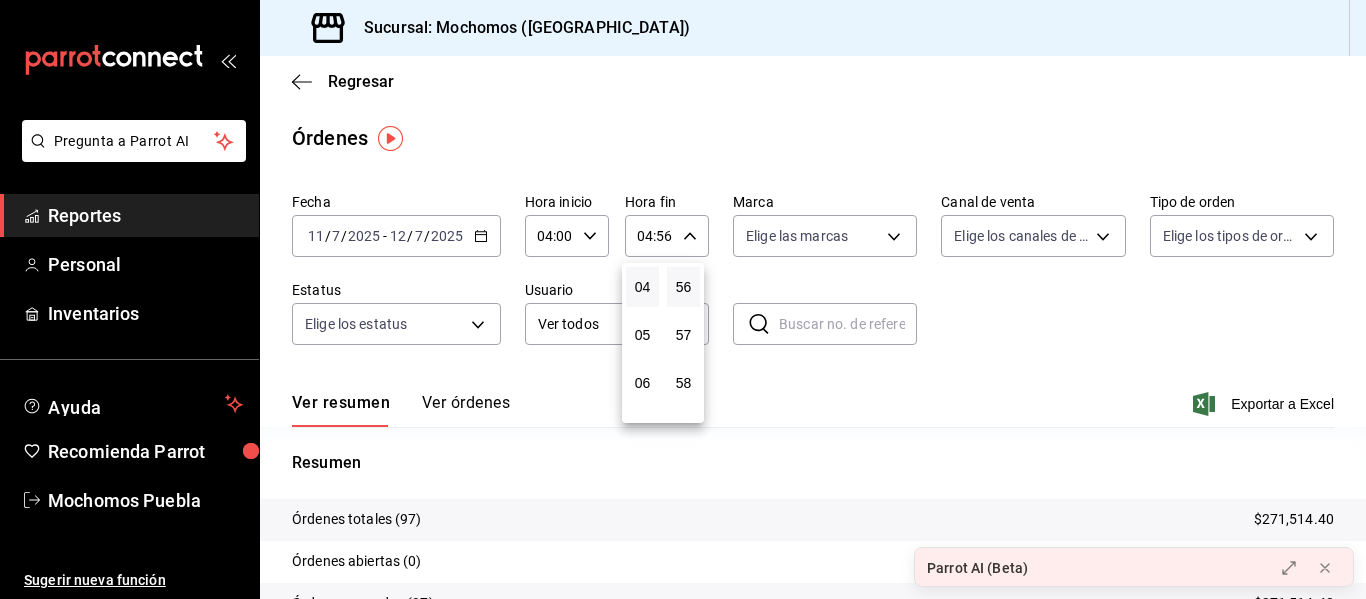 click at bounding box center (683, 299) 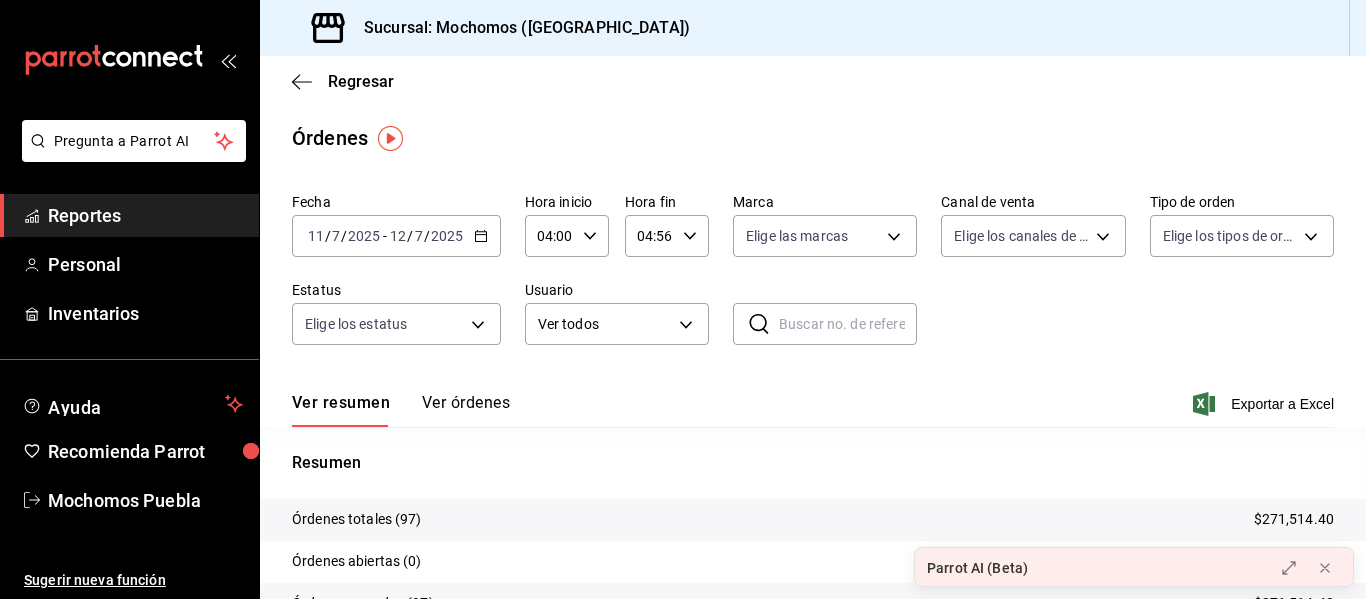 click 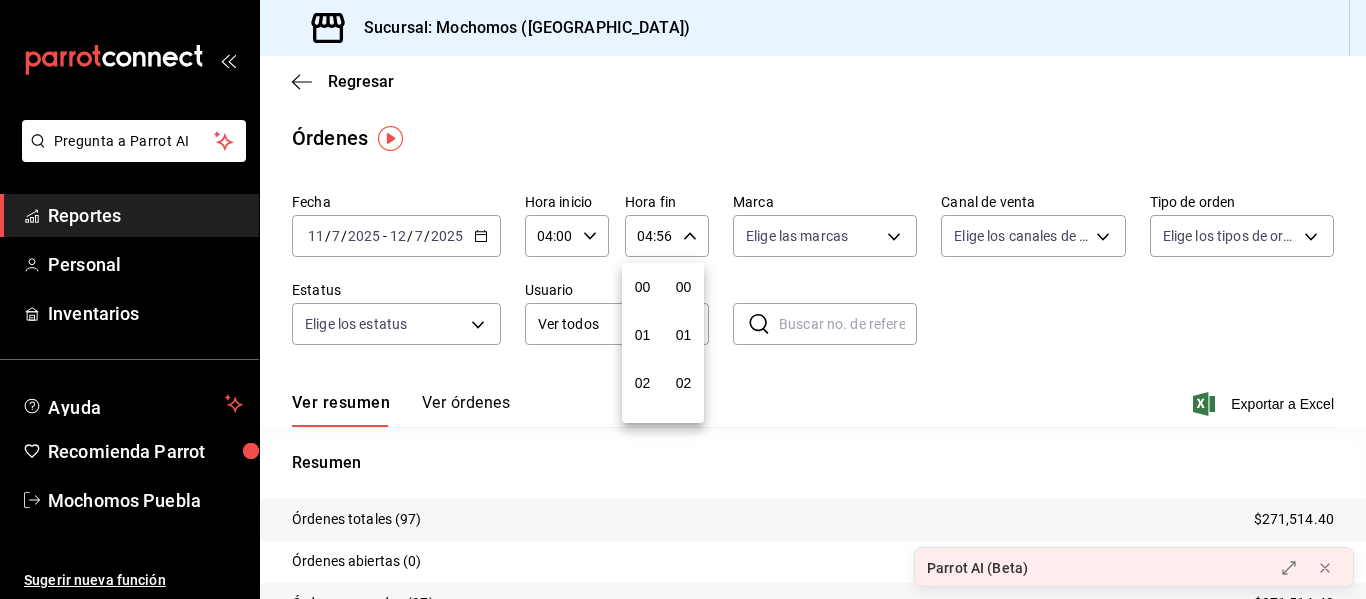 click at bounding box center (683, 299) 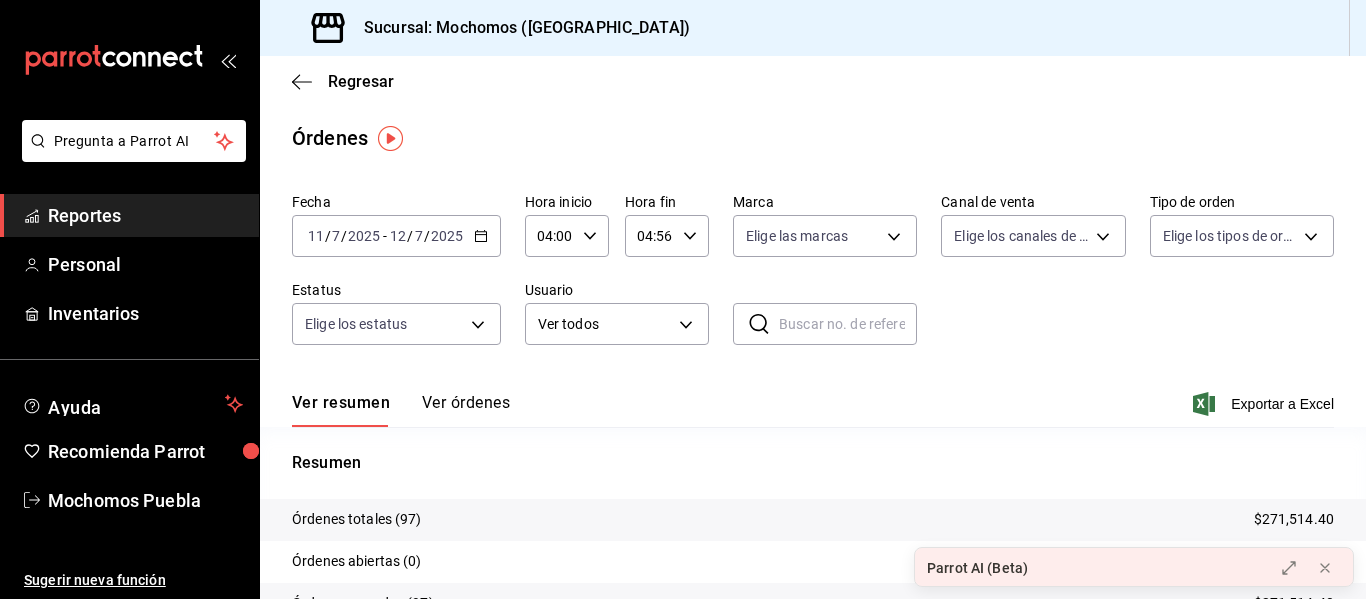 click on "00 01 02 03 04 05 06 07 08 09 10 11 12 13 14 15 16 17 18 19 20 21 22 23 00 01 02 03 04 05 06 07 08 09 10 11 12 13 14 15 16 17 18 19 20 21 22 23 24 25 26 27 28 29 30 31 32 33 34 35 36 37 38 39 40 41 42 43 44 45 46 47 48 49 50 51 52 53 54 55 56 57 58 59" at bounding box center (683, 302) 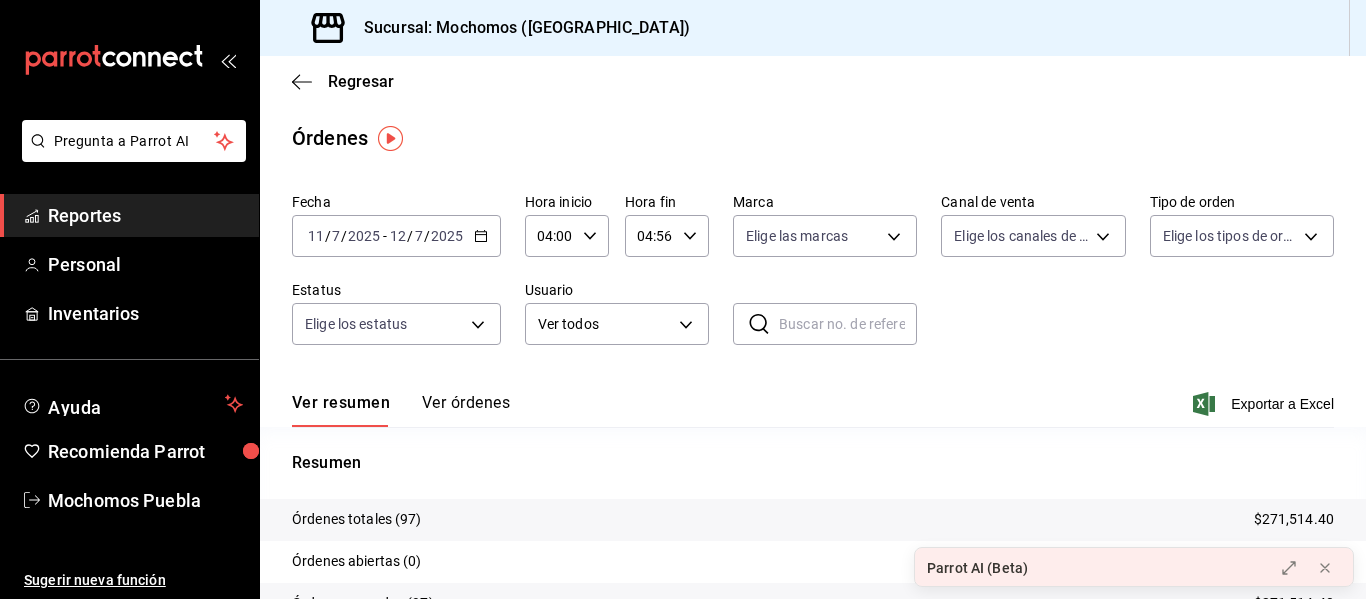 click 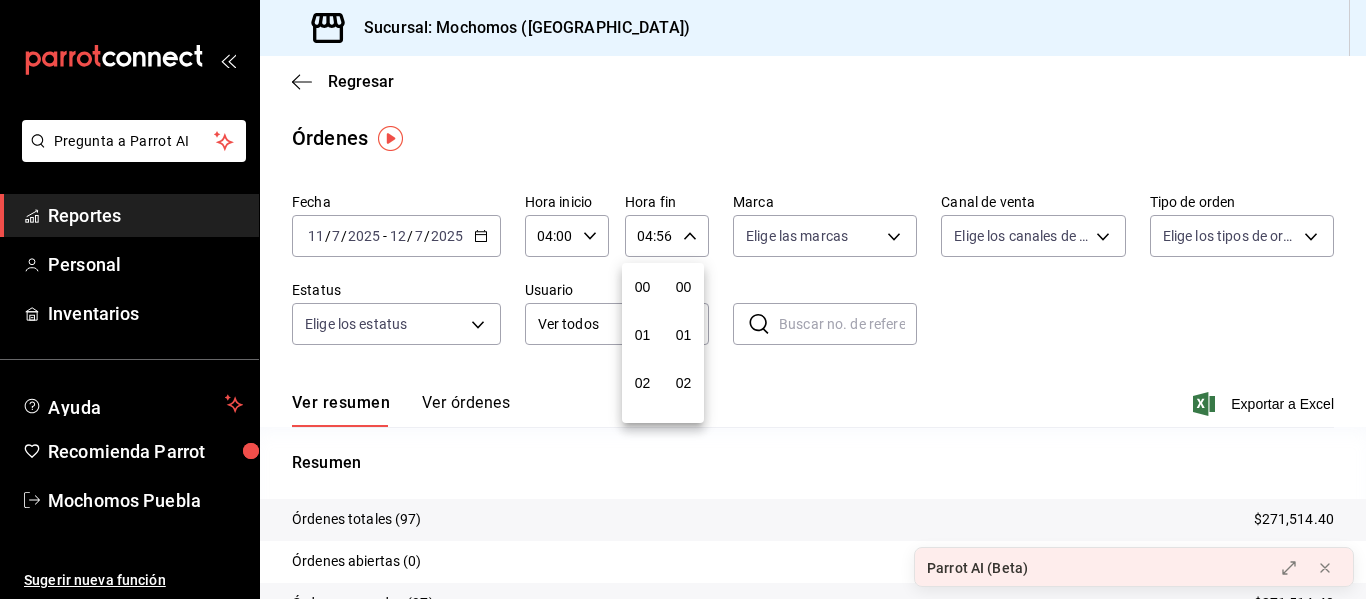 scroll, scrollTop: 192, scrollLeft: 0, axis: vertical 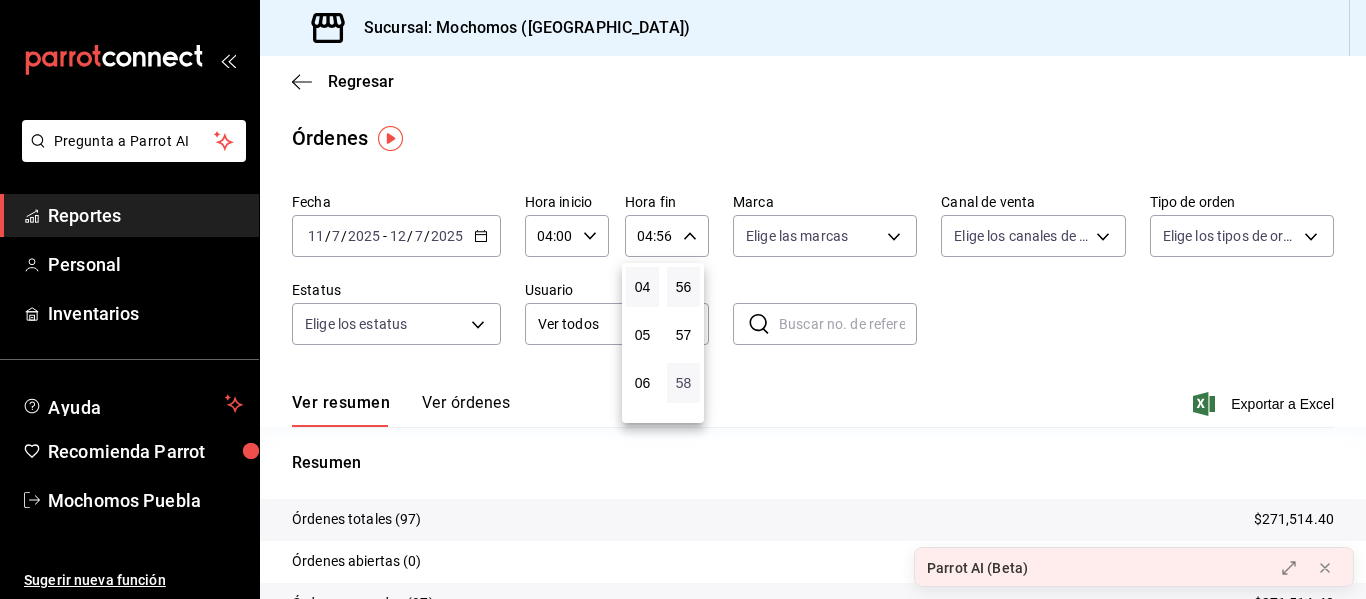 click on "58" at bounding box center [683, 383] 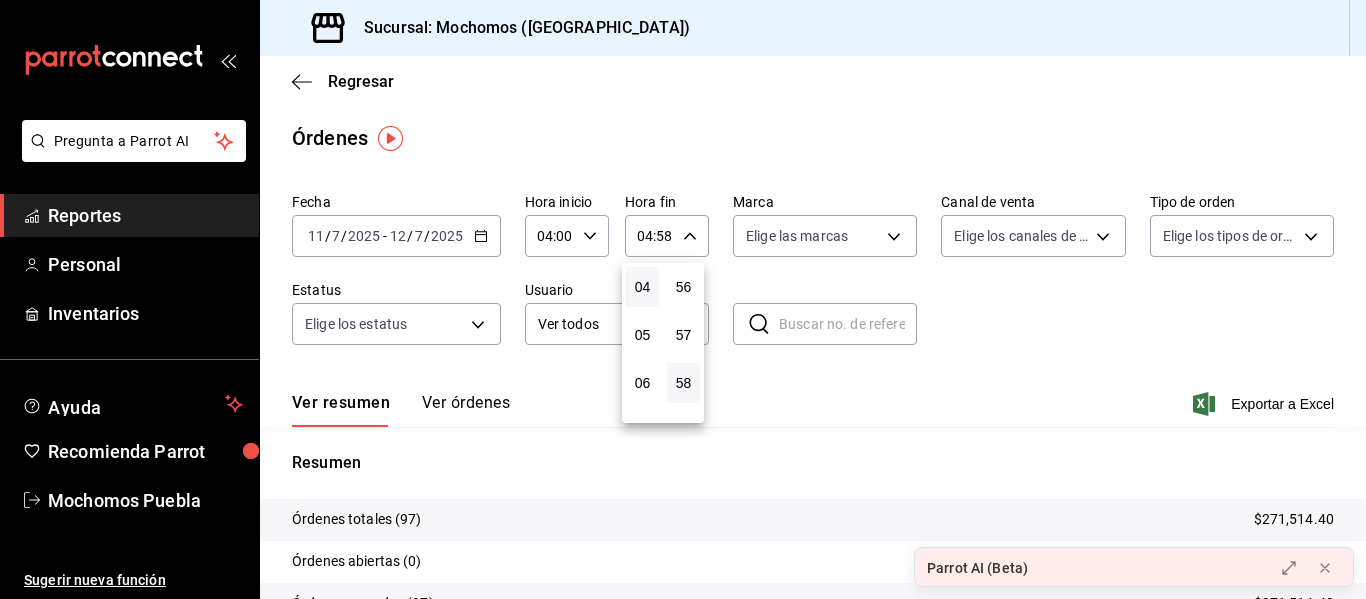 click at bounding box center (683, 299) 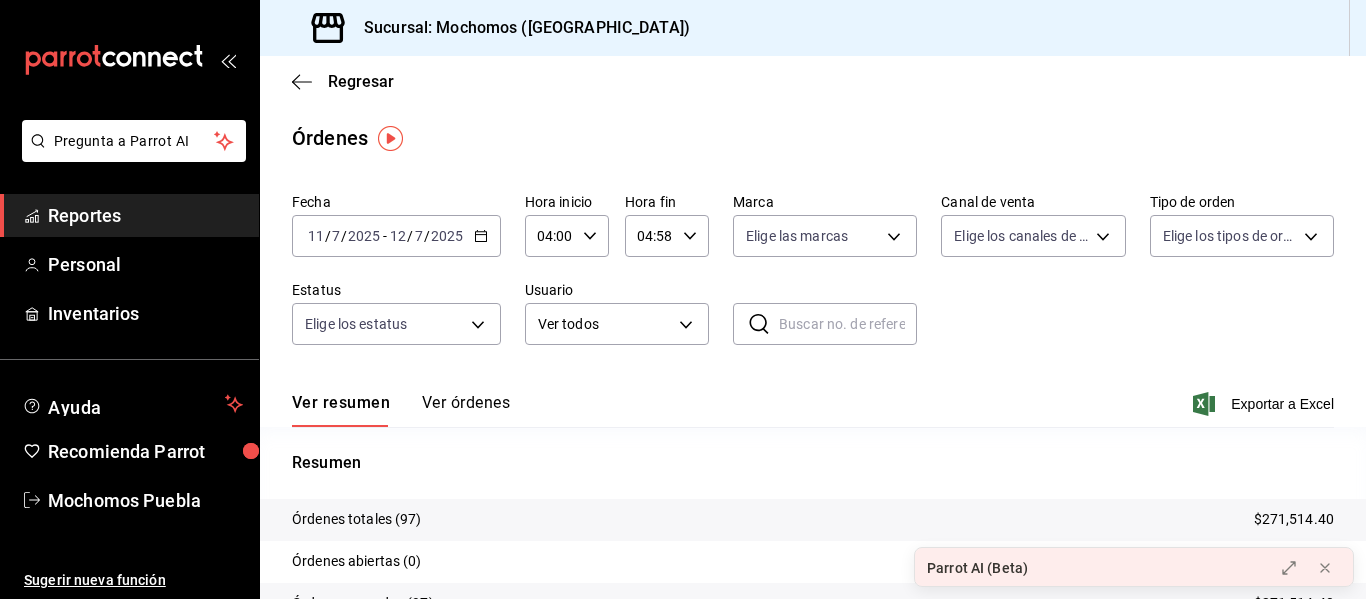 click 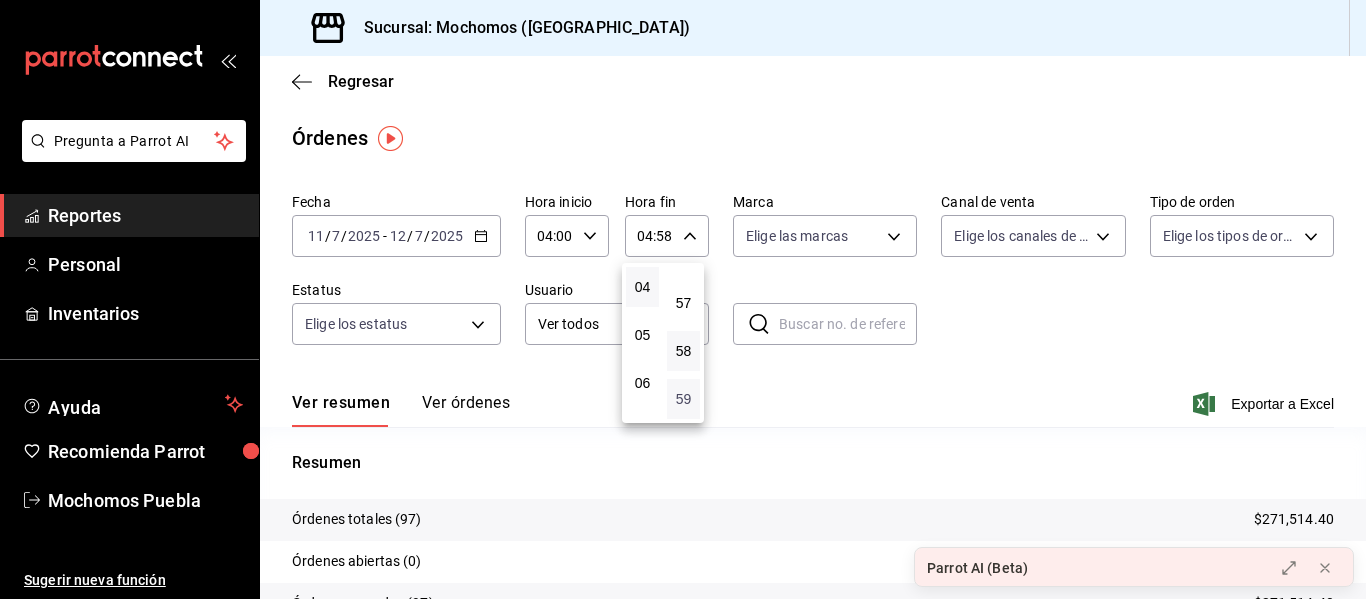 click on "59" at bounding box center [683, 399] 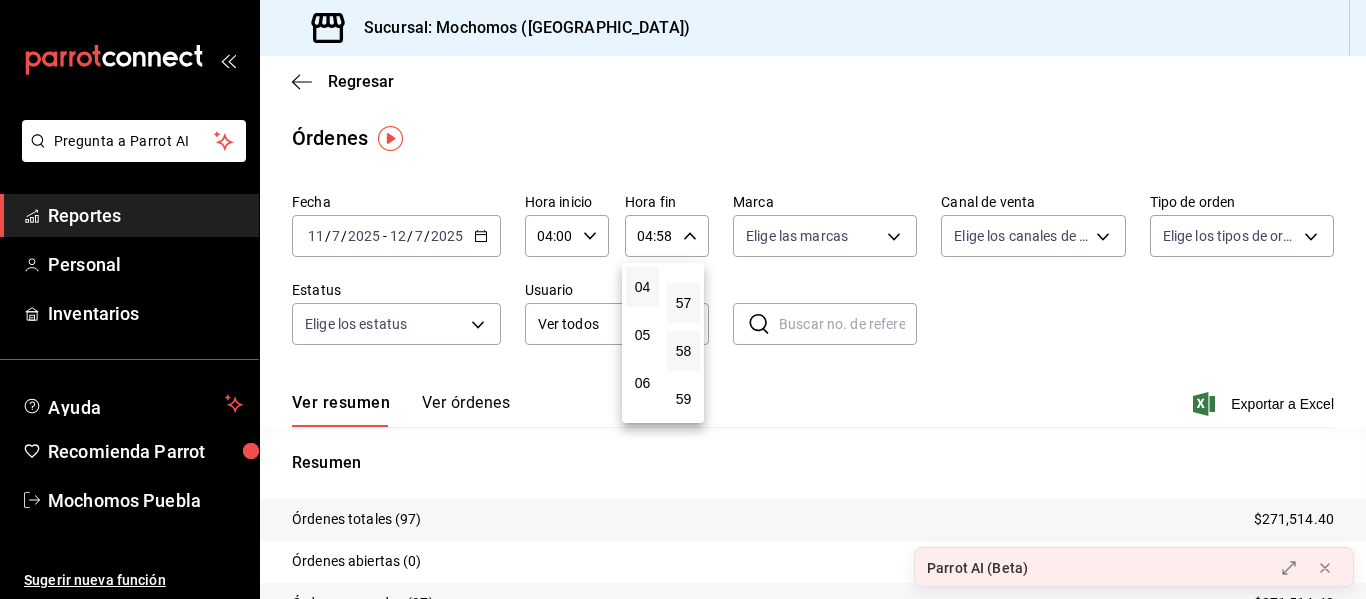 type on "04:59" 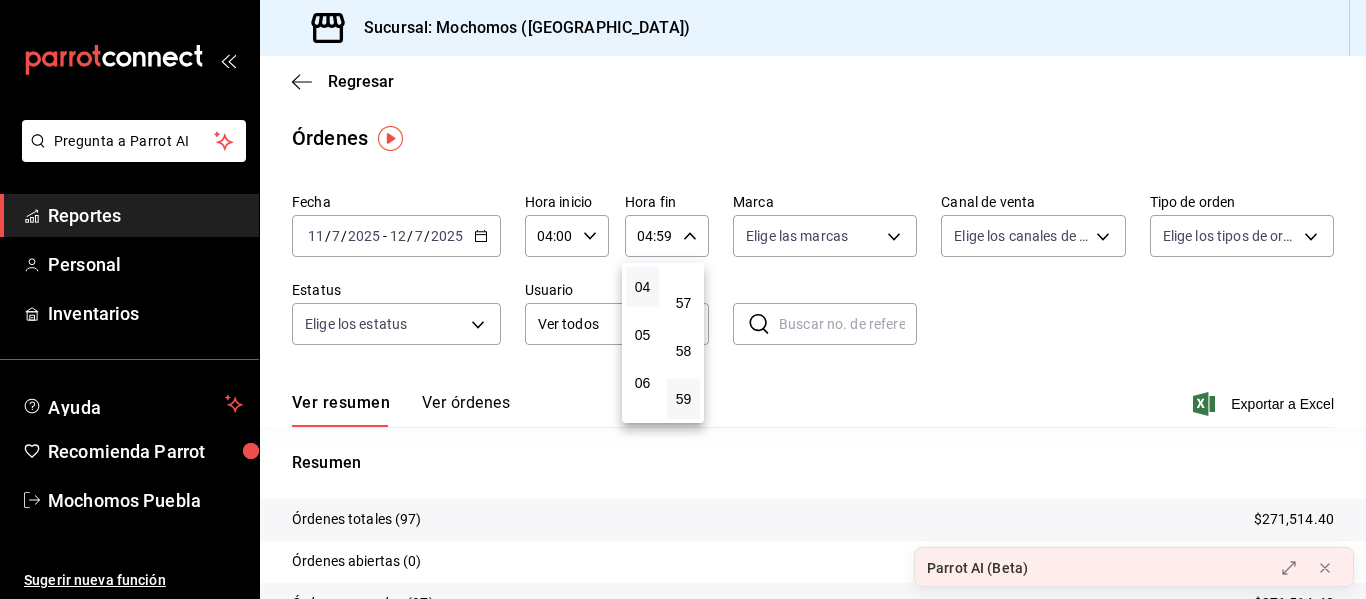 click at bounding box center (683, 299) 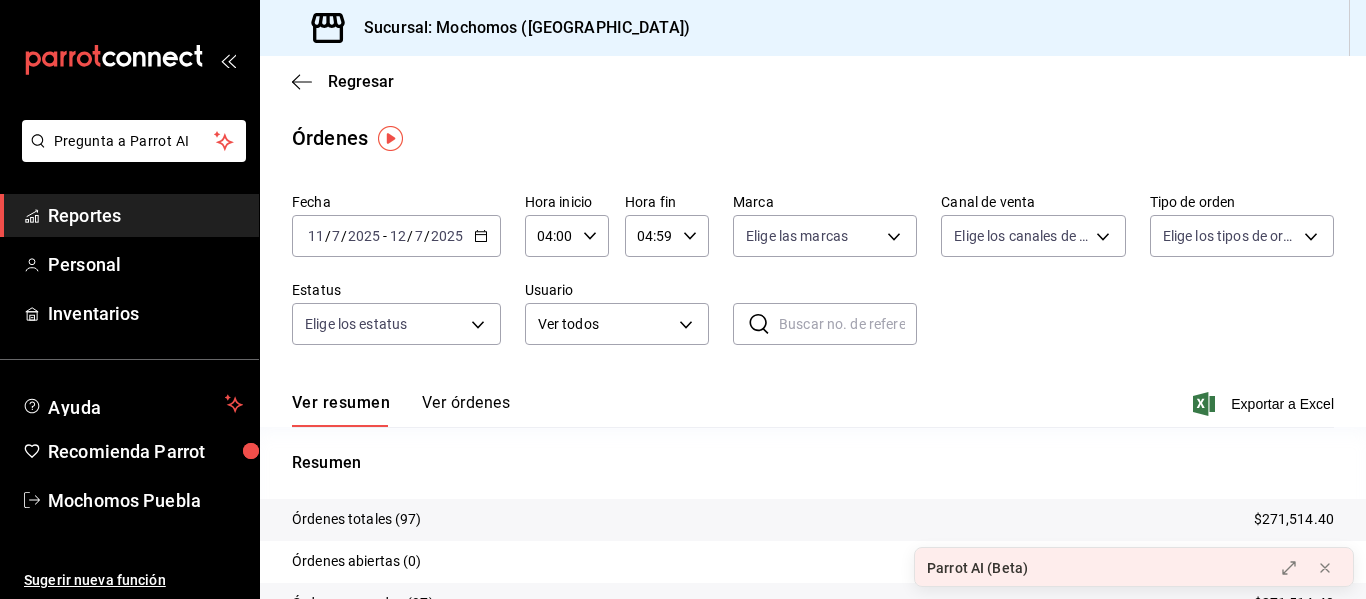 click 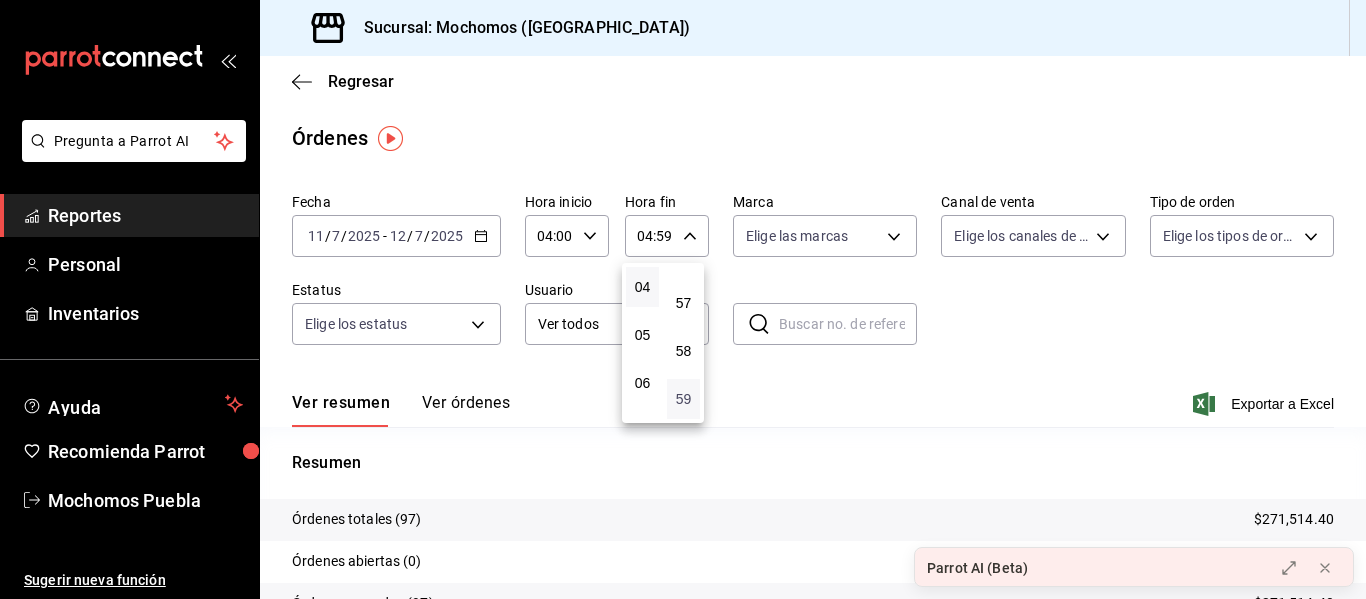 click on "59" at bounding box center [683, 399] 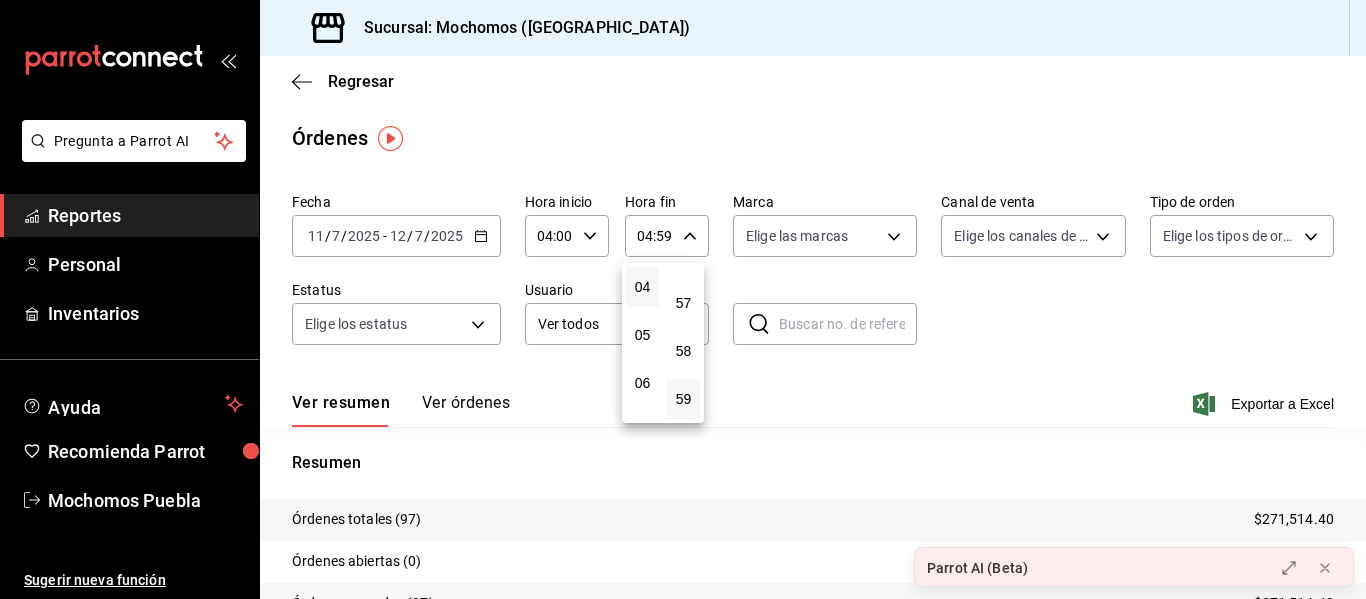 click at bounding box center [683, 299] 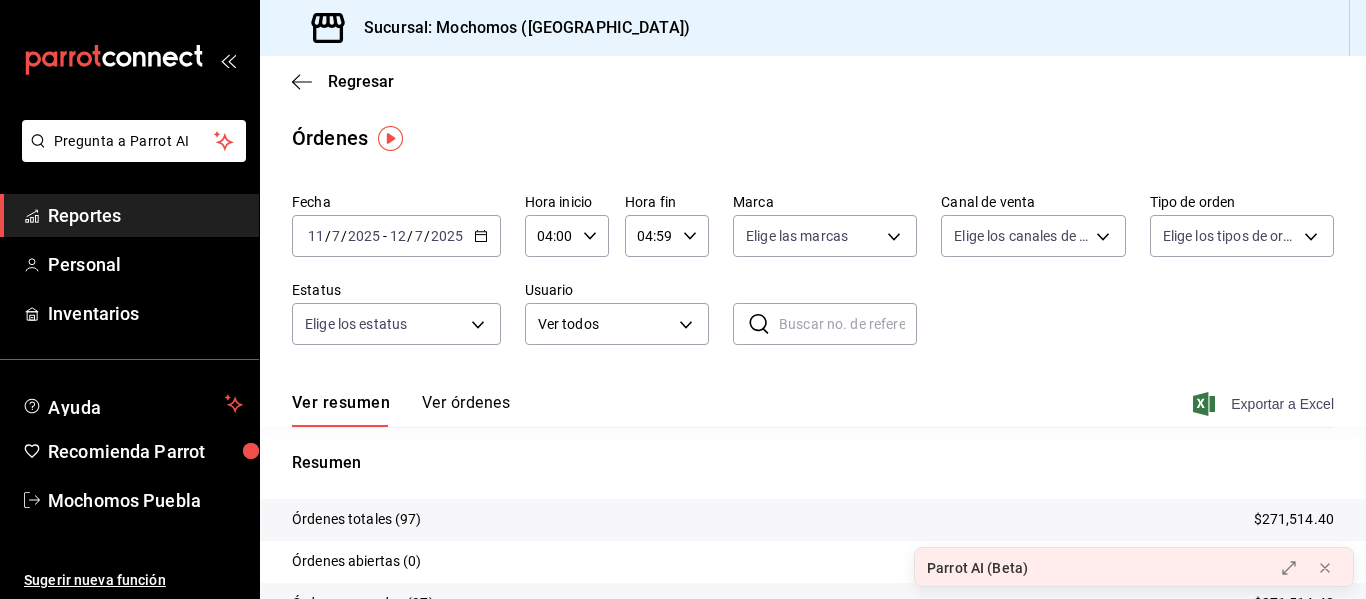 click on "Exportar a Excel" at bounding box center [1265, 404] 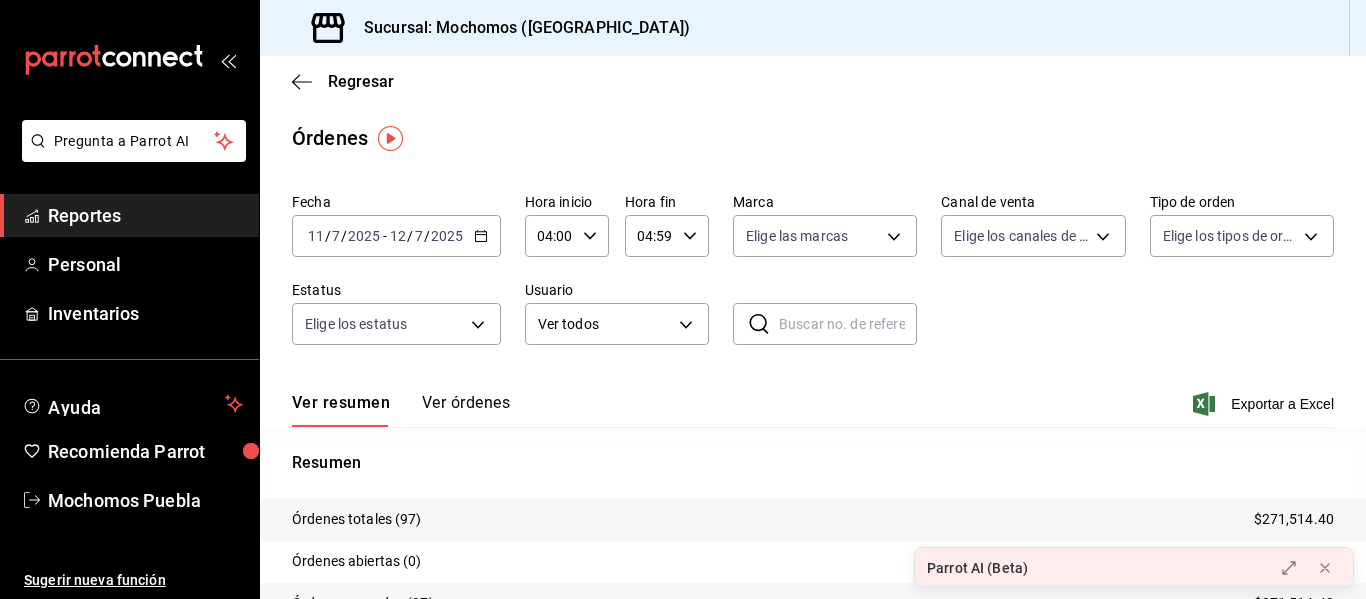 click on "Reportes" at bounding box center (145, 215) 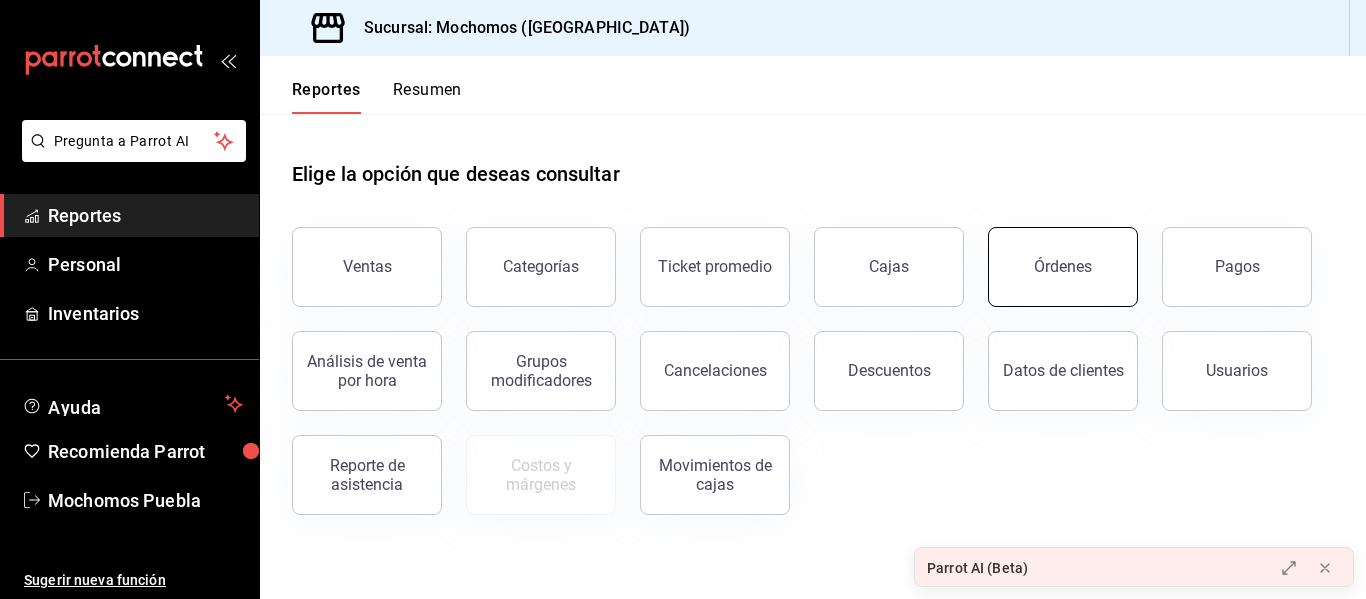 click on "Órdenes" at bounding box center (1063, 266) 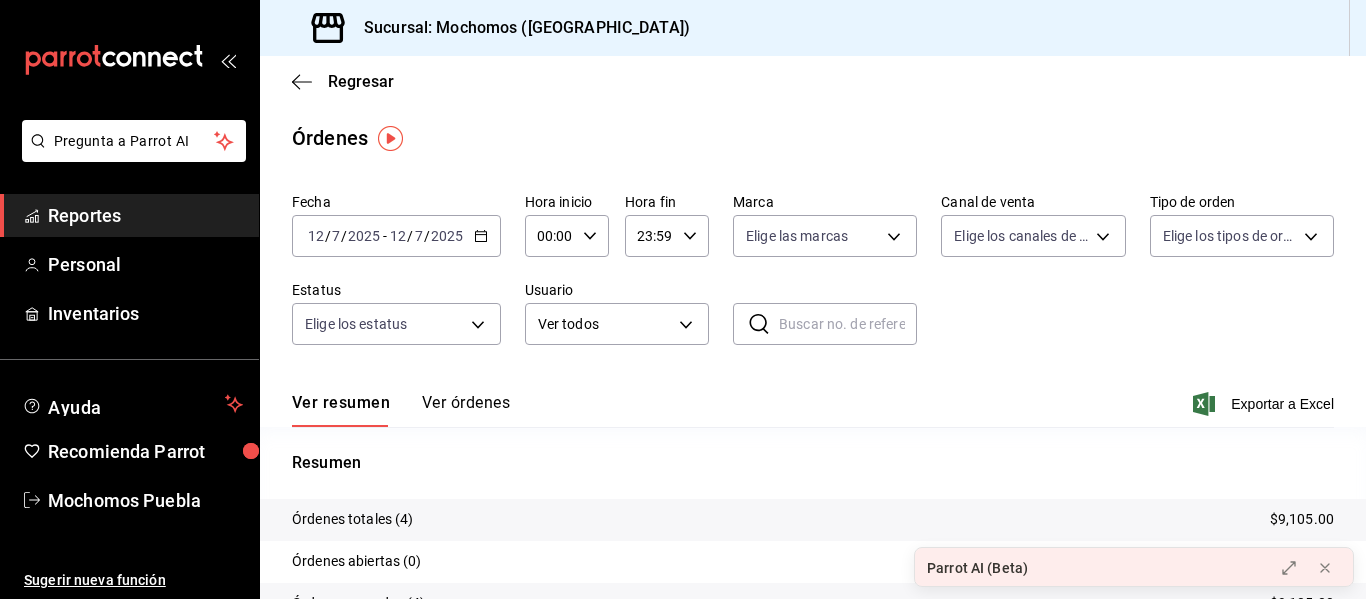 click 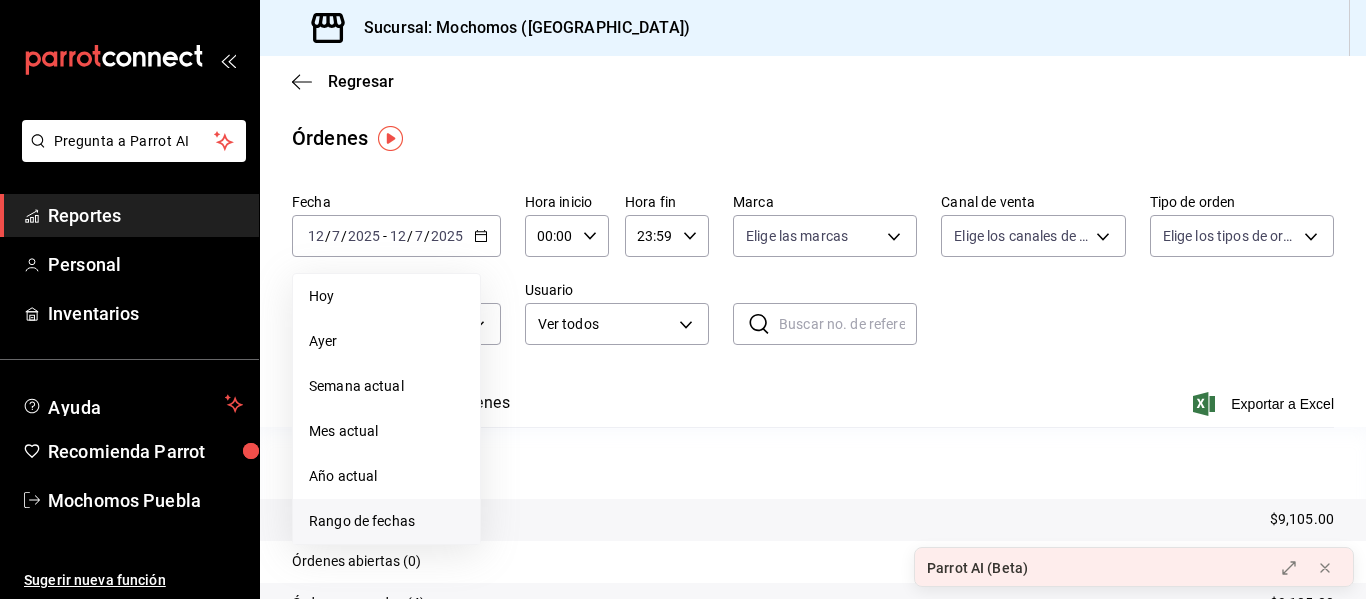 click on "Rango de fechas" at bounding box center (386, 521) 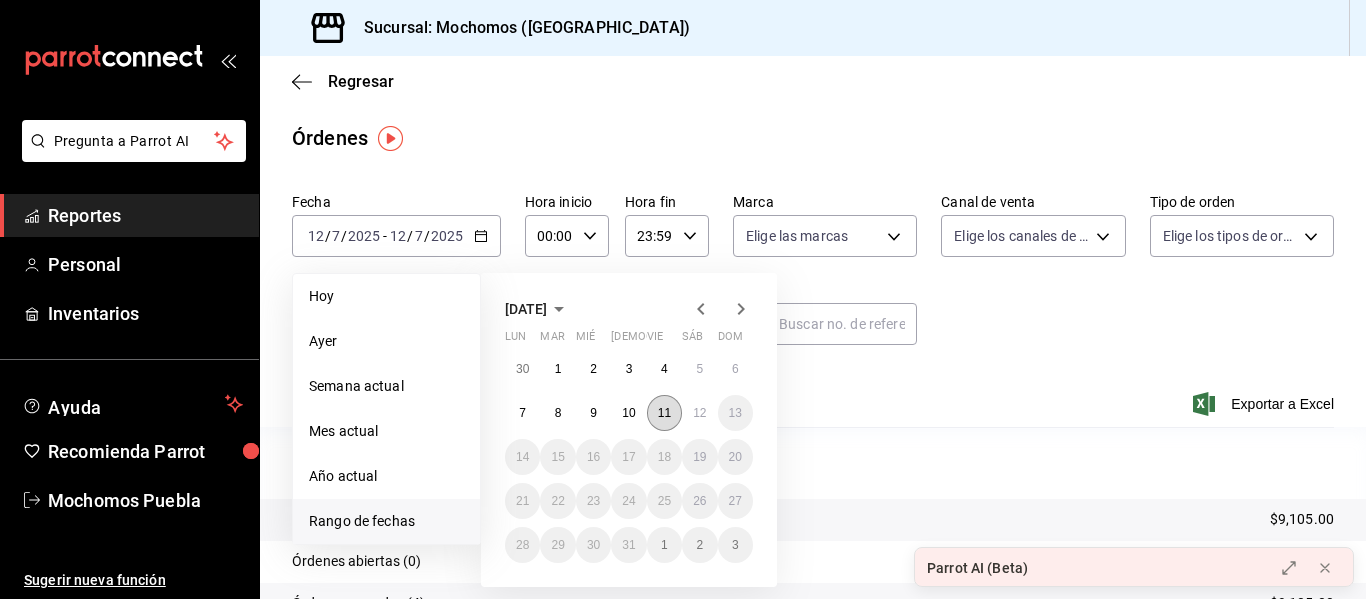 click on "11" at bounding box center (664, 413) 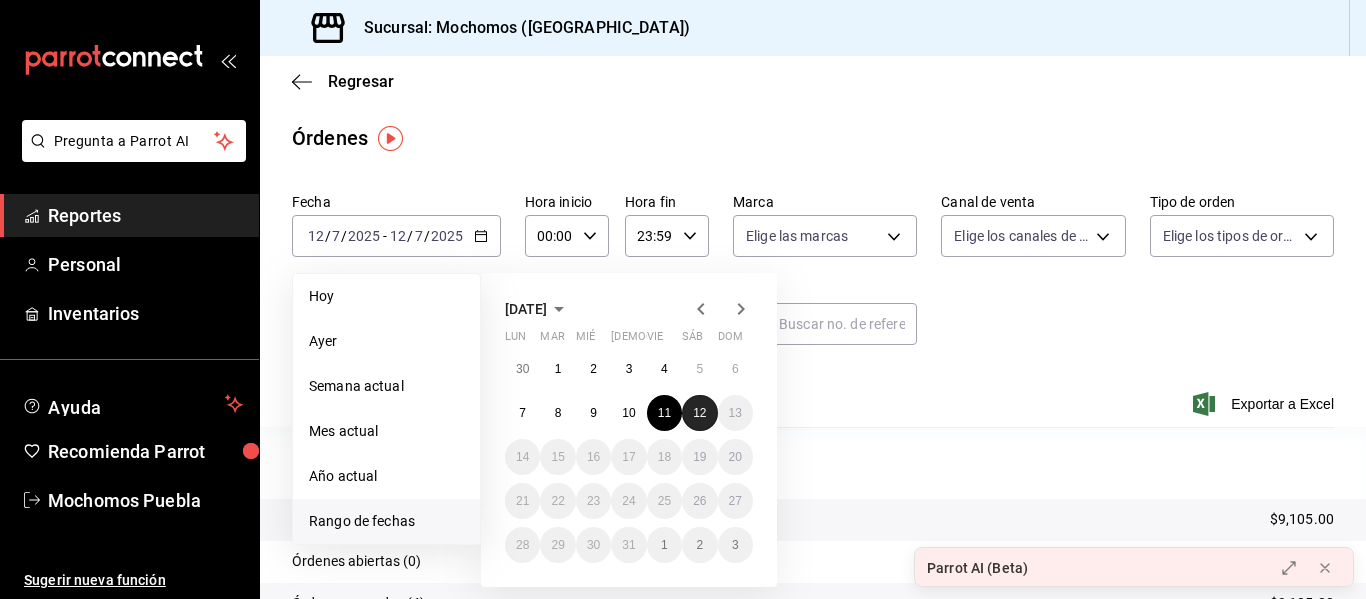 click on "12" at bounding box center [699, 413] 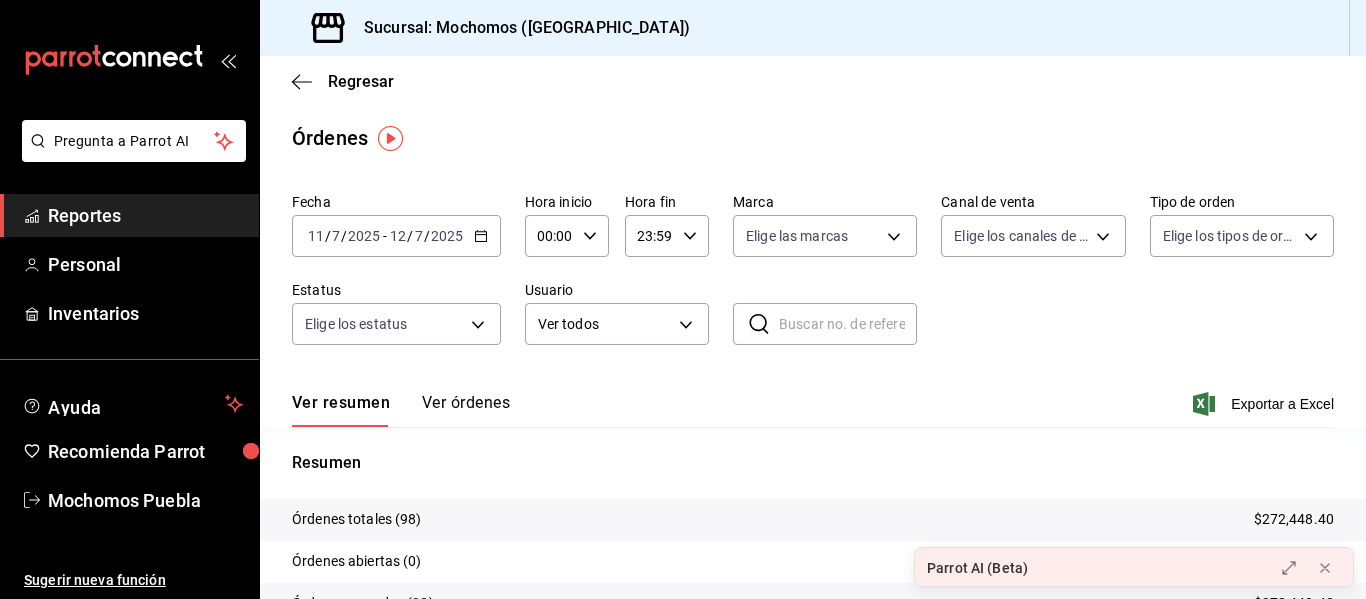 click 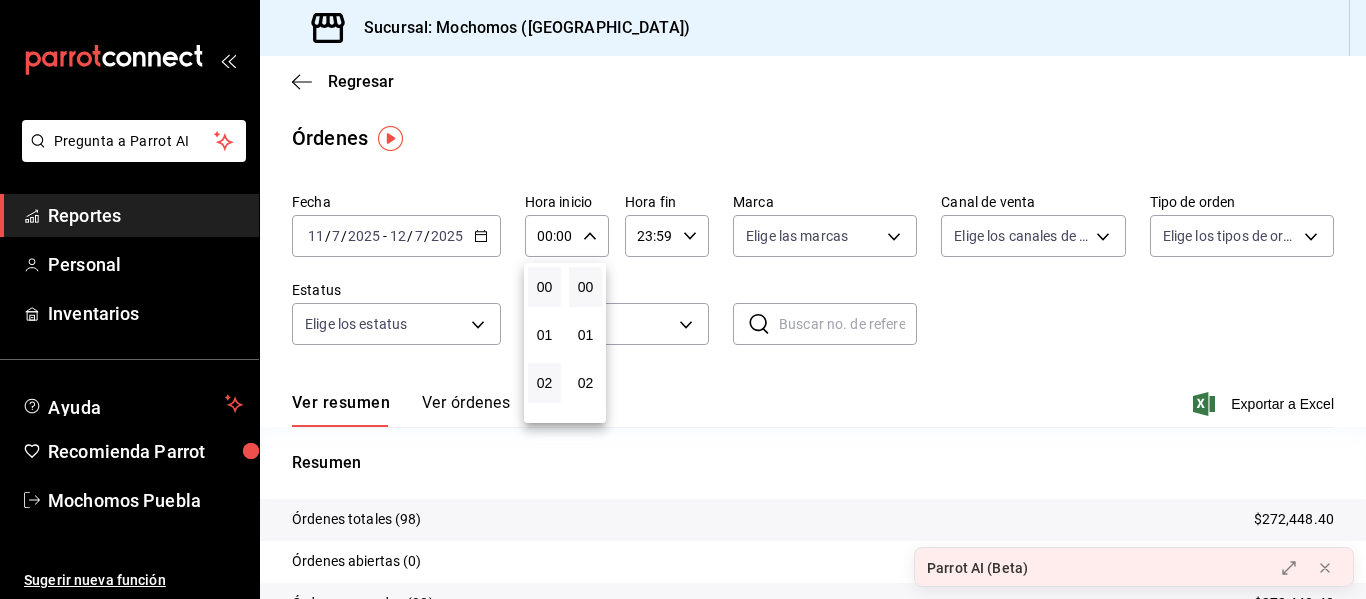 click on "02" at bounding box center (544, 383) 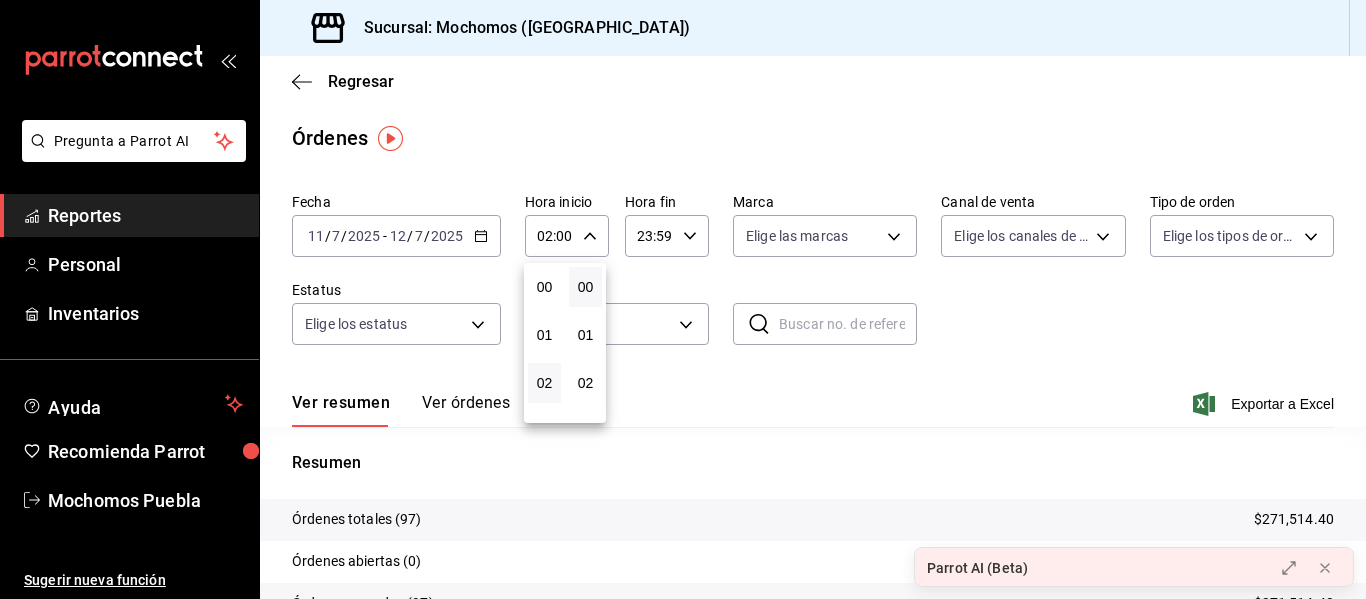 click at bounding box center [683, 299] 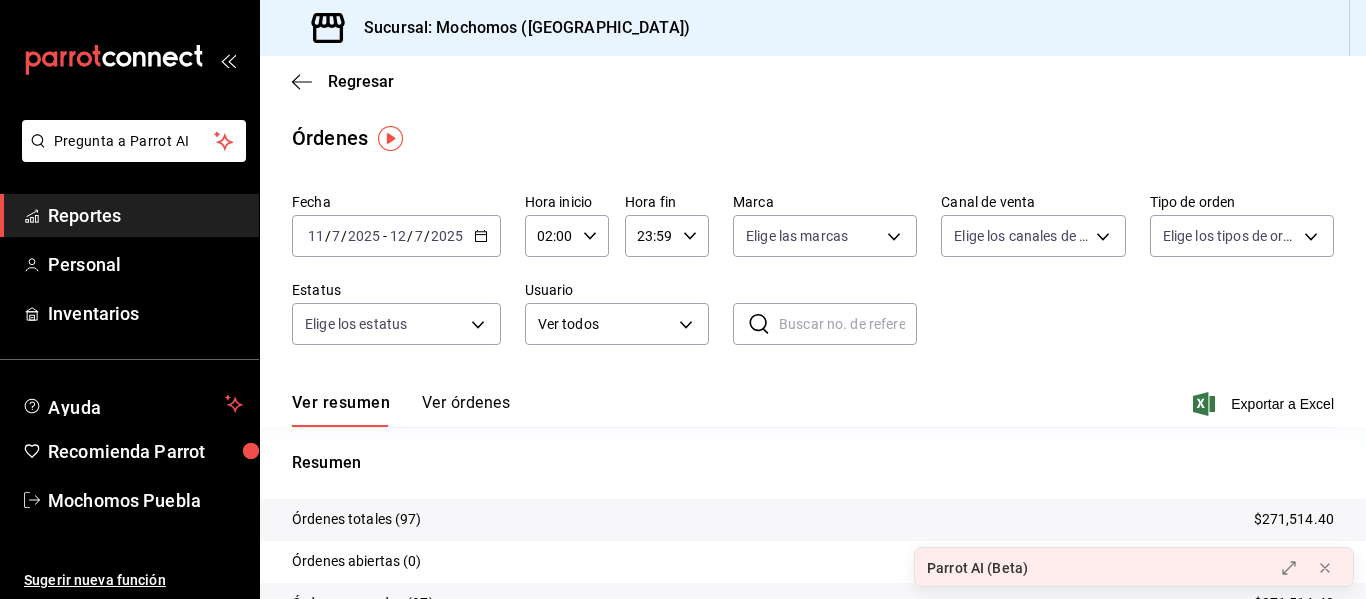 click 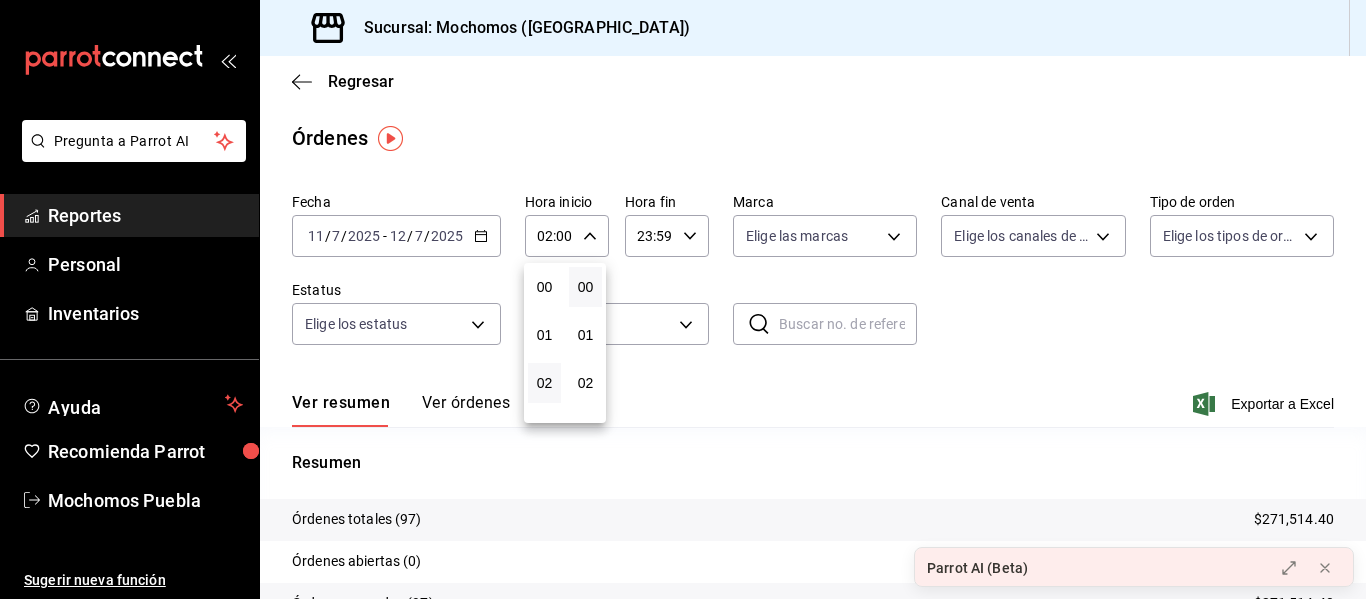 scroll, scrollTop: 96, scrollLeft: 0, axis: vertical 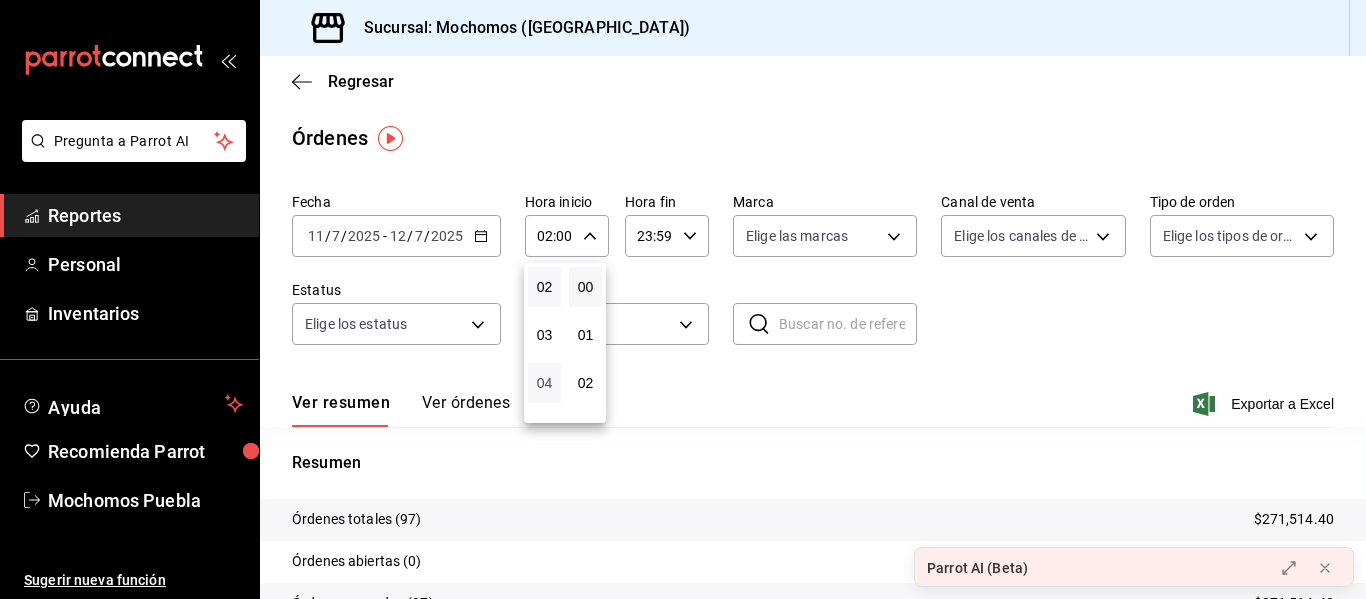 click on "04" at bounding box center [544, 383] 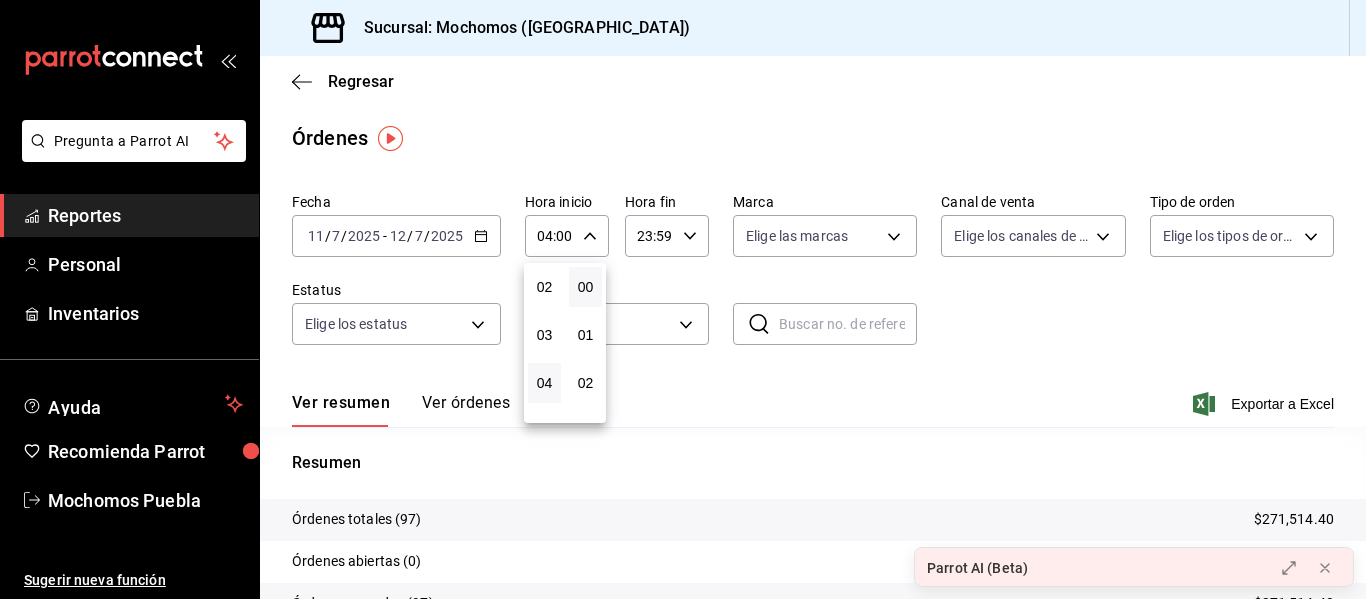click at bounding box center [683, 299] 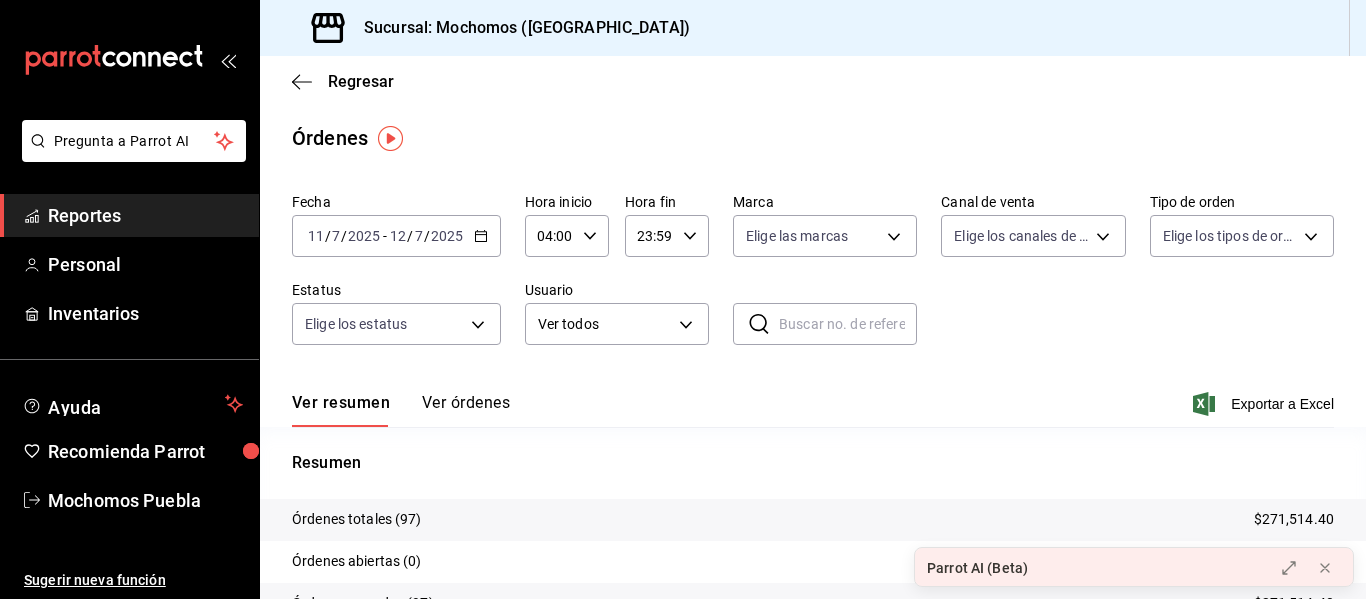 click 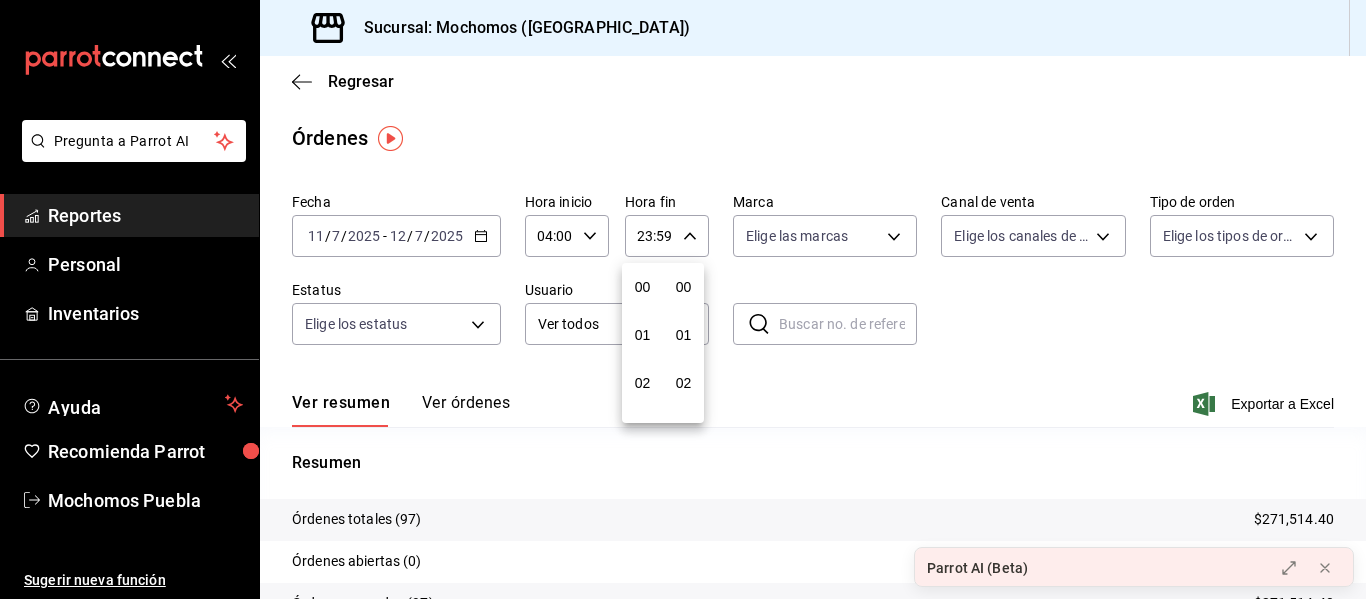 scroll, scrollTop: 992, scrollLeft: 0, axis: vertical 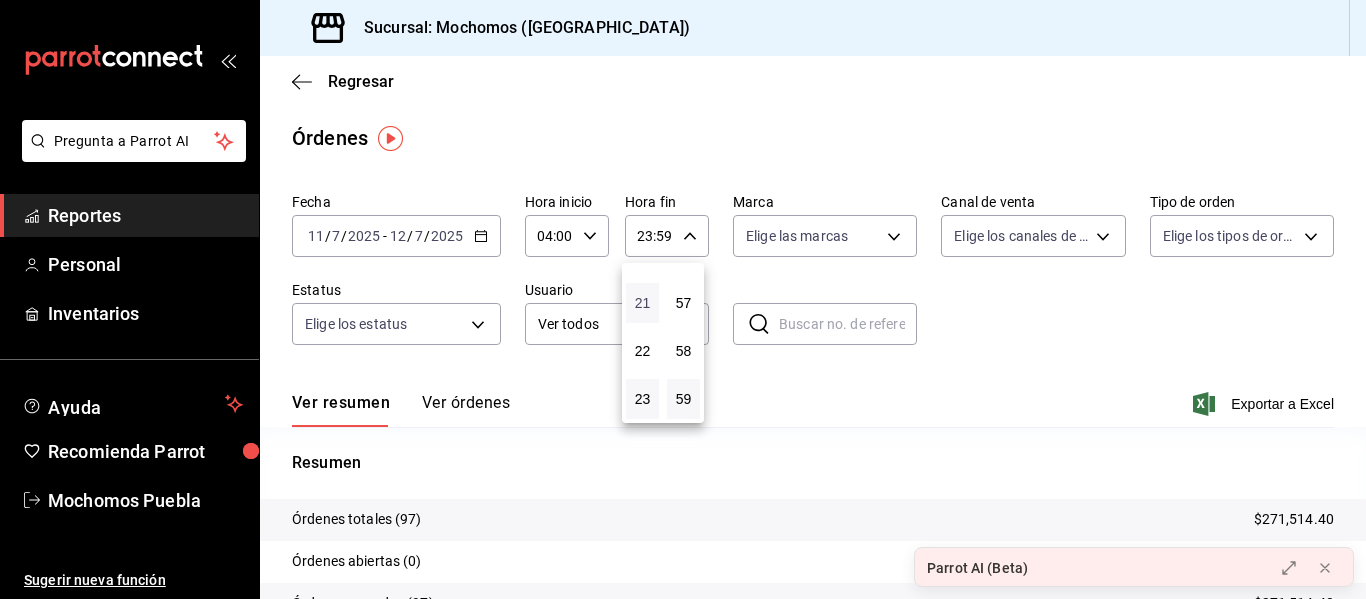 click on "21" at bounding box center [642, 303] 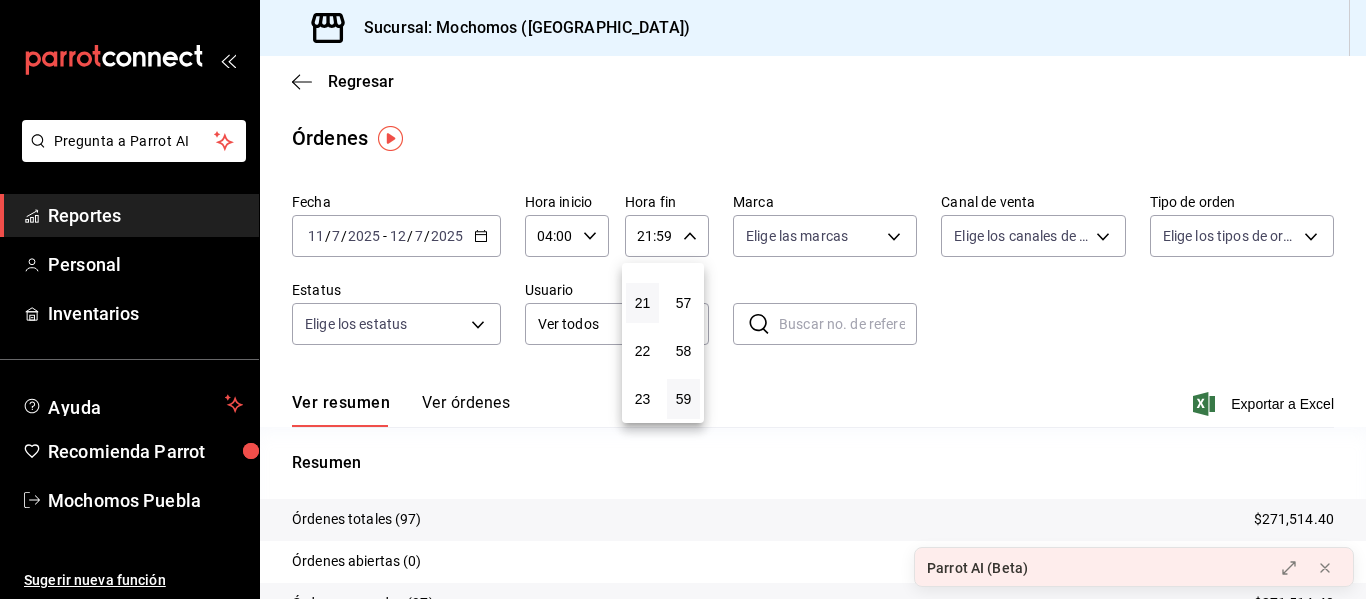 click at bounding box center (683, 299) 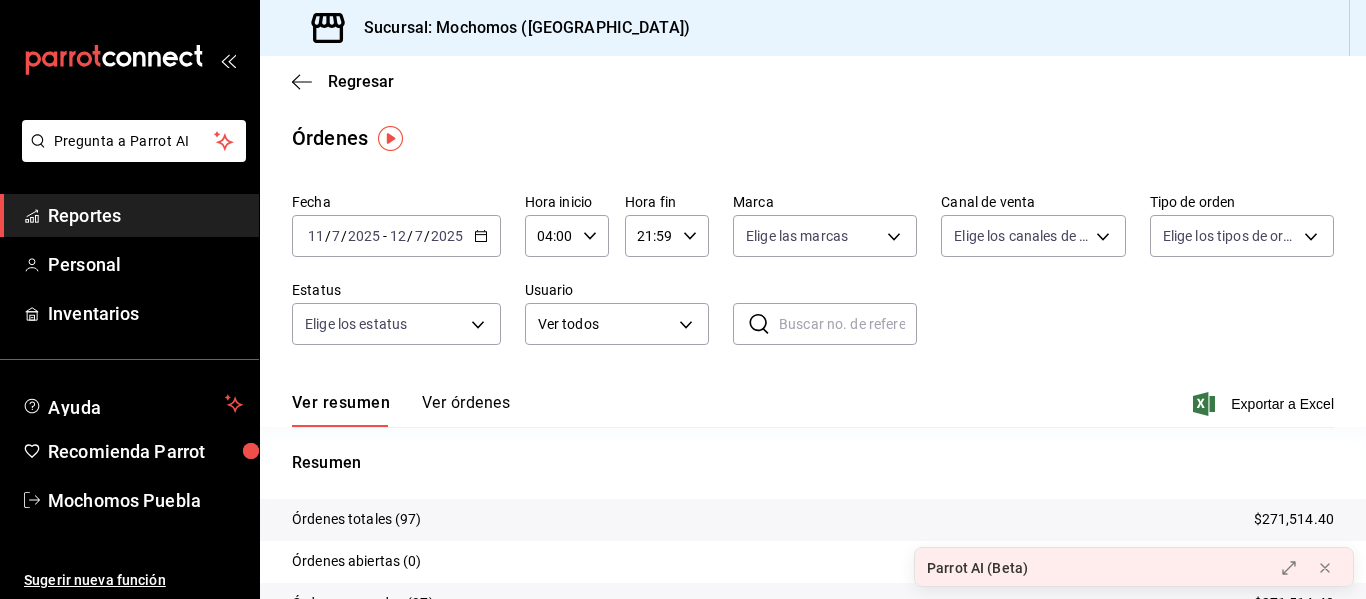 click 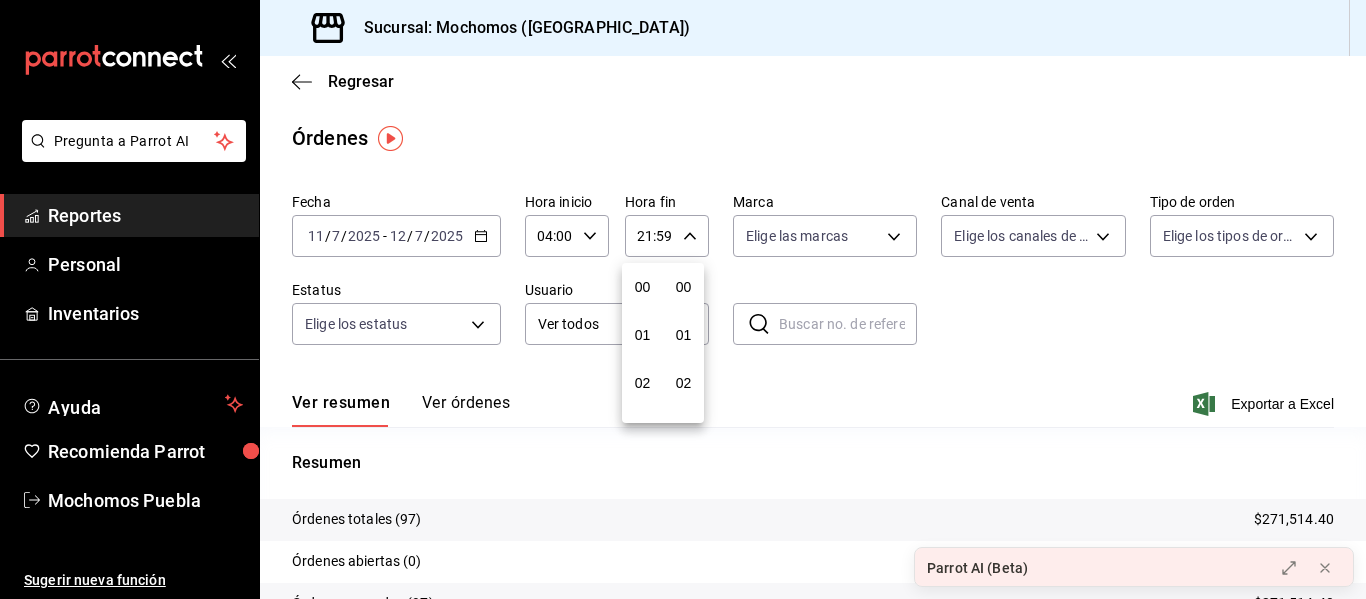scroll, scrollTop: 992, scrollLeft: 0, axis: vertical 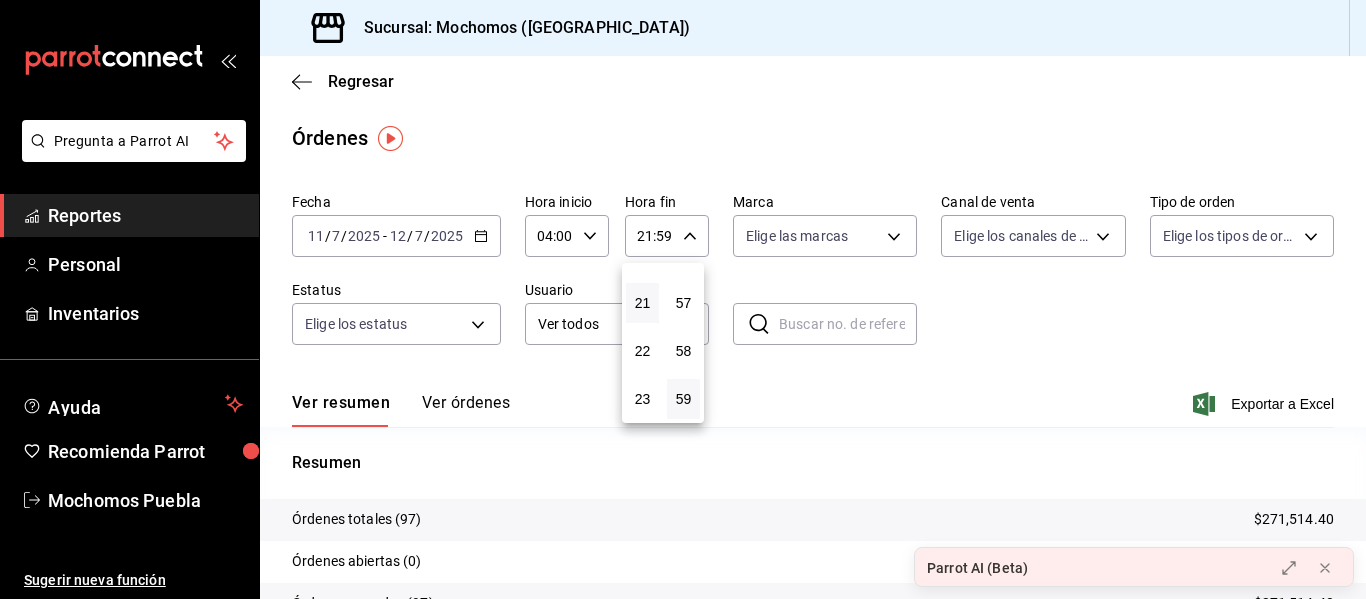 click at bounding box center [683, 299] 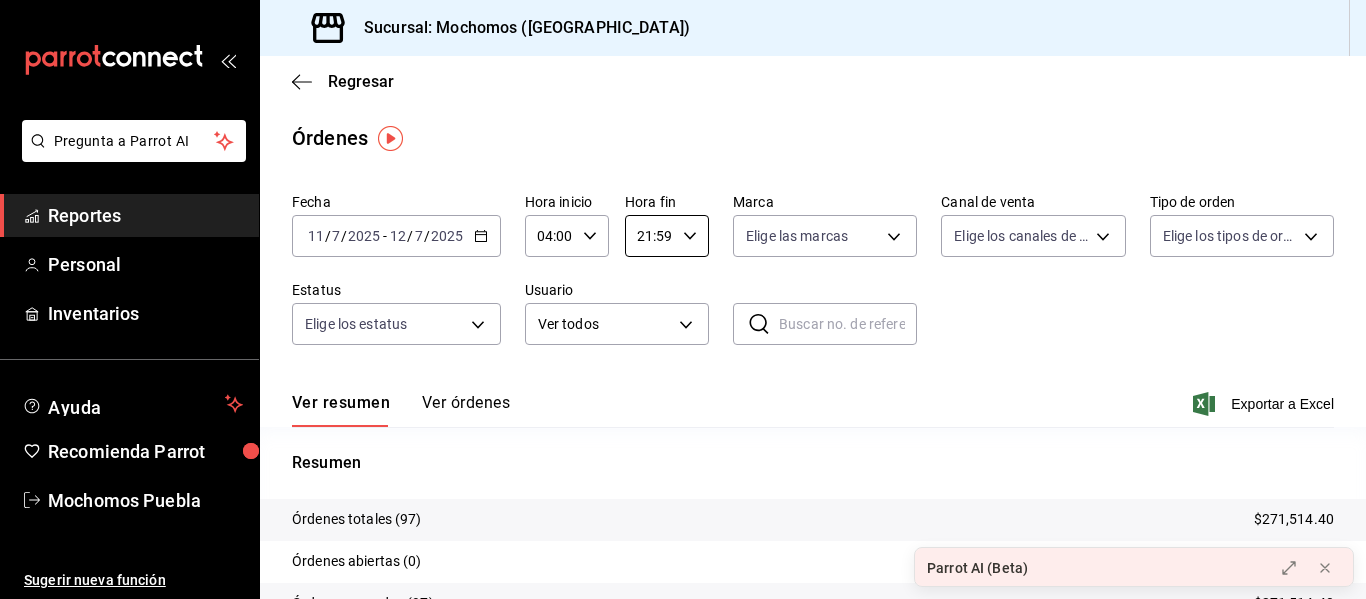 click on "21:59" at bounding box center (650, 236) 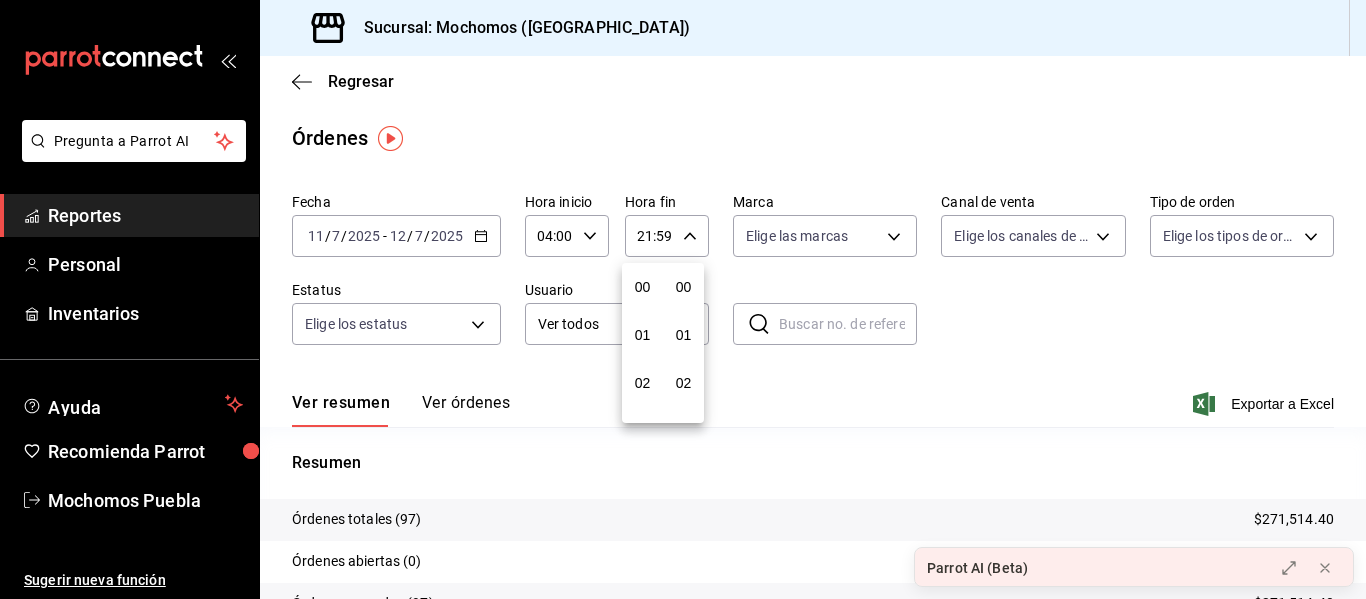 scroll, scrollTop: 992, scrollLeft: 0, axis: vertical 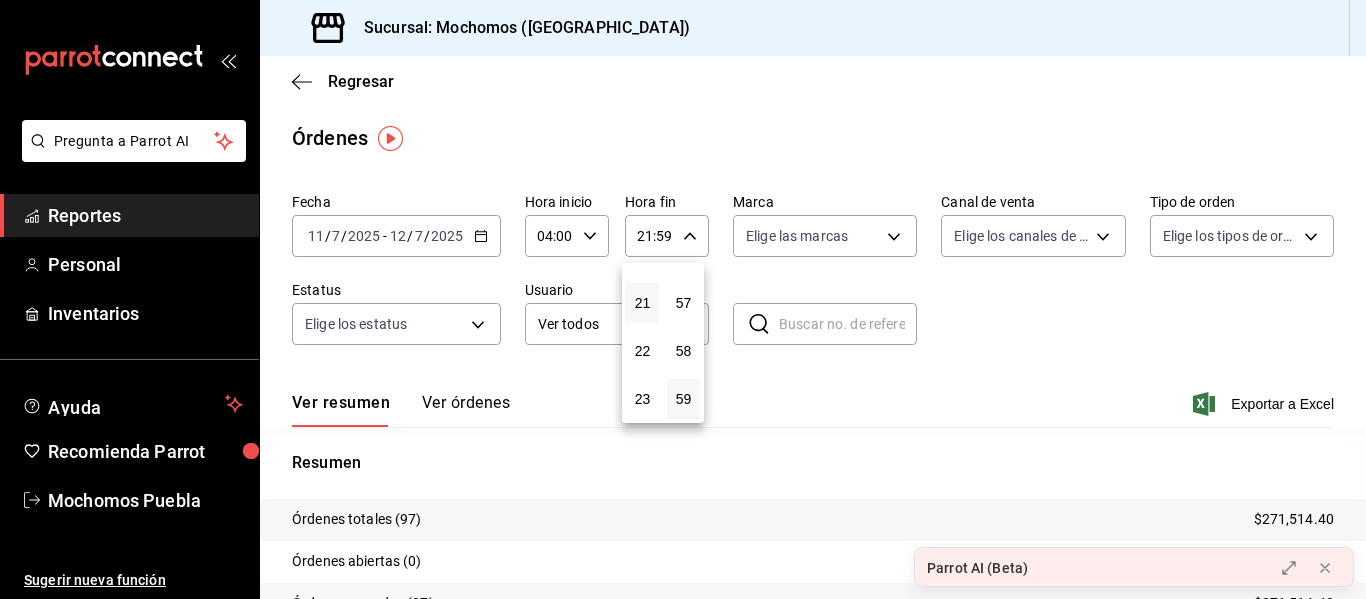 click at bounding box center [683, 299] 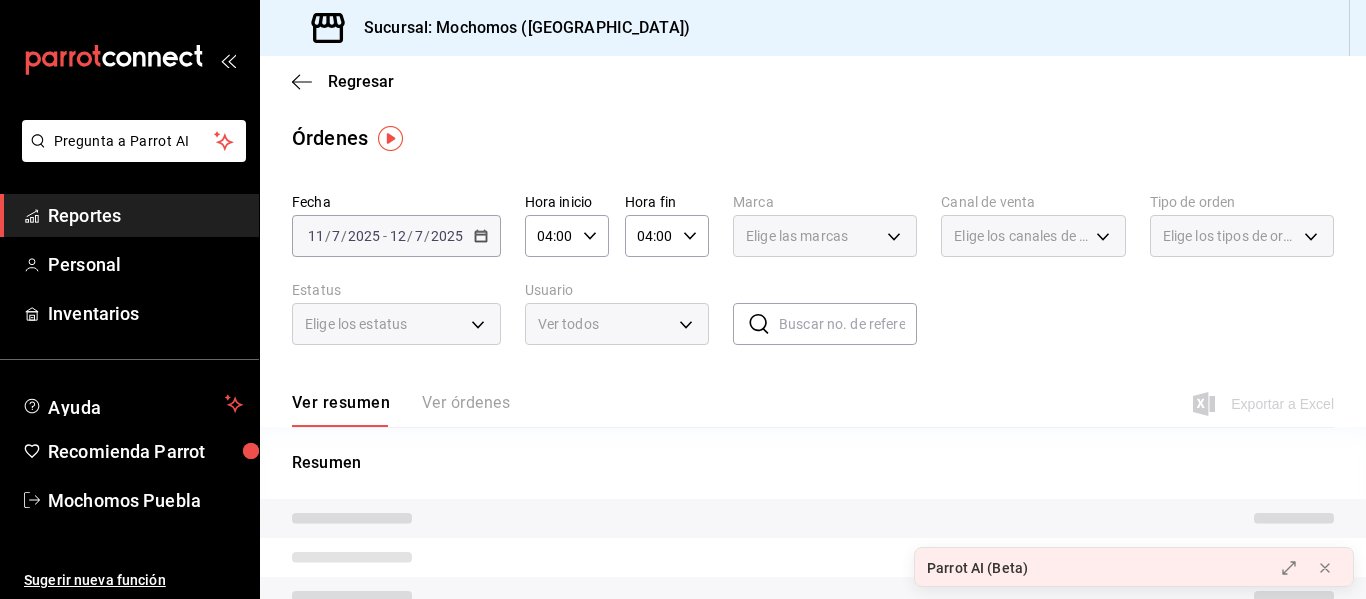 type on "04:00" 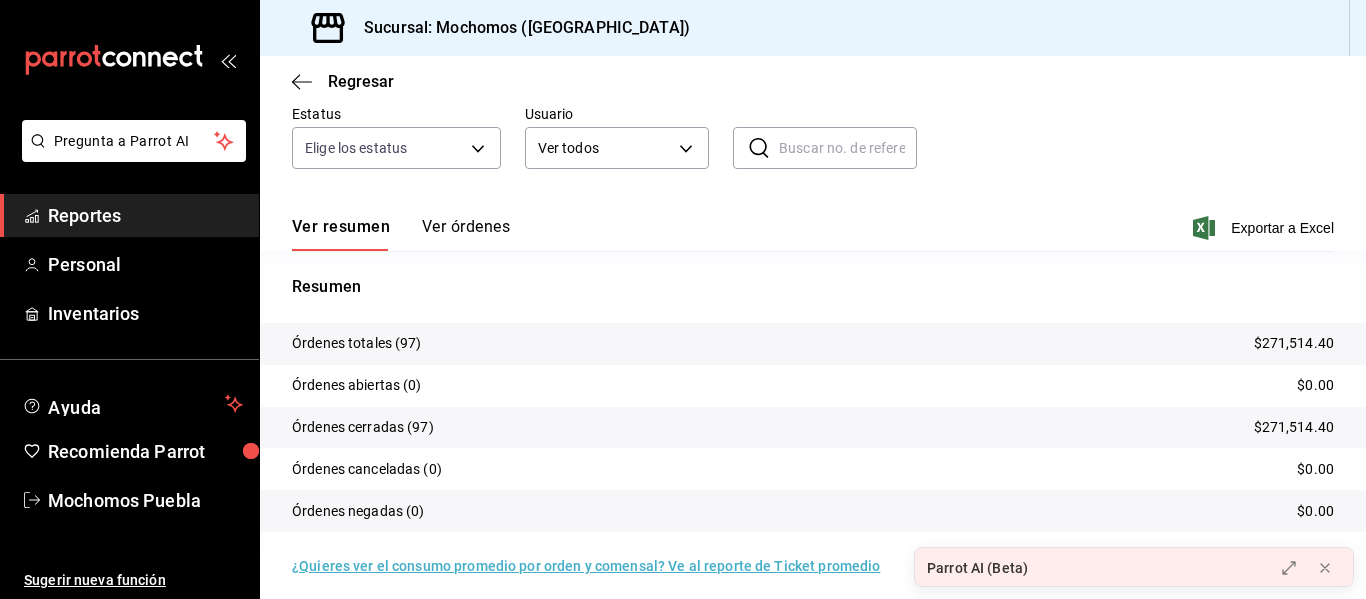 scroll, scrollTop: 186, scrollLeft: 0, axis: vertical 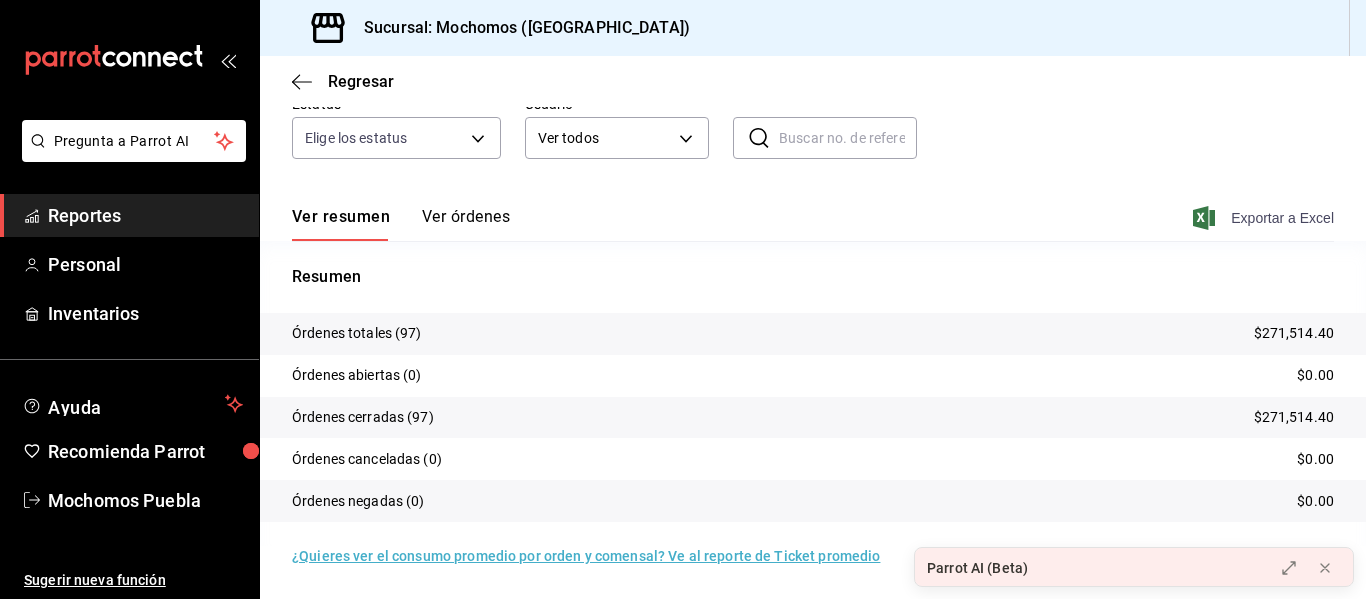 click on "Exportar a Excel" at bounding box center (1265, 218) 